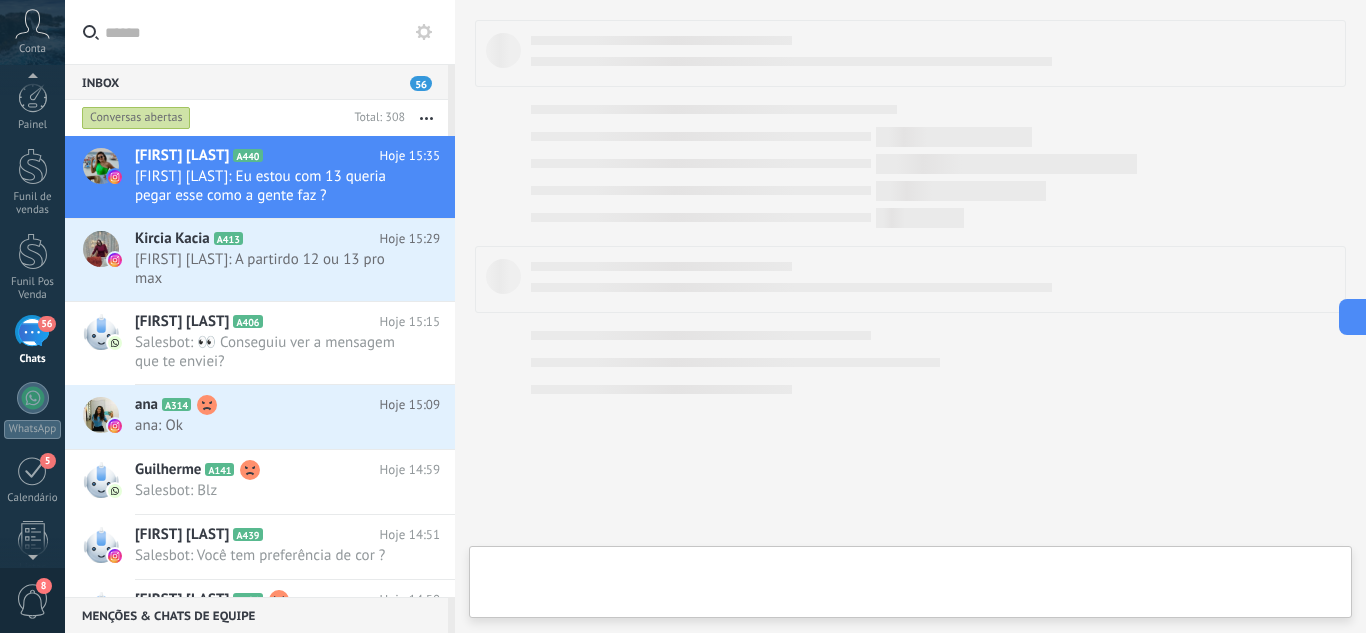 scroll, scrollTop: 0, scrollLeft: 0, axis: both 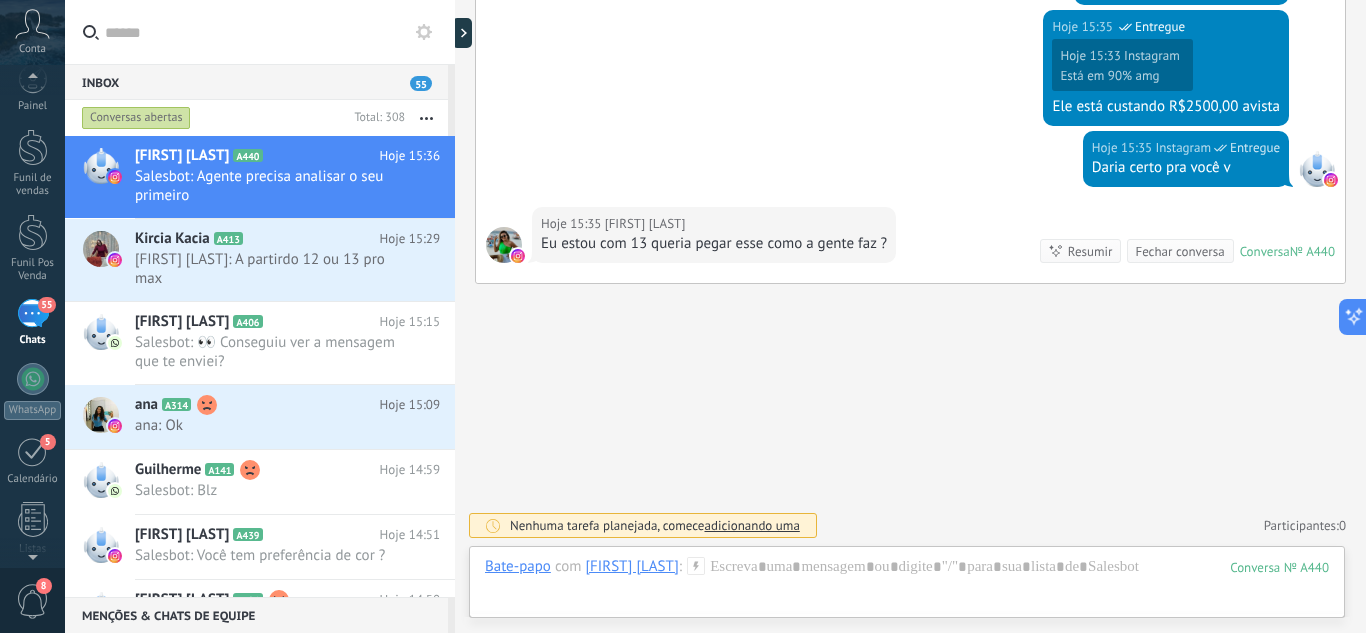 click 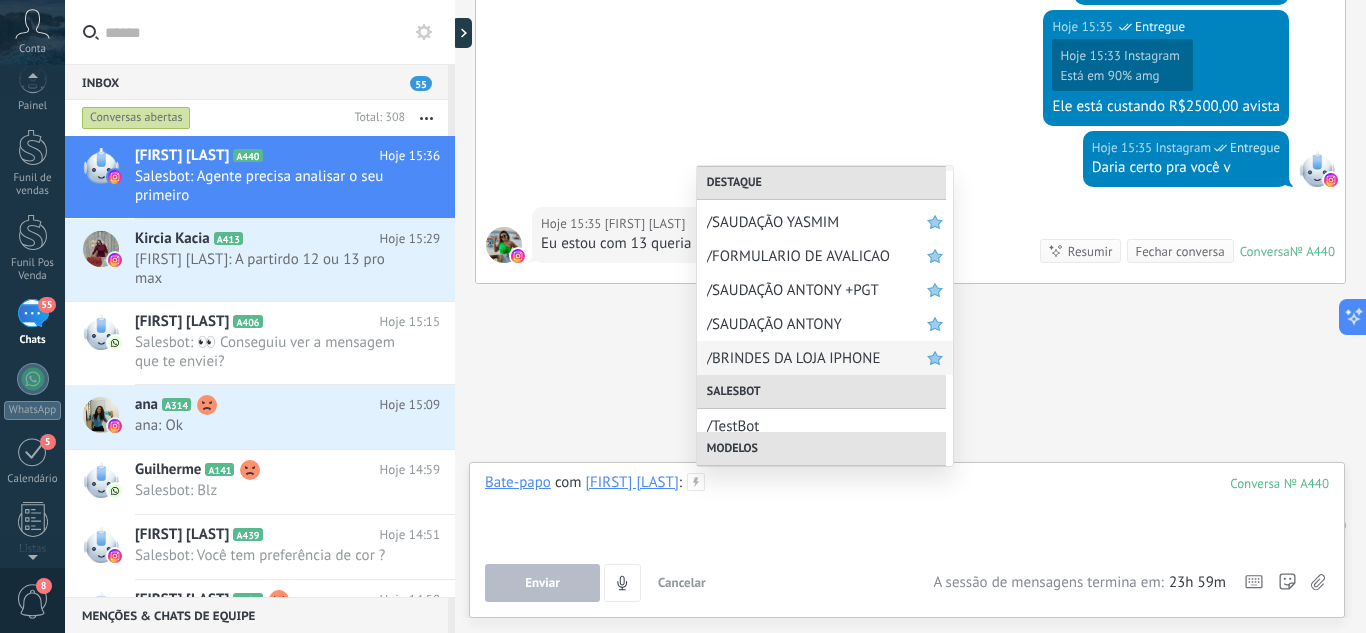scroll, scrollTop: 0, scrollLeft: 0, axis: both 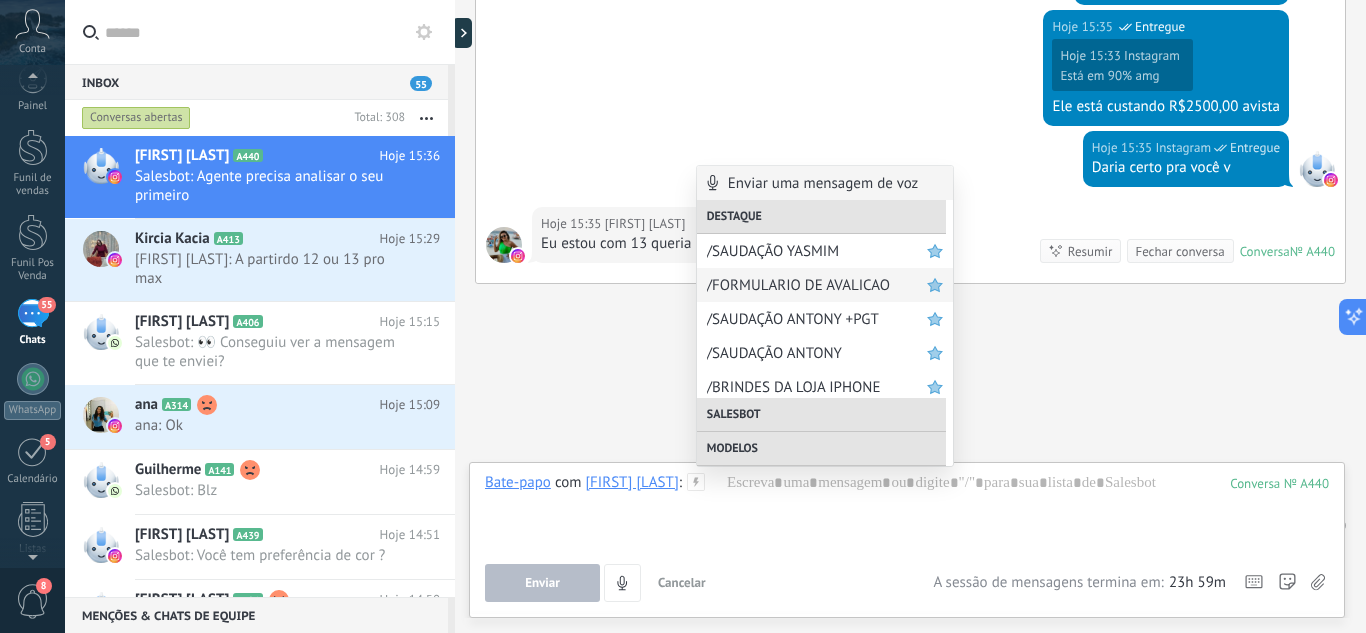 click on "/FORMULARIO DE AVALICAO" at bounding box center [817, 285] 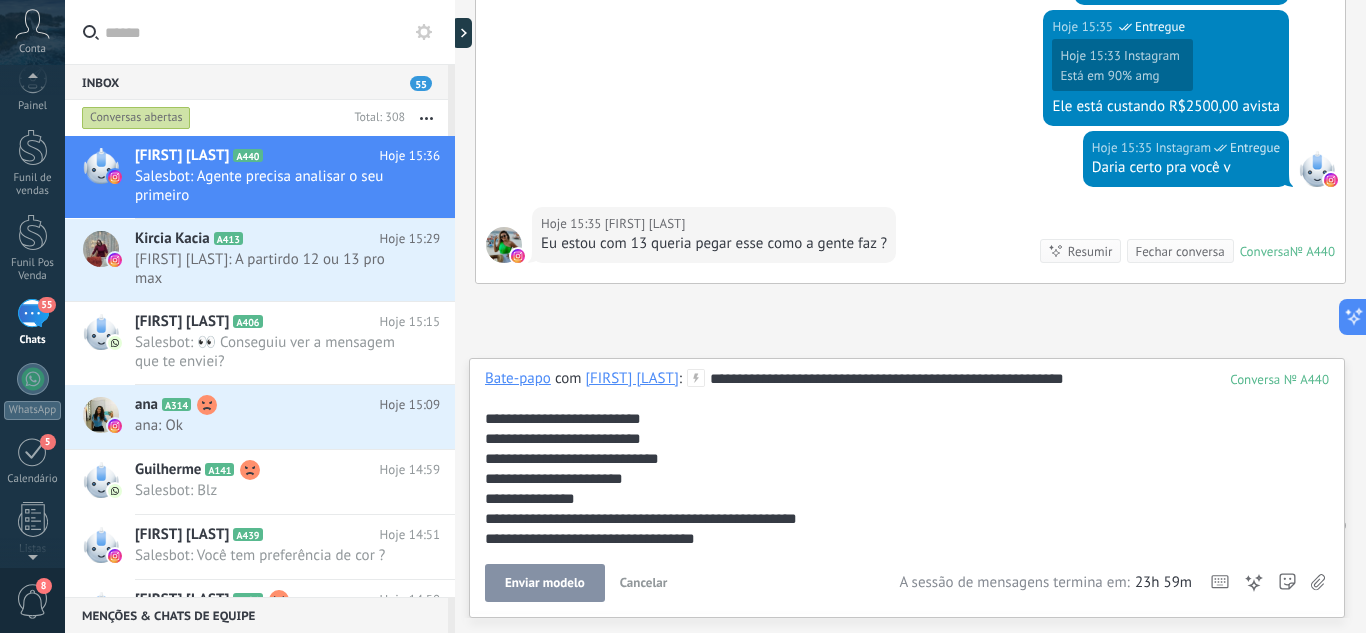 click on "Enviar modelo" at bounding box center (545, 583) 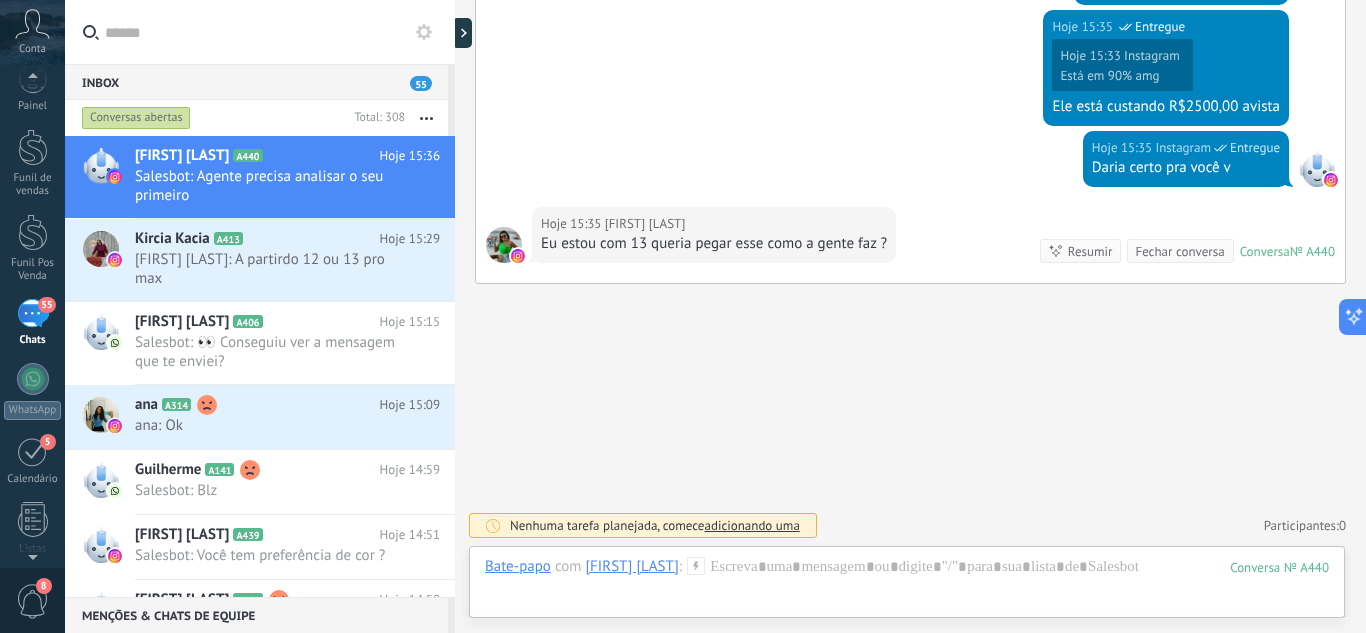 scroll, scrollTop: 1462, scrollLeft: 0, axis: vertical 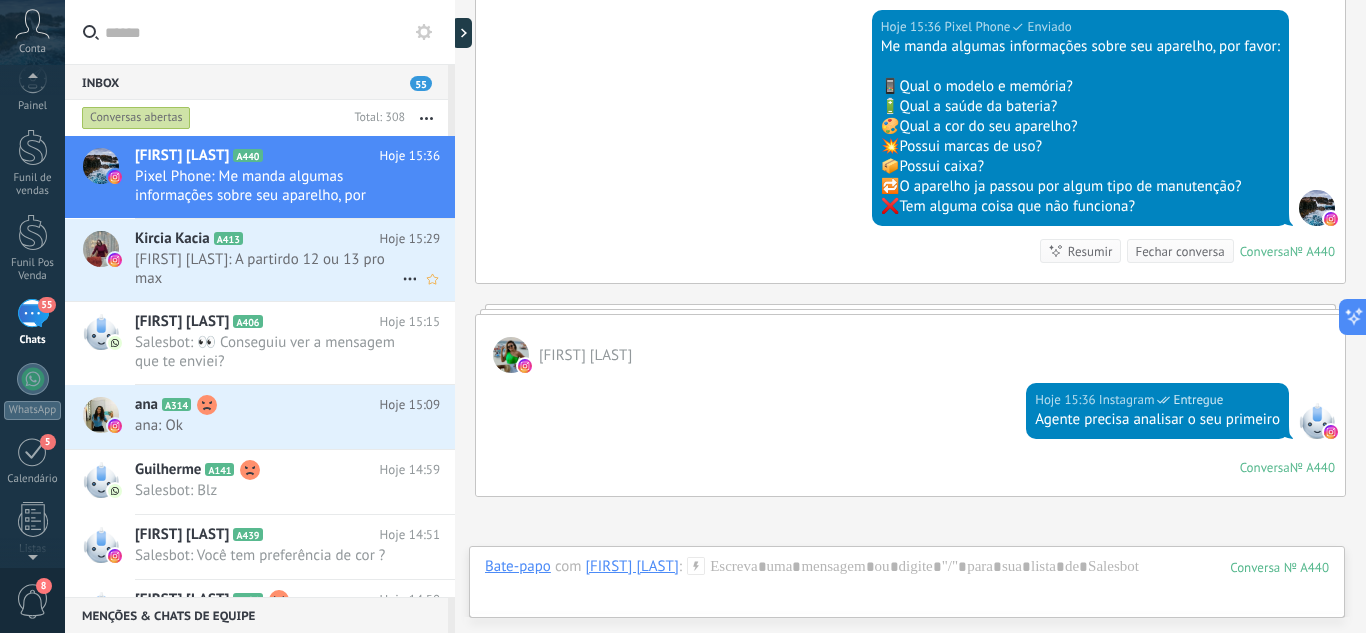 click on "Kircia Kacia: A partirdo 12  ou 13 pro max" at bounding box center [268, 269] 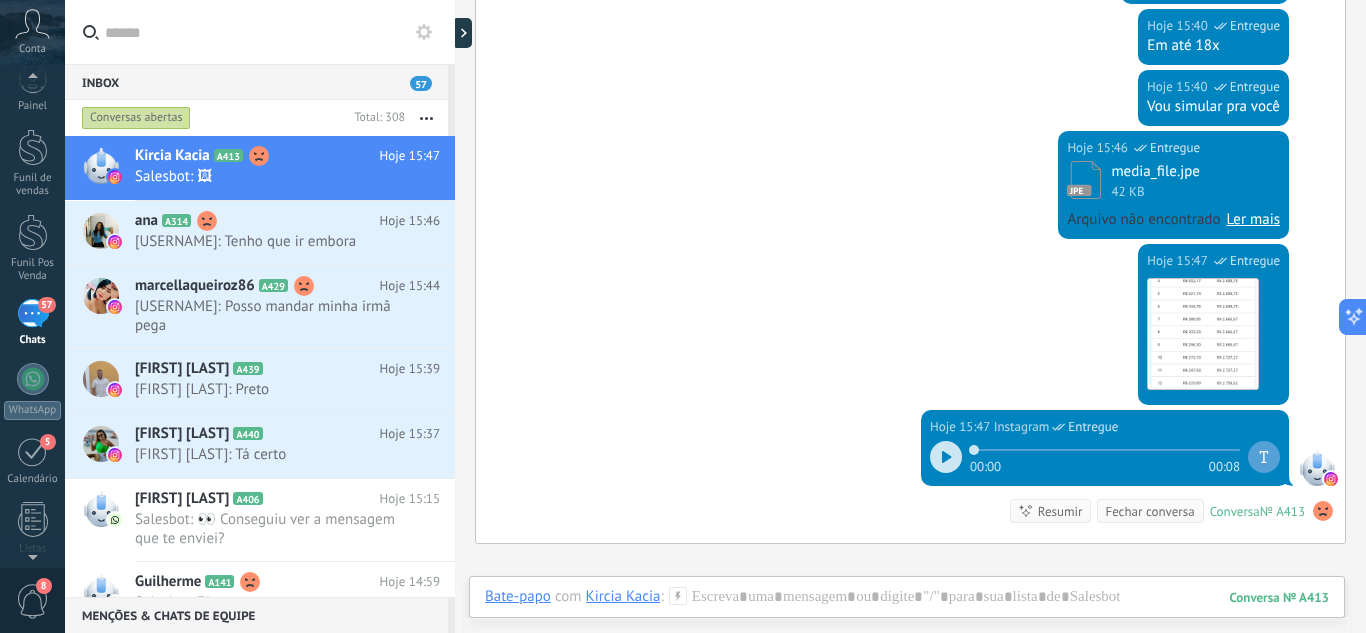 scroll, scrollTop: 2448, scrollLeft: 0, axis: vertical 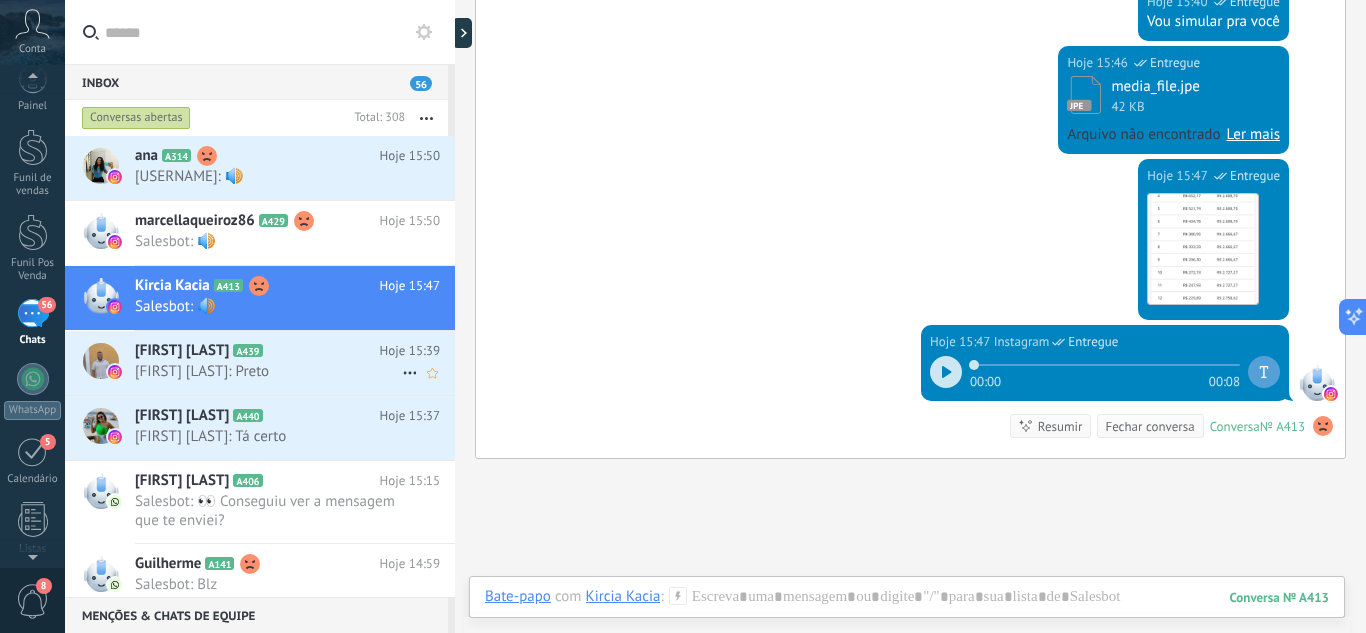 click on "Gerson Dantas
A439
Hoje 15:39
Gerson Dantas: Preto" at bounding box center [295, 362] 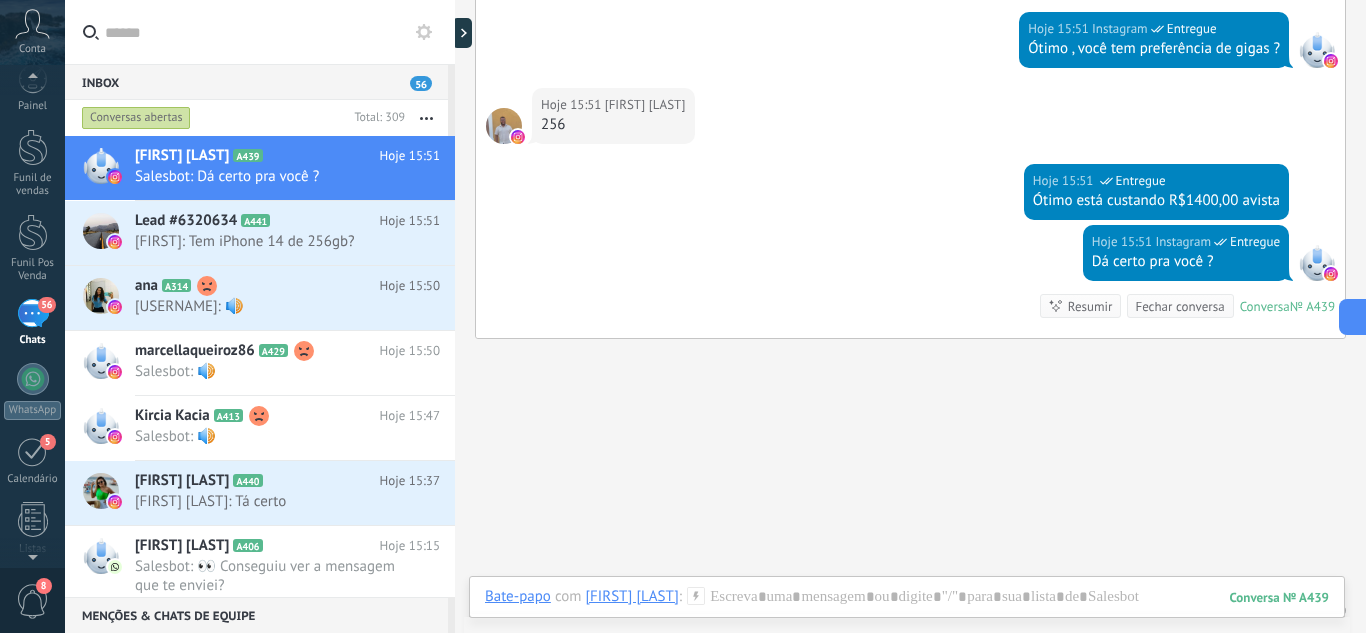 scroll, scrollTop: 1132, scrollLeft: 0, axis: vertical 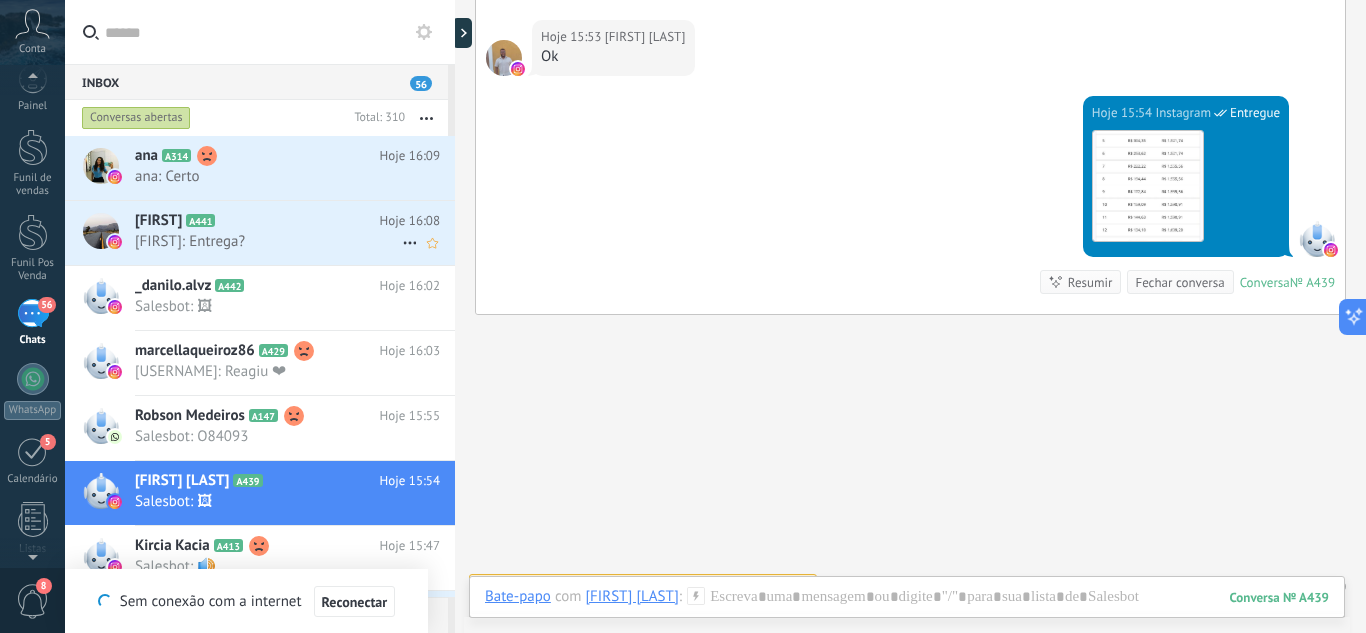 click on "Clara
A441" at bounding box center (257, 221) 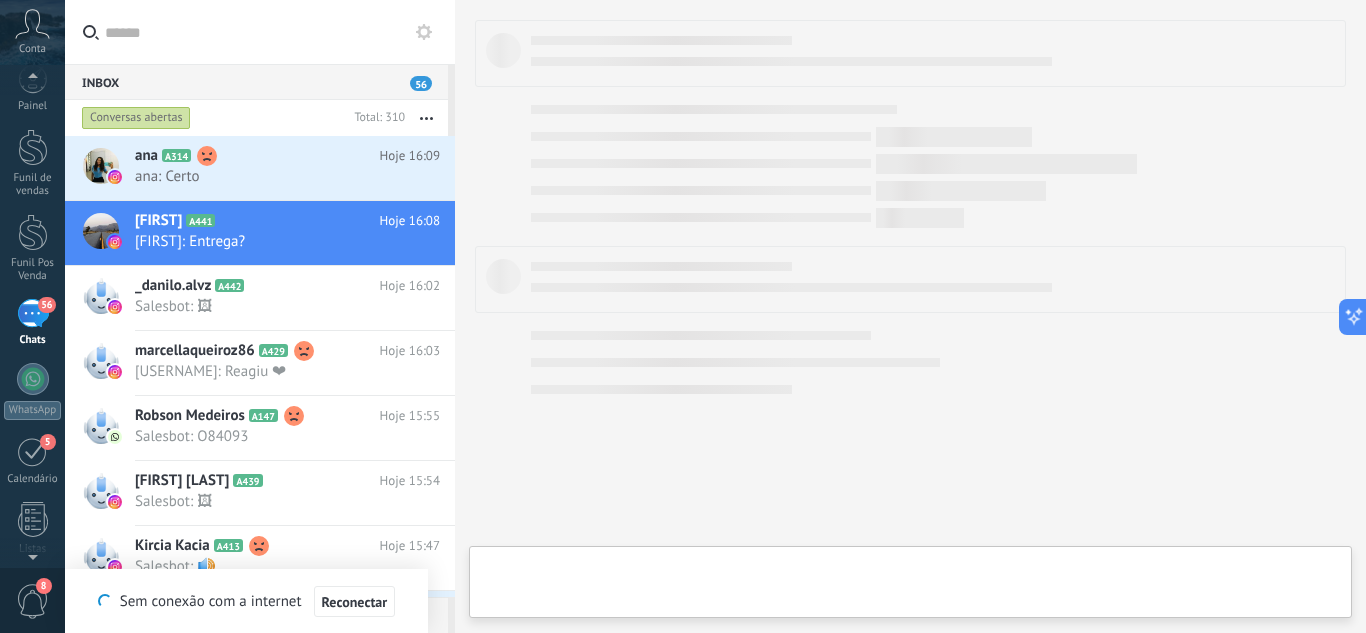 click at bounding box center (910, 582) 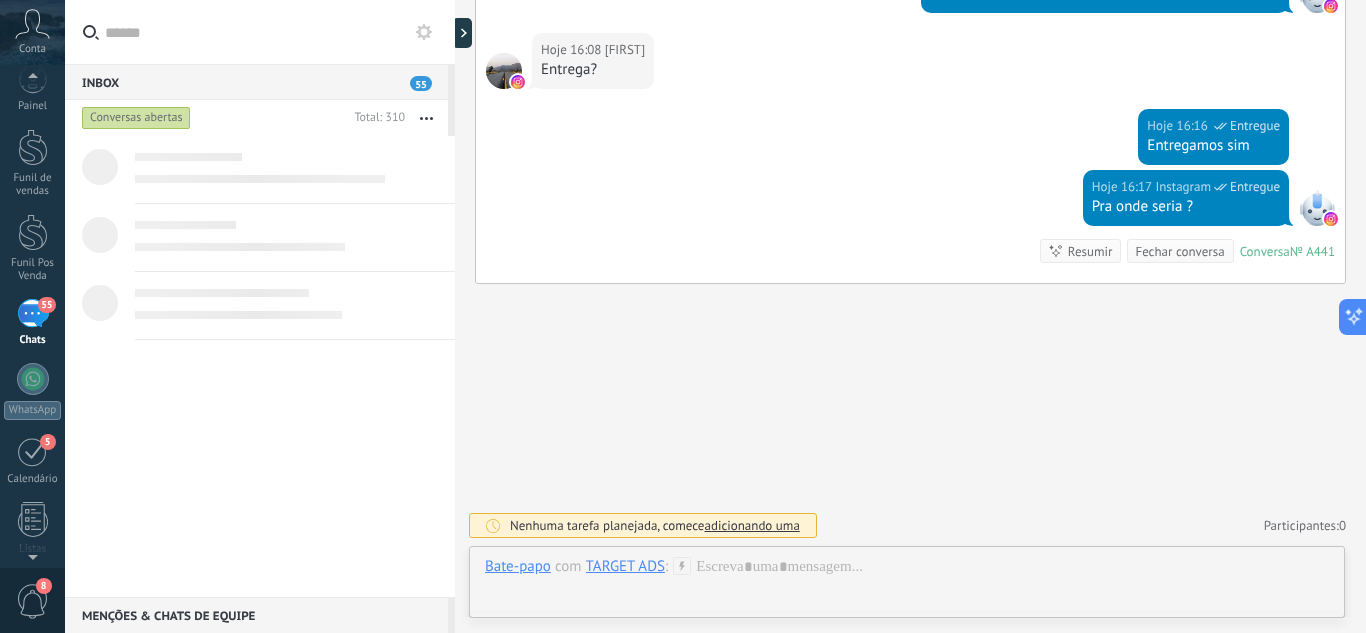 scroll, scrollTop: 1212, scrollLeft: 0, axis: vertical 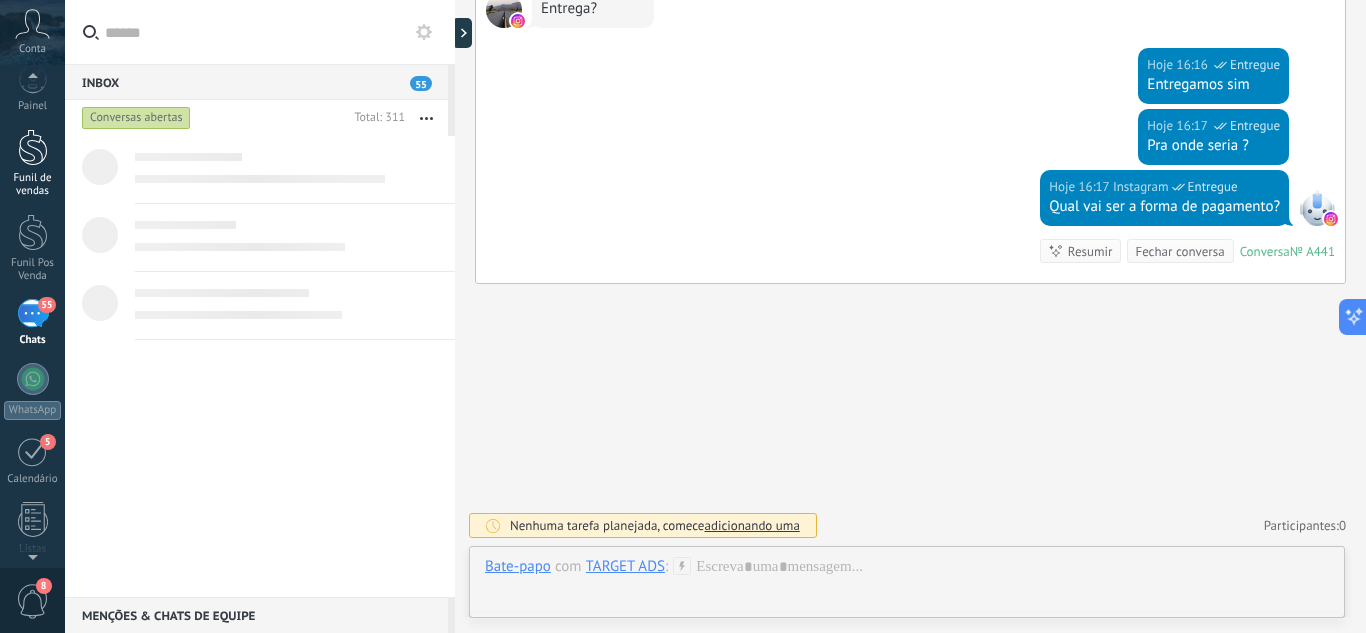 click on "Funil de vendas" at bounding box center (33, 185) 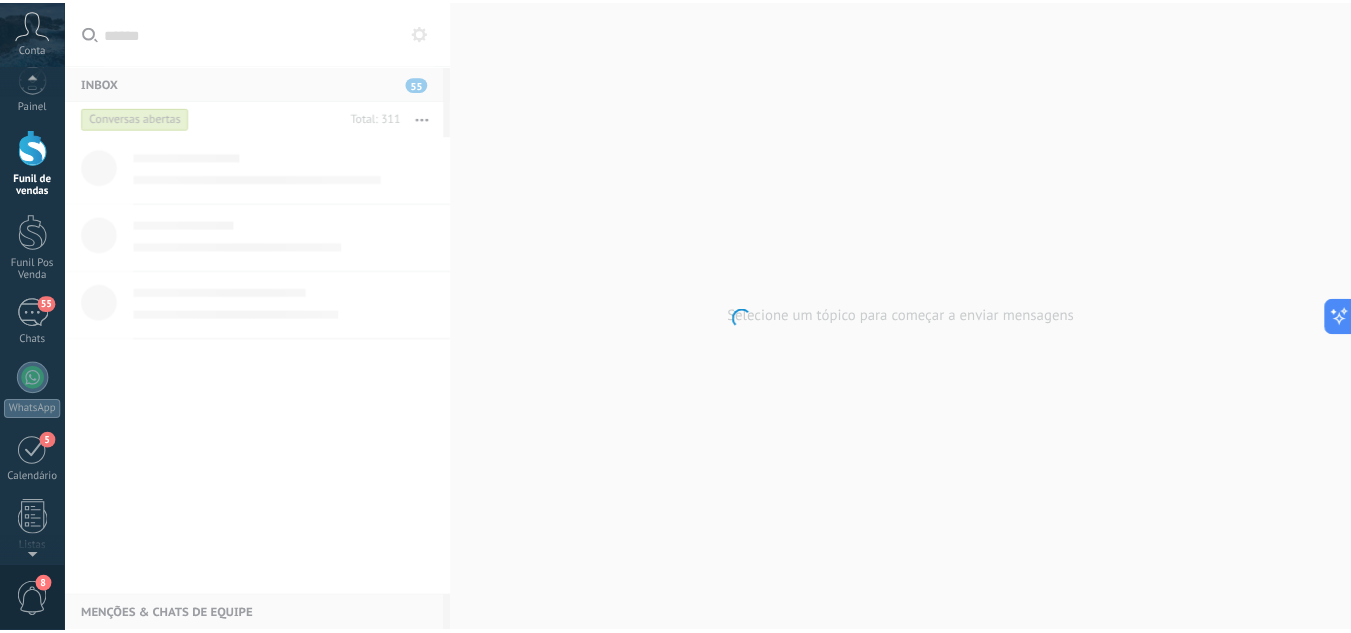 scroll, scrollTop: 0, scrollLeft: 0, axis: both 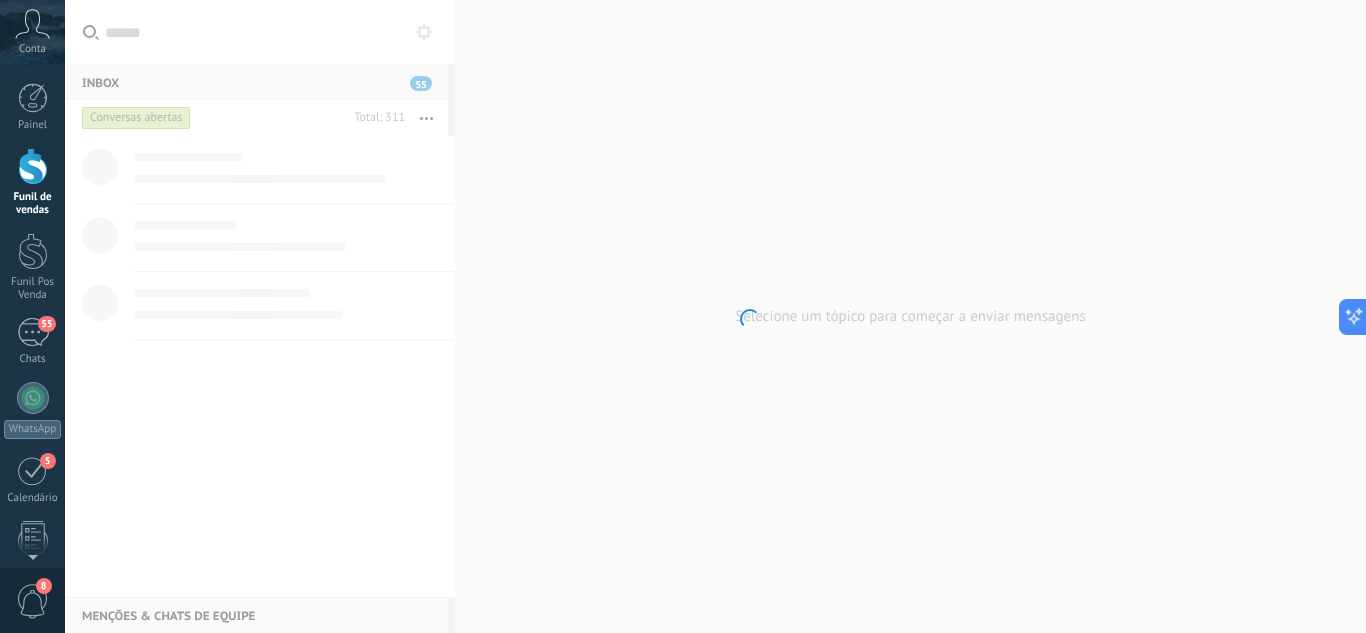 click on "Funil de vendas" at bounding box center [32, 182] 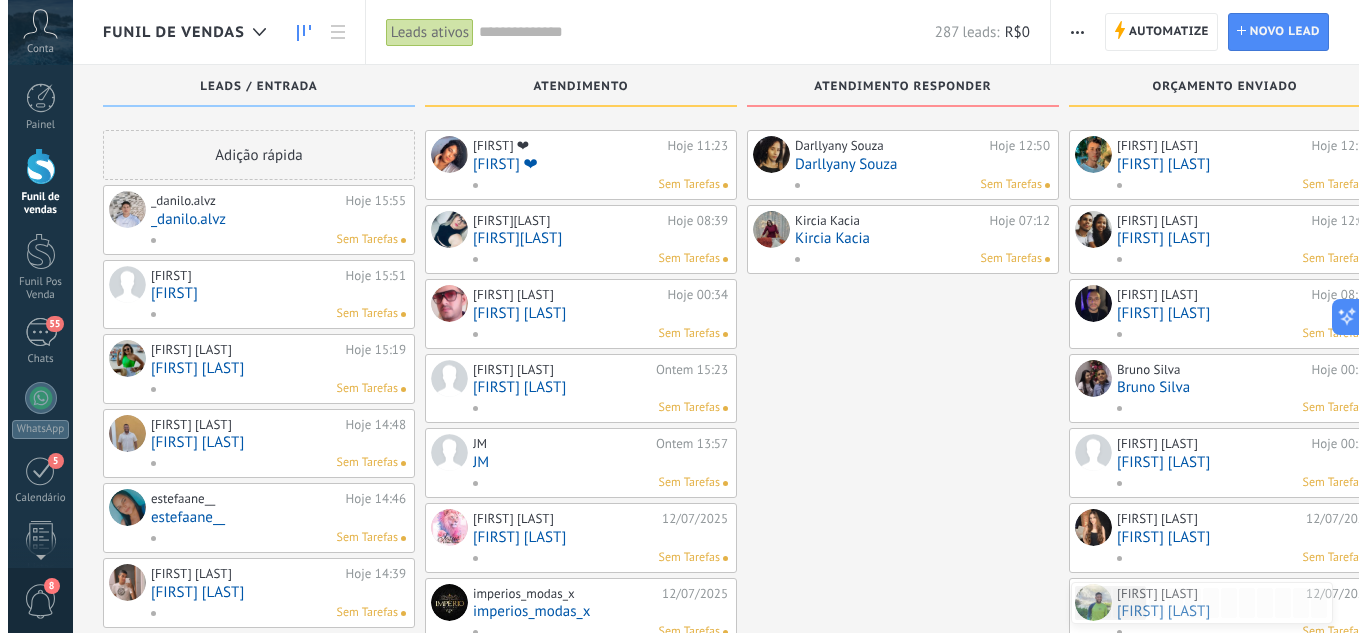 scroll, scrollTop: 0, scrollLeft: 0, axis: both 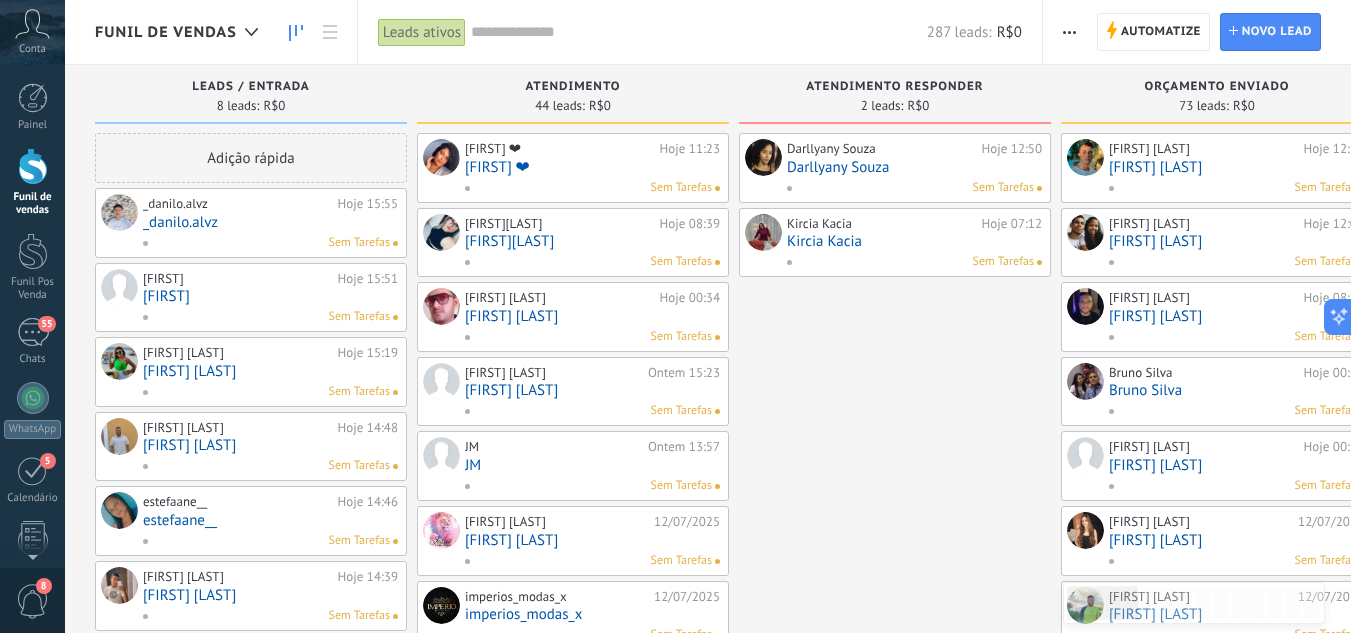 click on "Kircia Kacia" at bounding box center [914, 241] 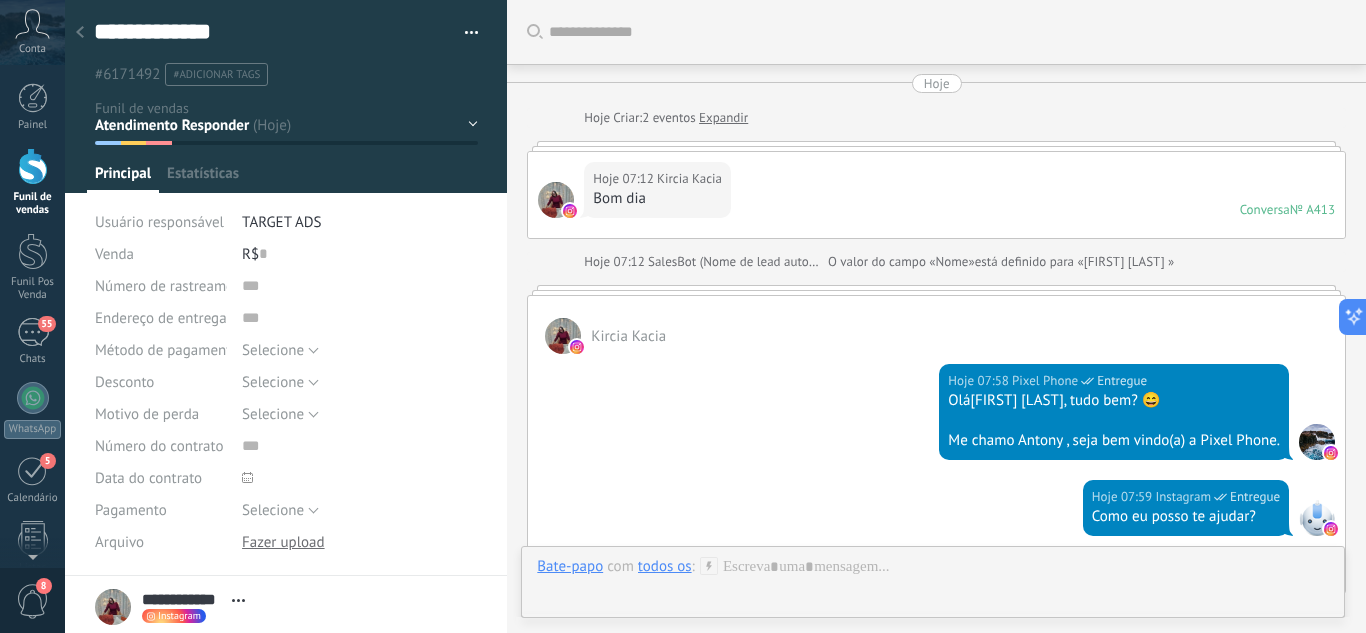 scroll, scrollTop: 2471, scrollLeft: 0, axis: vertical 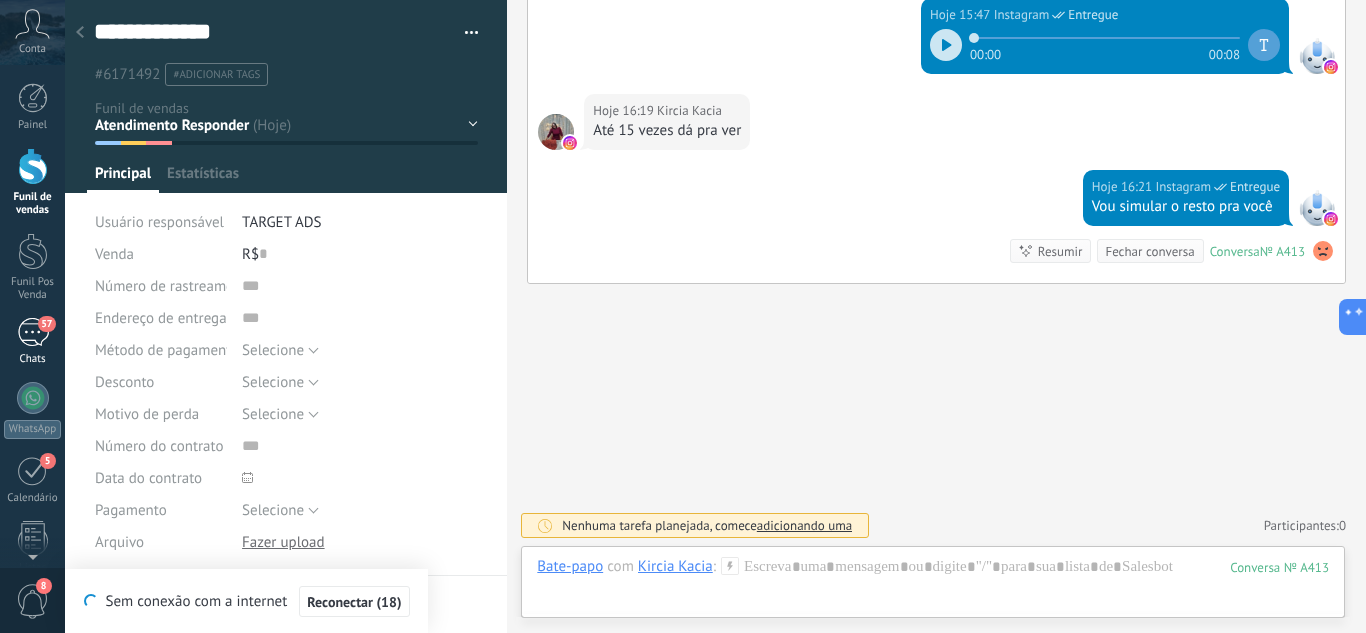 click on "57
Chats" at bounding box center [32, 342] 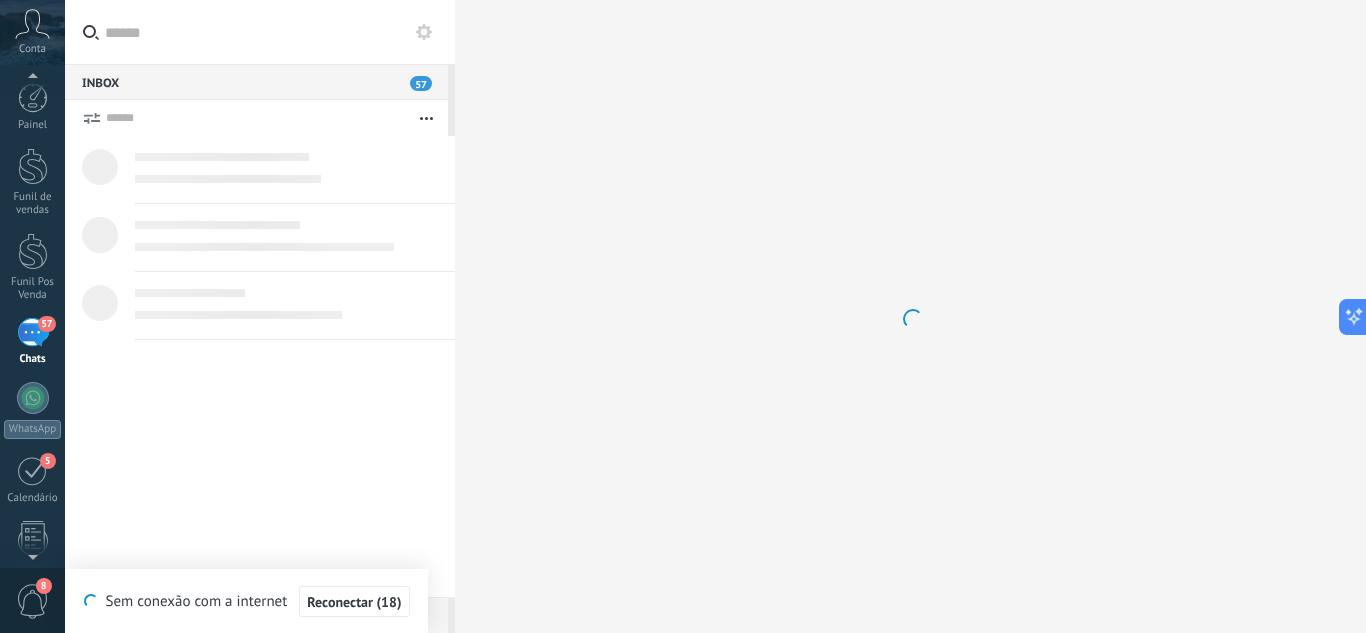 scroll, scrollTop: 19, scrollLeft: 0, axis: vertical 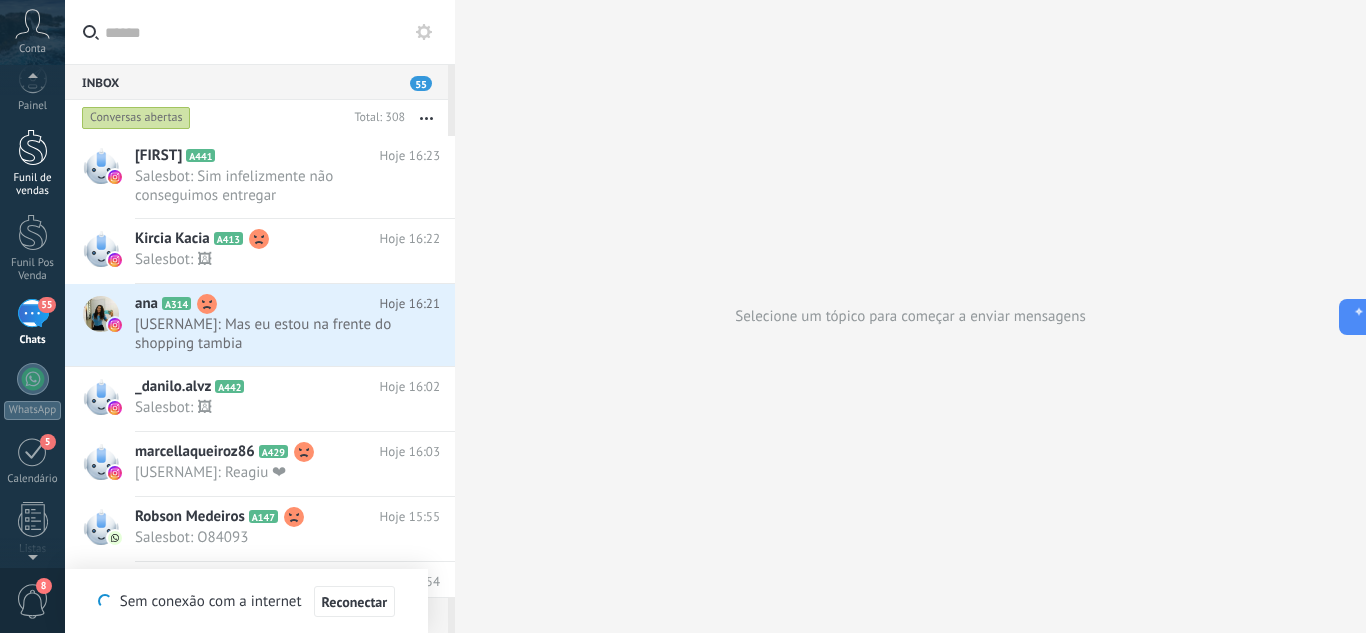 click on "Funil de vendas" at bounding box center (32, 163) 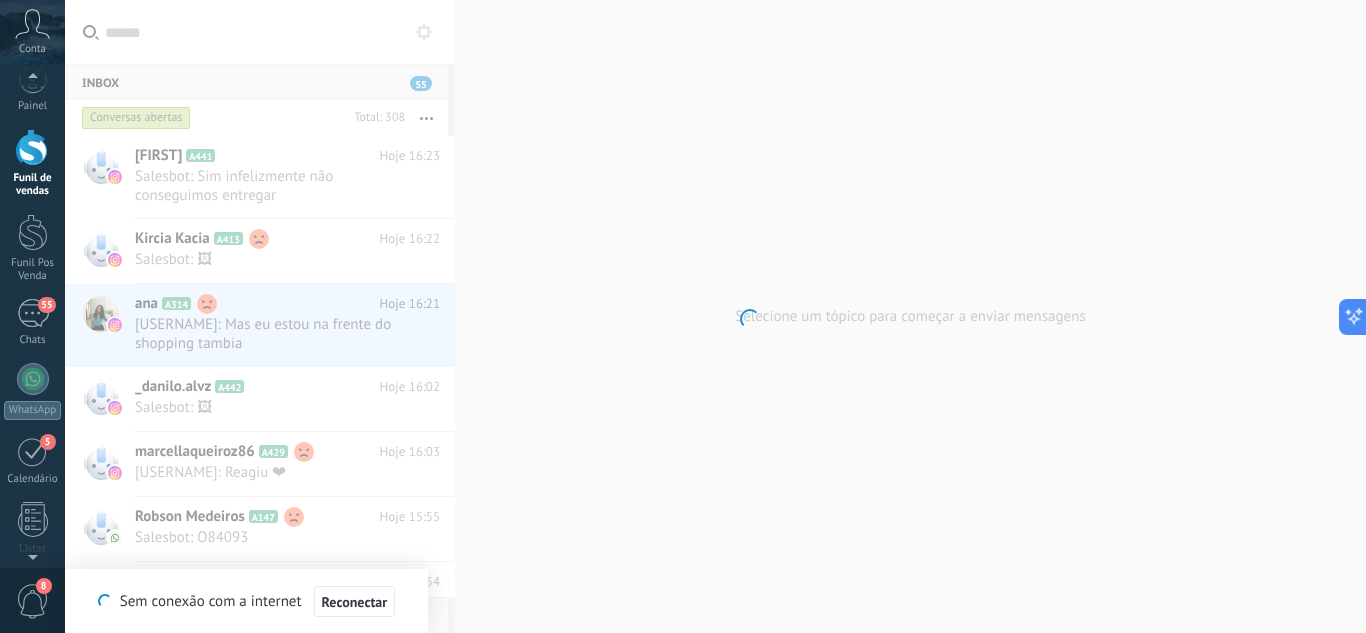 scroll, scrollTop: 0, scrollLeft: 0, axis: both 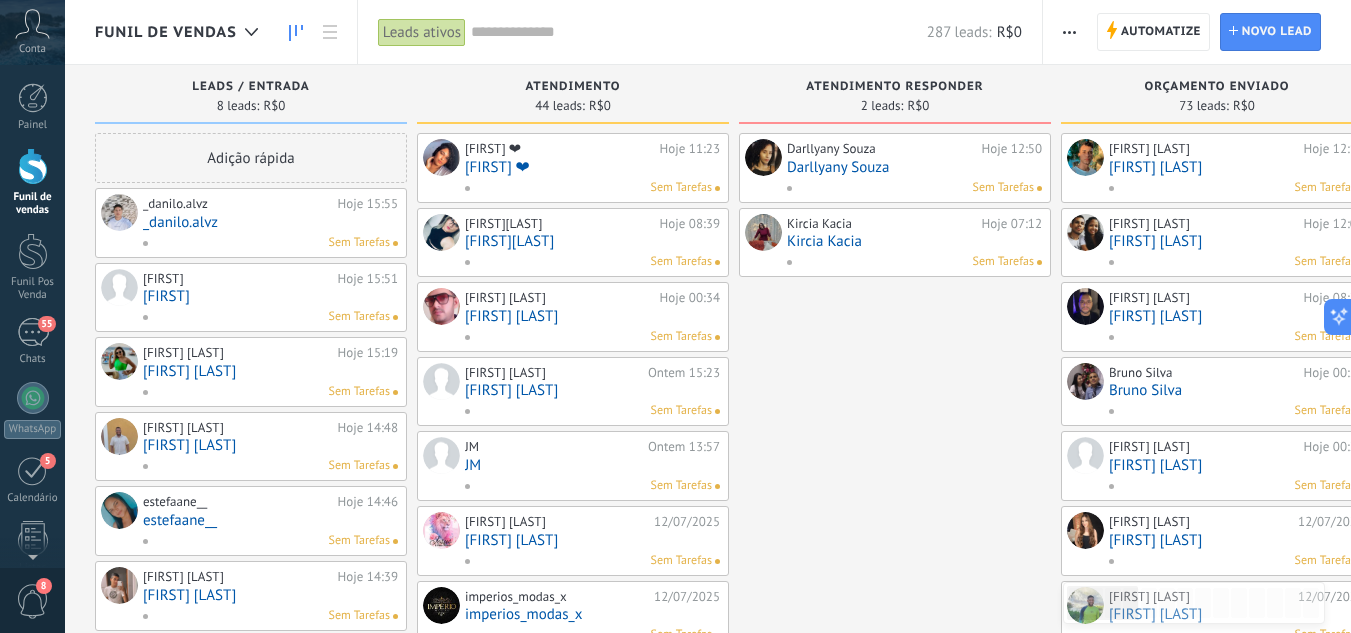 click on "Clara Hoje 15:51 Clara  Sem Tarefas" at bounding box center (270, 298) 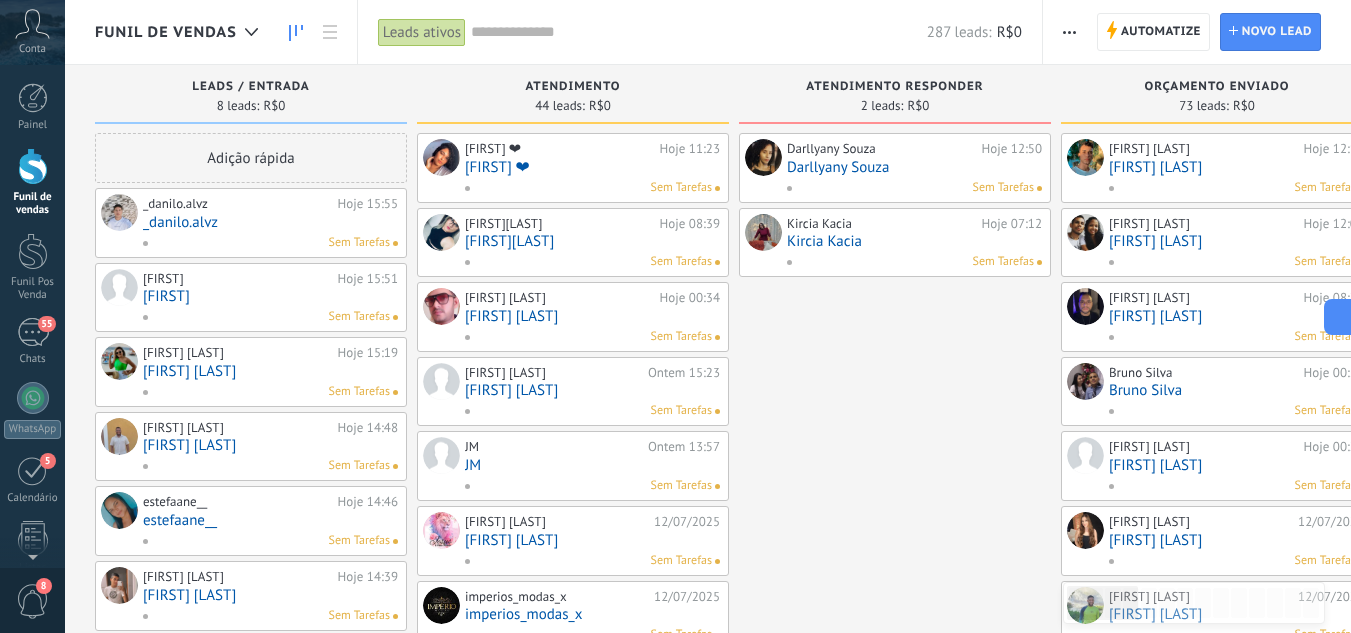 click on "[FIRST]" at bounding box center [270, 296] 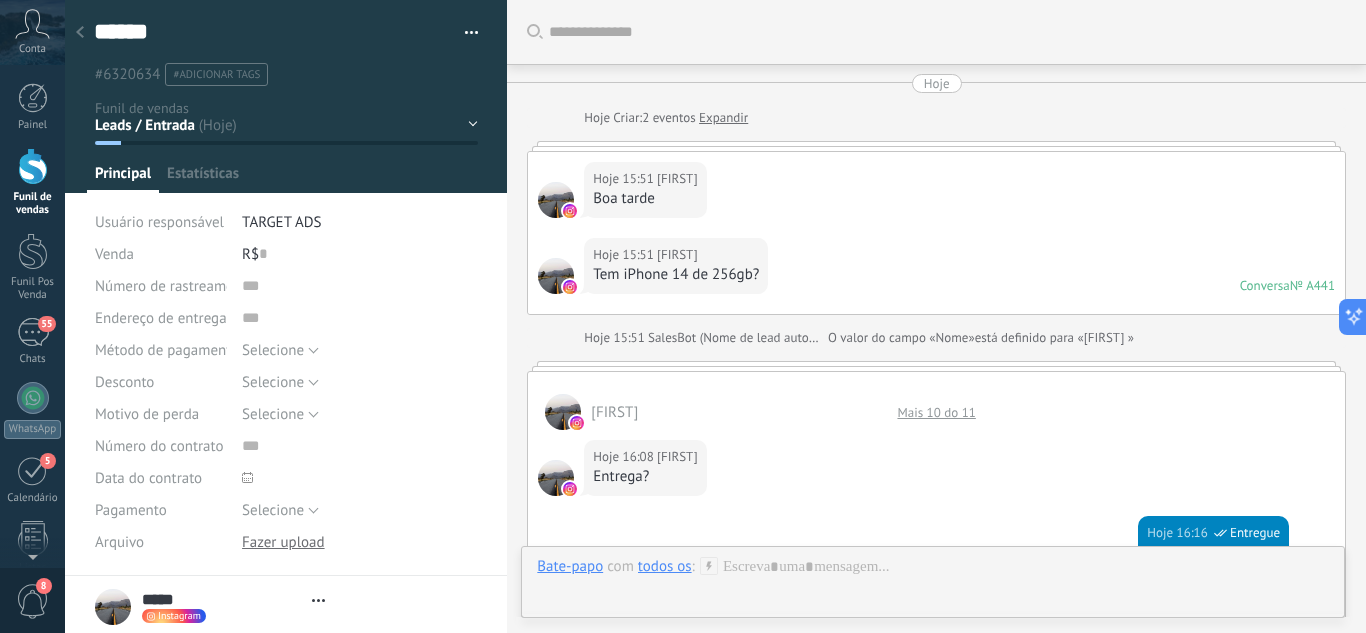 scroll, scrollTop: 894, scrollLeft: 0, axis: vertical 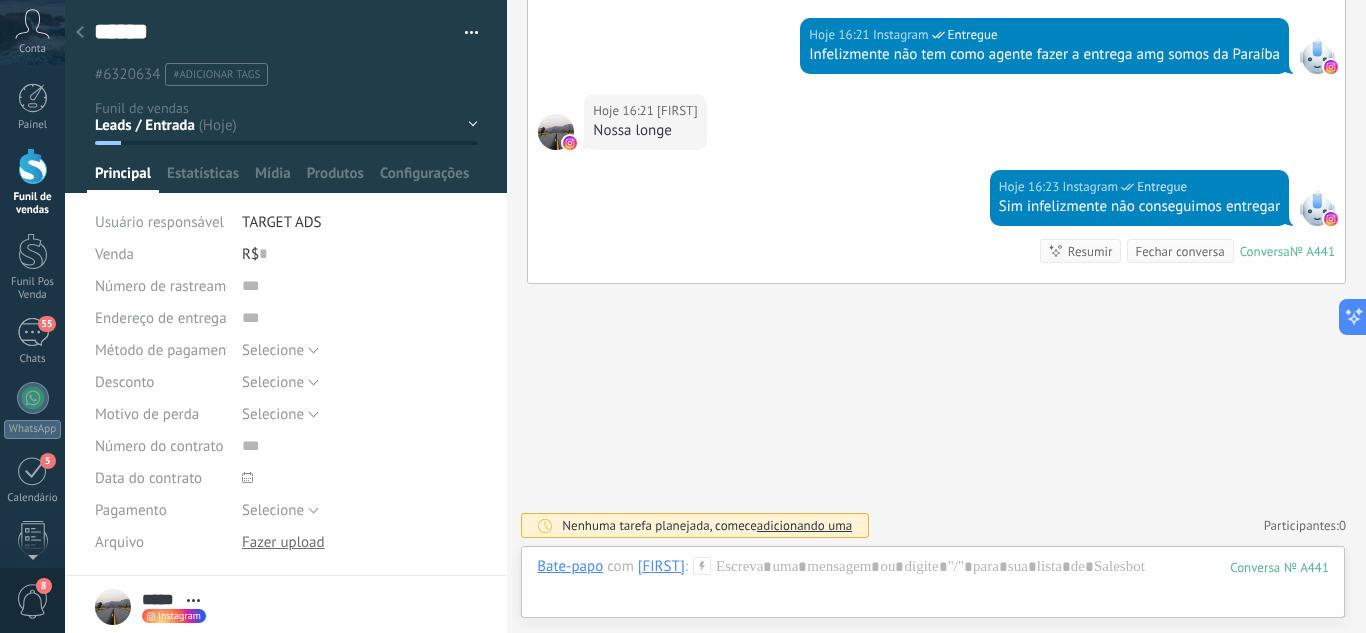 click on "Leads / Entrada
Atendimento
Atendimento Responder
Orçamento Enviado
Orçamento Responder
Negociação / Fechamento
-" at bounding box center (0, 0) 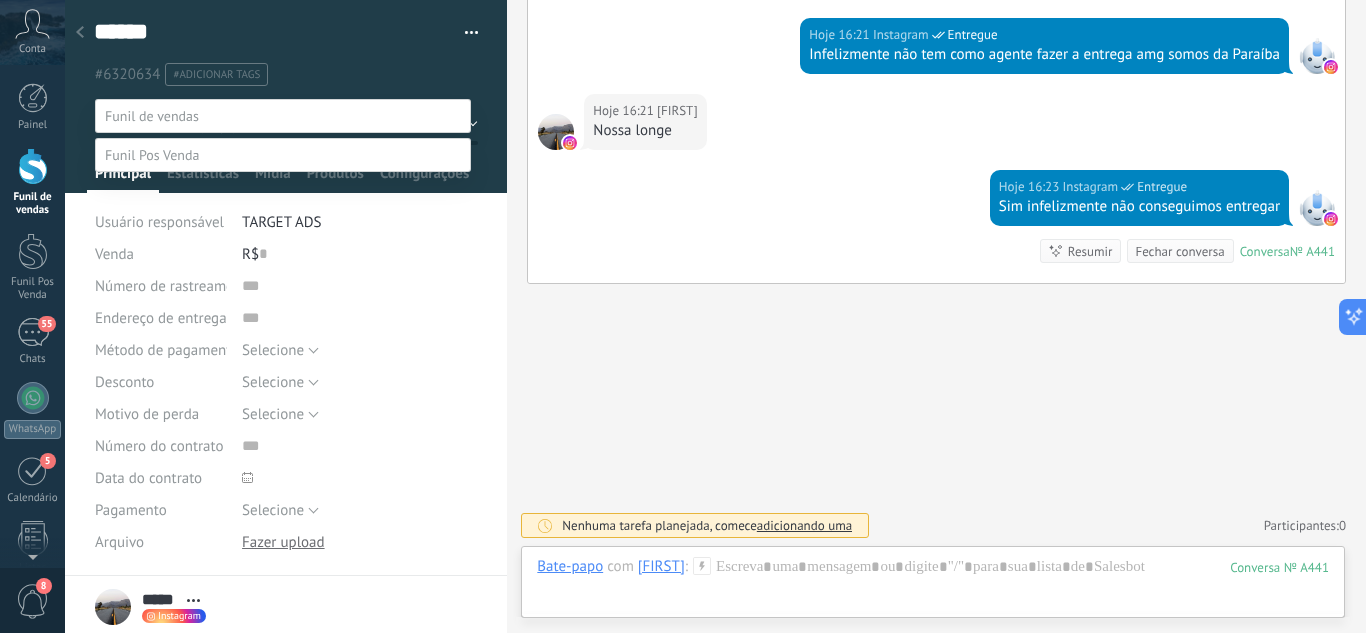 click at bounding box center (283, 116) 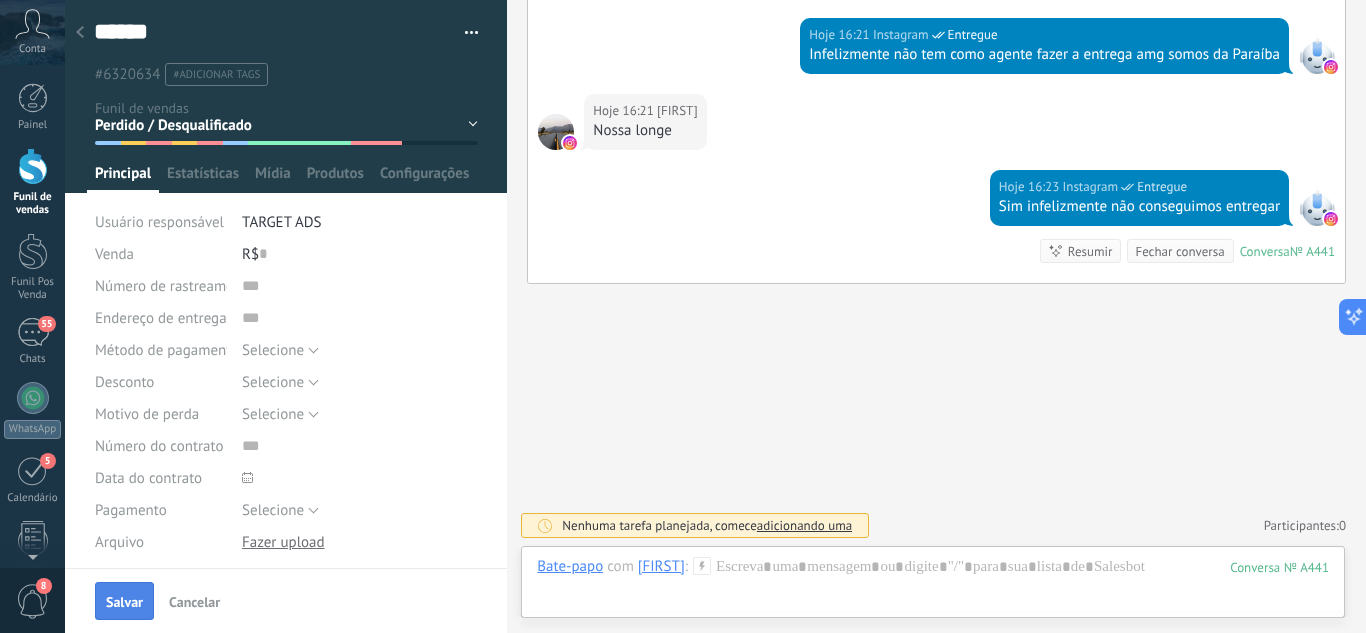 click on "Salvar" at bounding box center (124, 602) 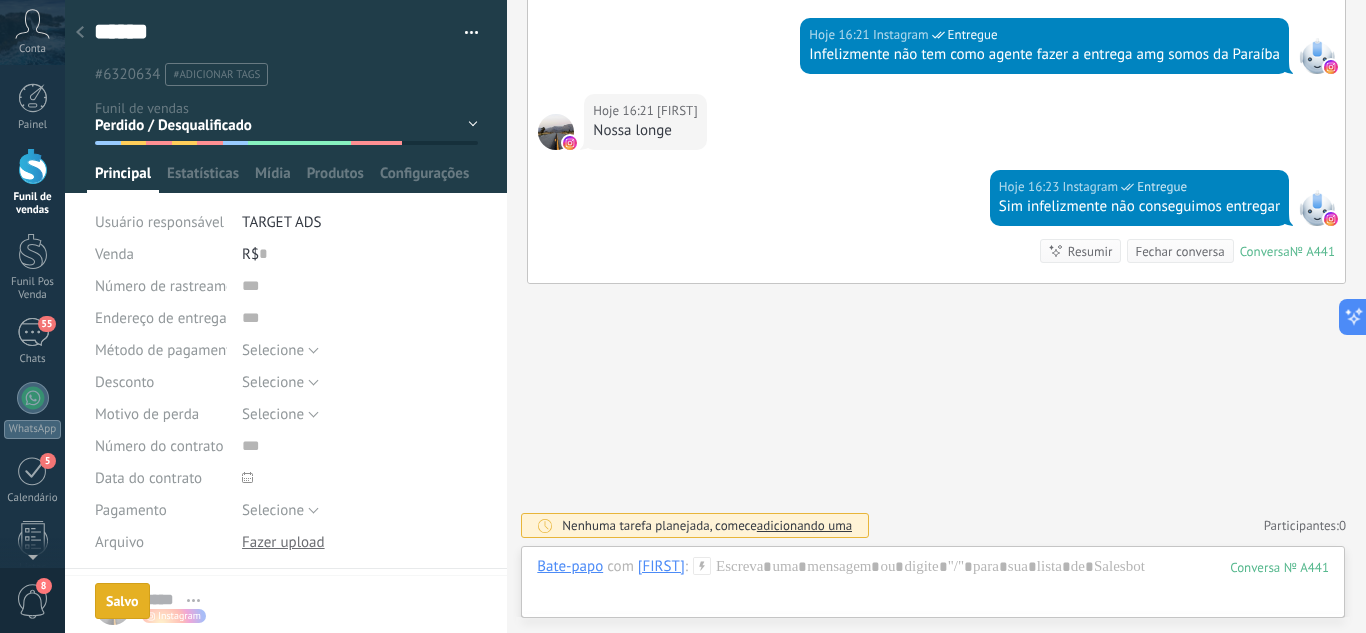 scroll, scrollTop: 927, scrollLeft: 0, axis: vertical 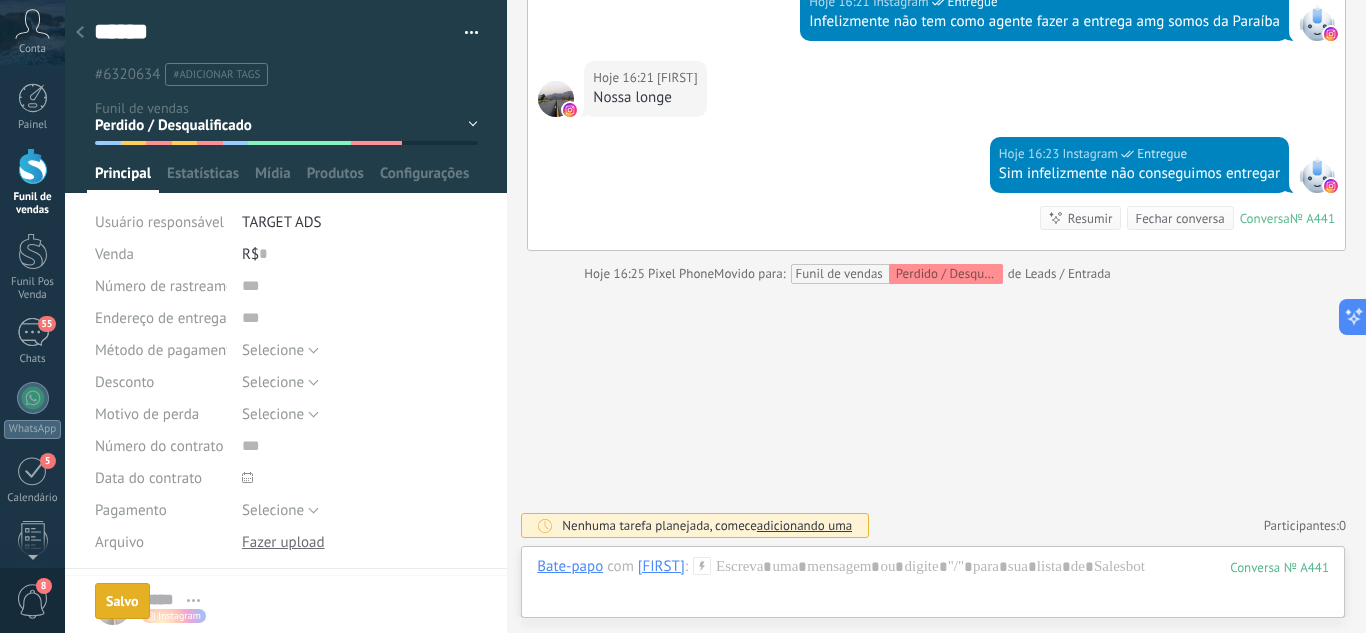 click at bounding box center [80, 33] 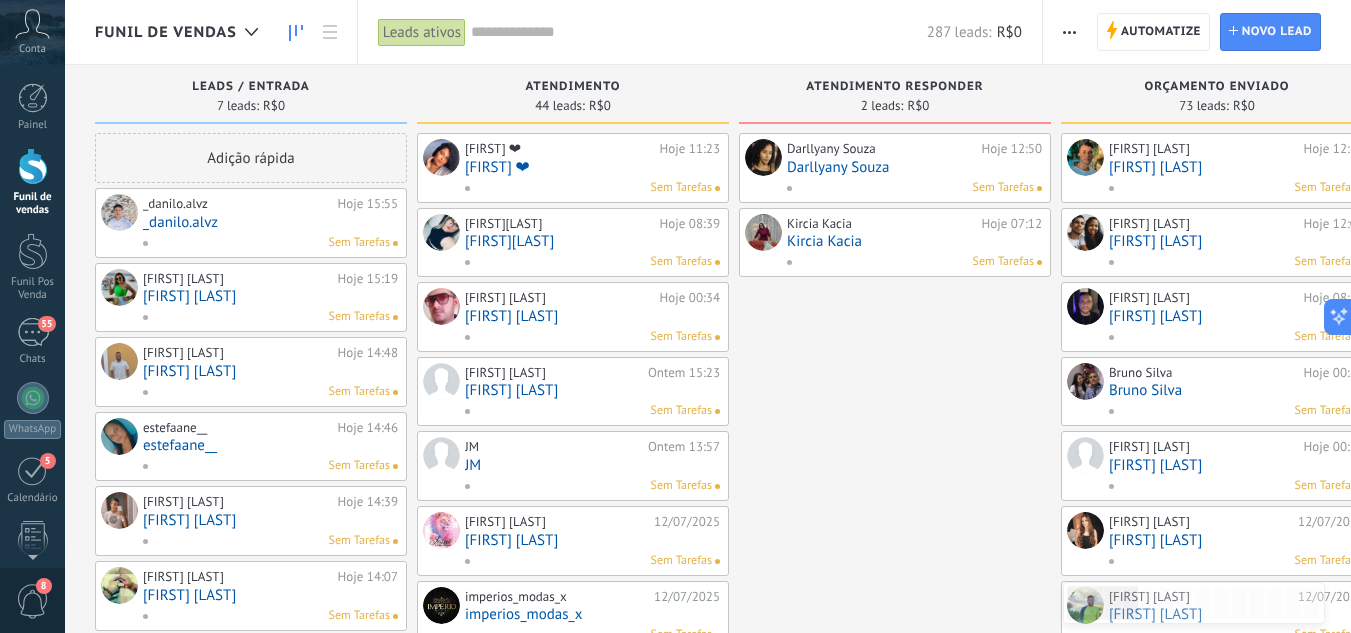 click on "_danilo.alvz" at bounding box center (270, 222) 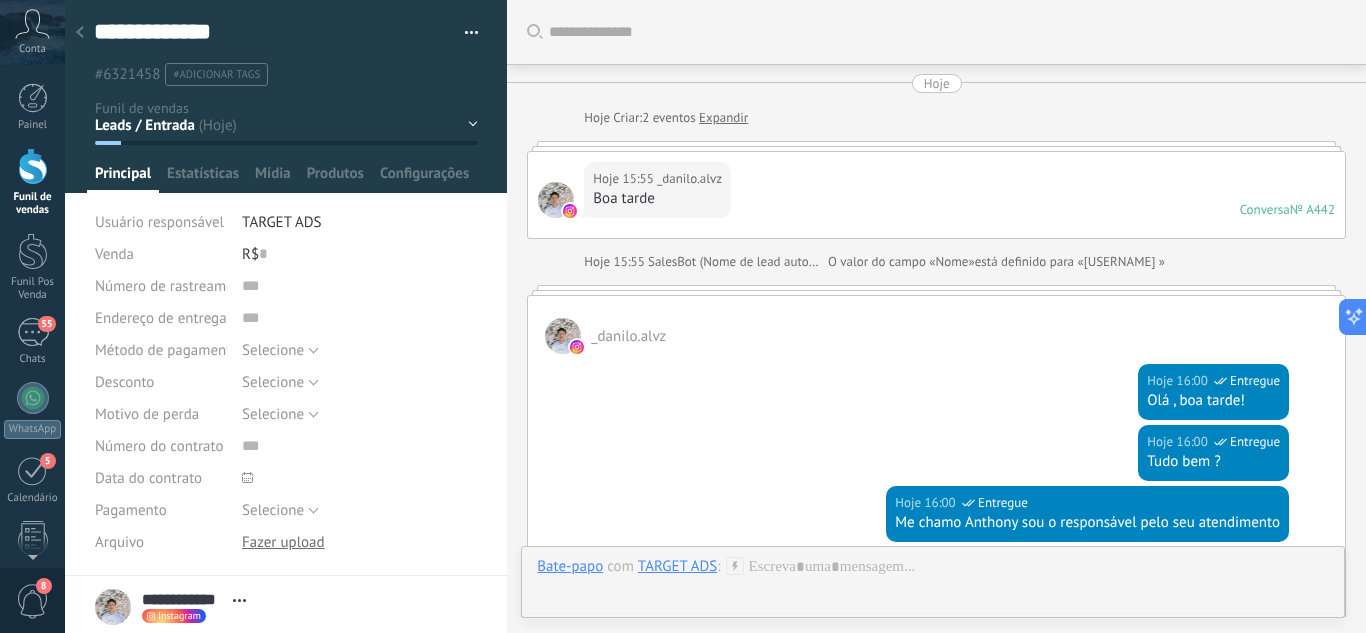 scroll, scrollTop: 30, scrollLeft: 0, axis: vertical 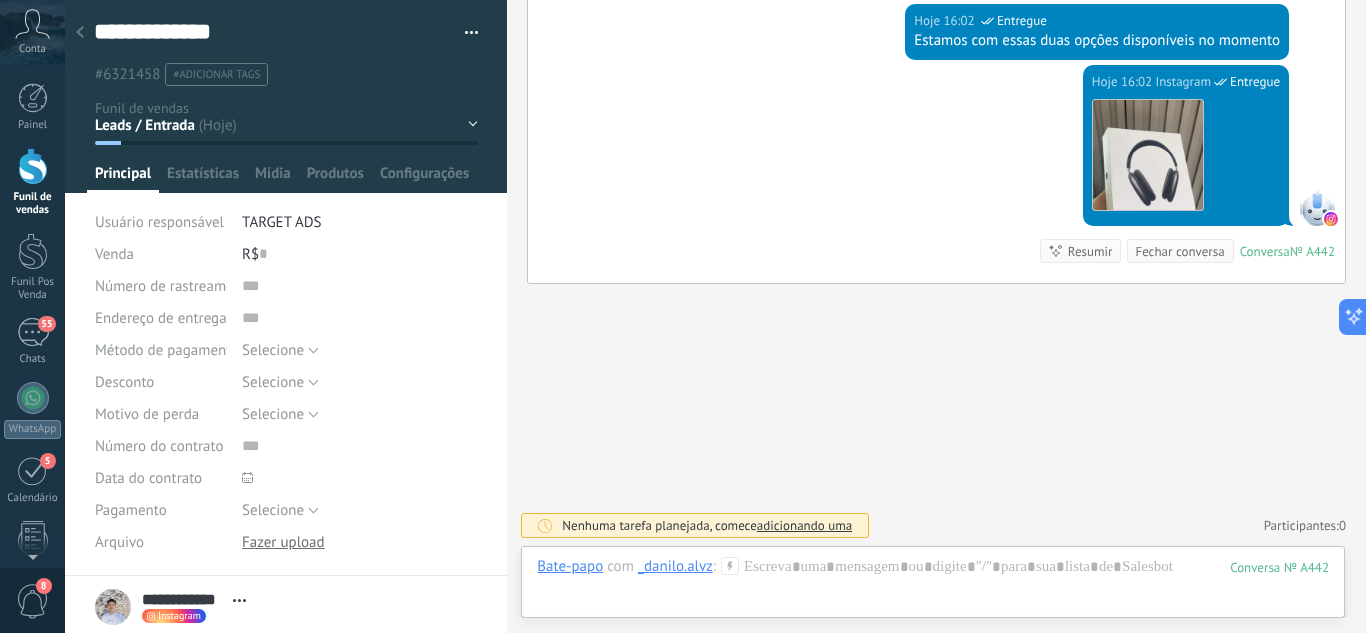 click on "Leads / Entrada
Atendimento
Atendimento Responder
Orçamento Enviado
Orçamento Responder
Negociação / Fechamento
-" at bounding box center [0, 0] 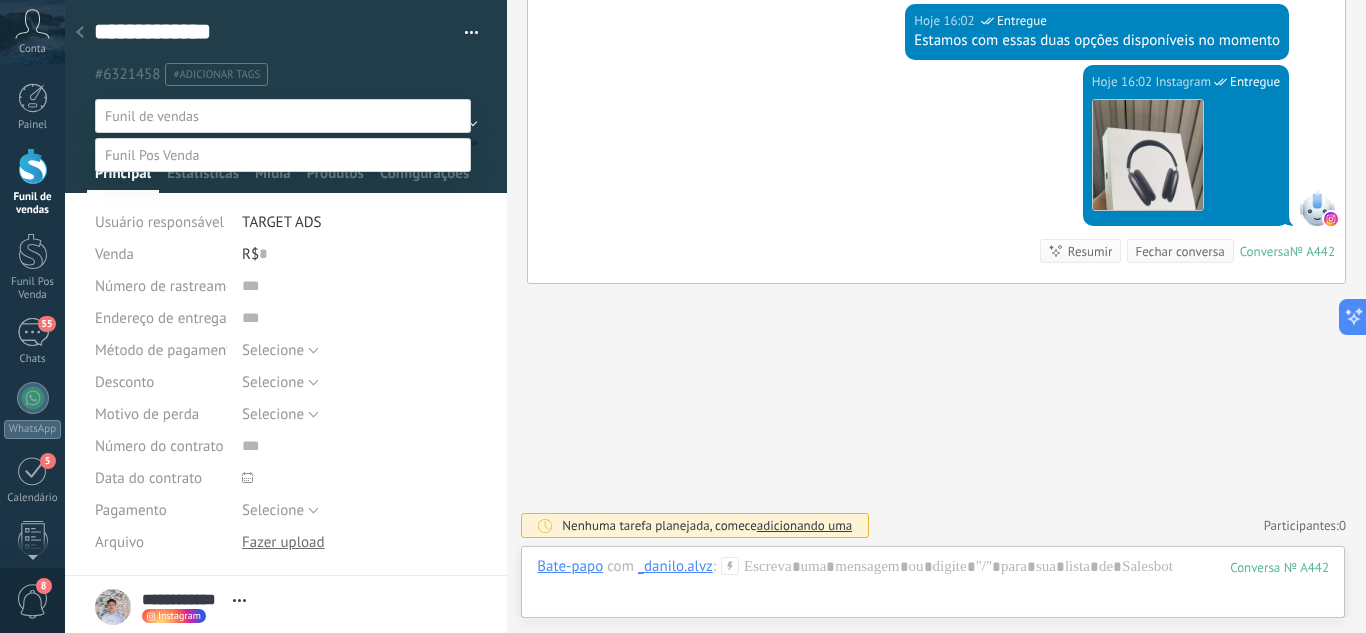 click on "Atendimento" at bounding box center (0, 0) 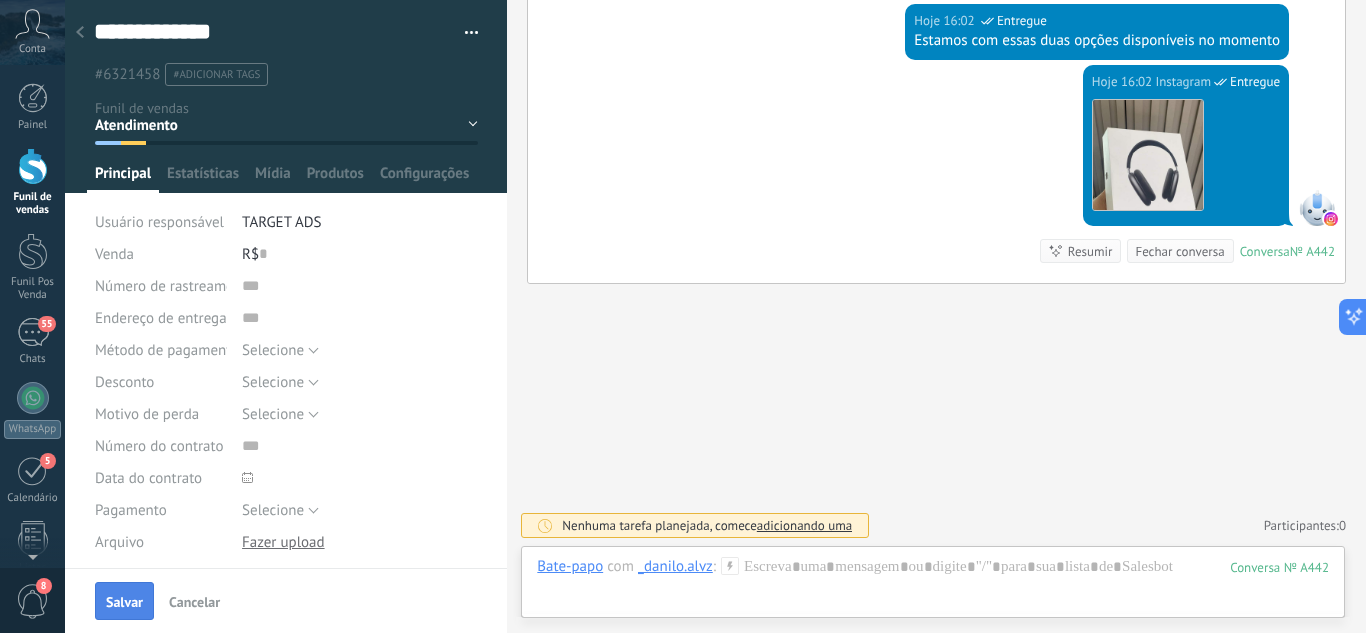 click on "Salvar" at bounding box center [124, 601] 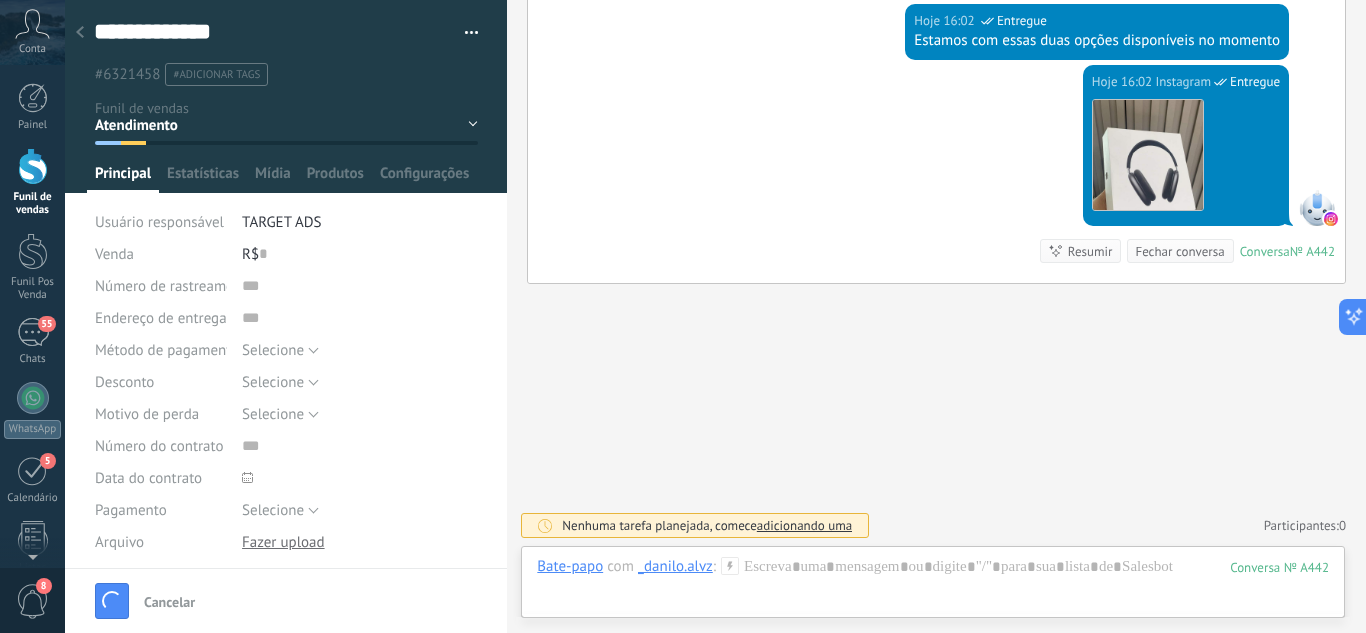 scroll, scrollTop: 1060, scrollLeft: 0, axis: vertical 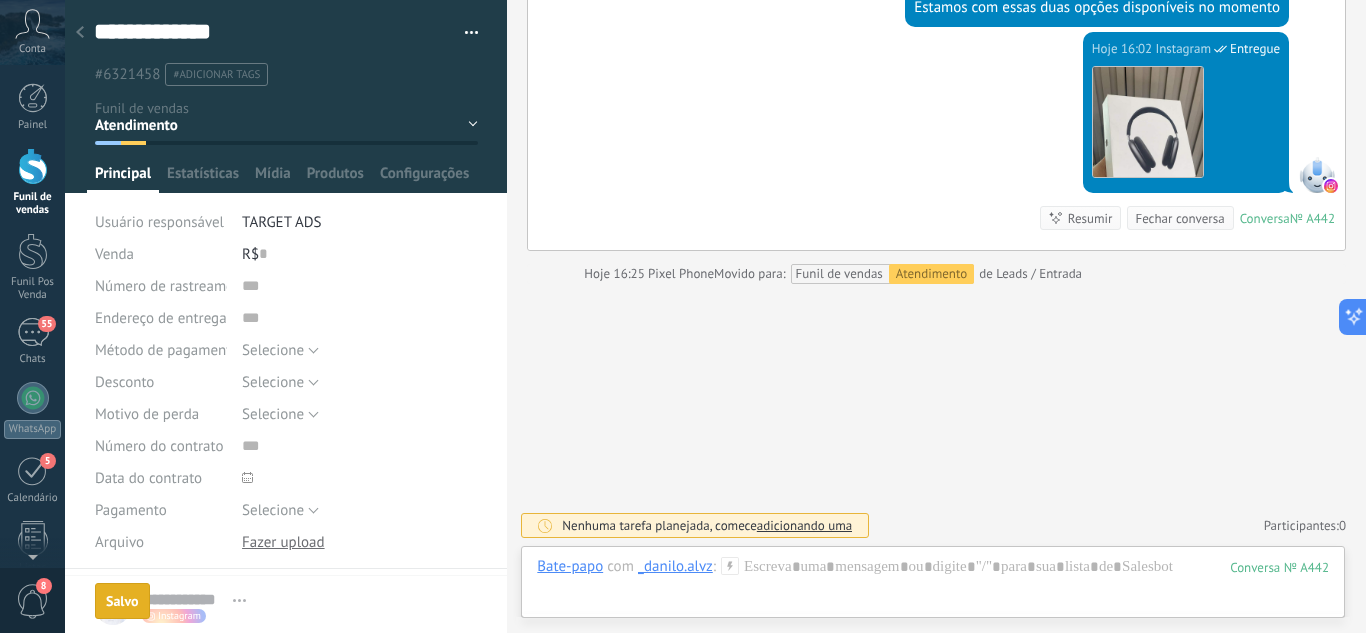 click at bounding box center (80, 33) 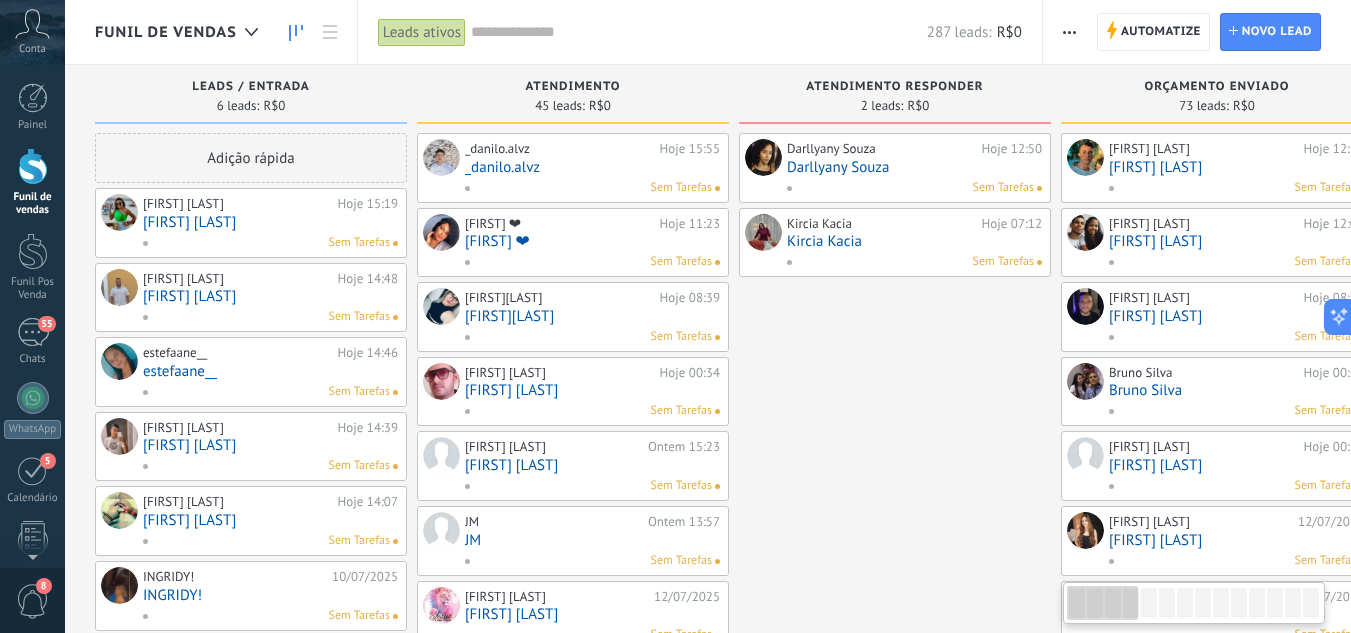 click on "[FIRST] [LAST]" at bounding box center [270, 222] 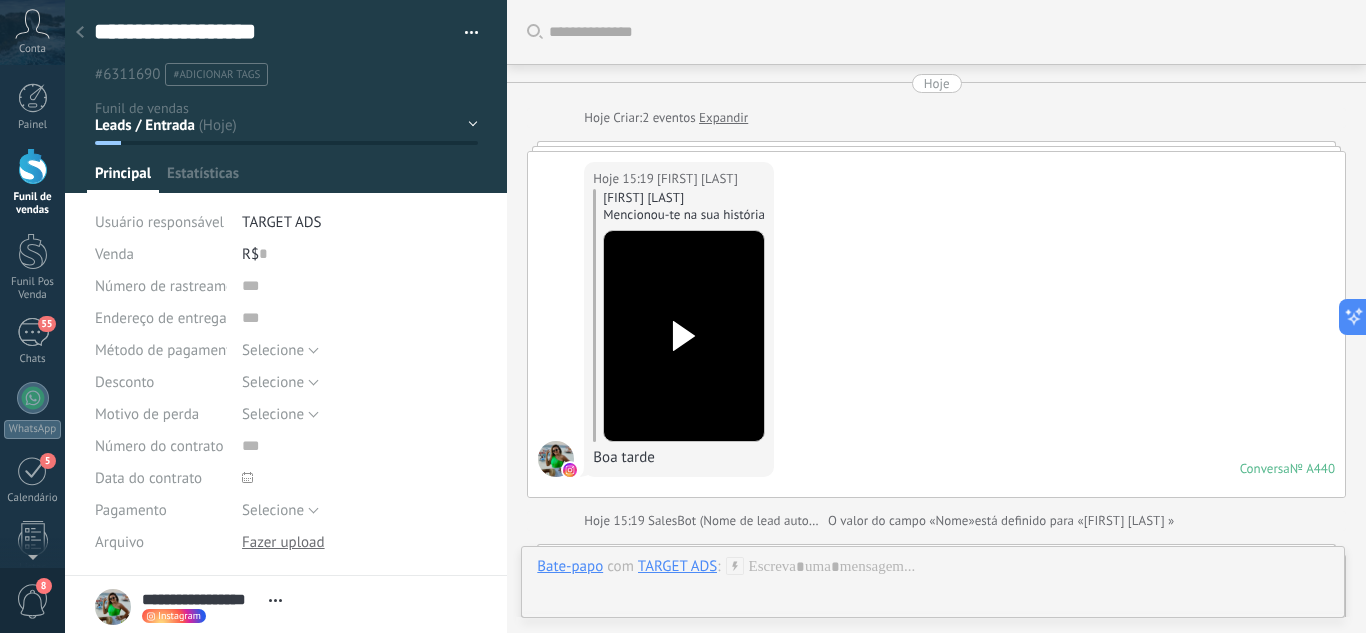 scroll, scrollTop: 1304, scrollLeft: 0, axis: vertical 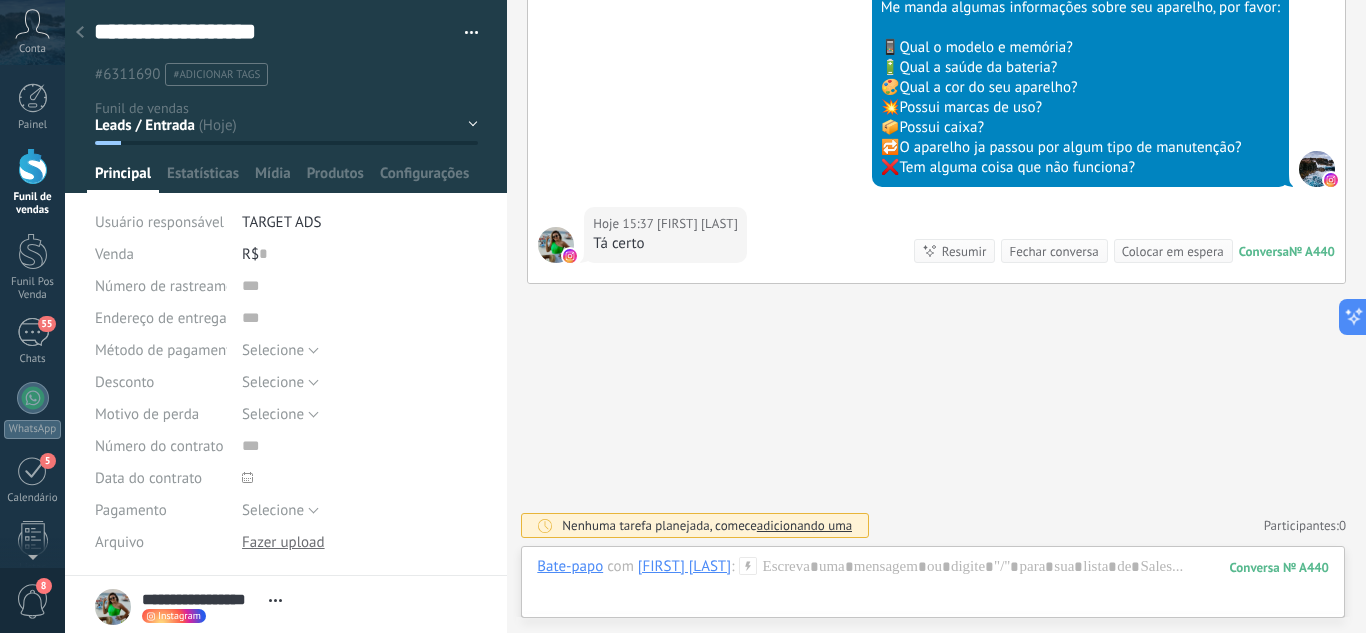 click on "Leads / Entrada
Atendimento
Atendimento Responder
Orçamento Enviado
Orçamento Responder
Negociação / Fechamento
-" at bounding box center [0, 0] 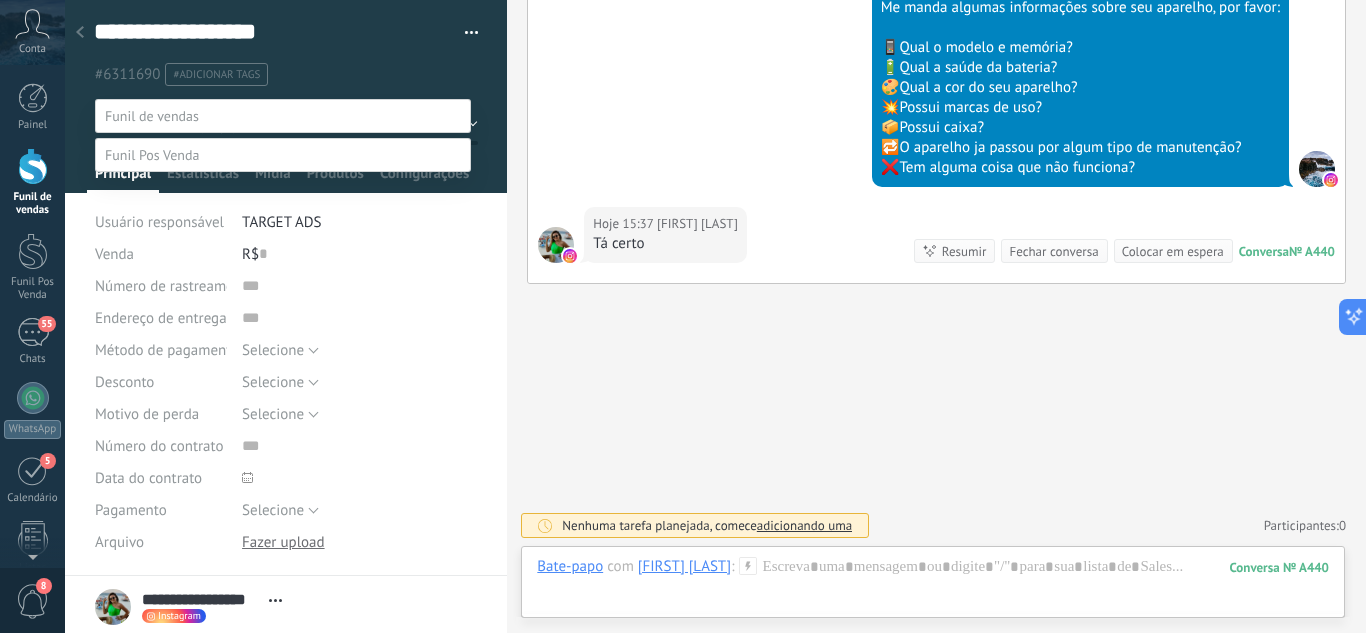 click on "Negociação / Fechamento" at bounding box center [0, 0] 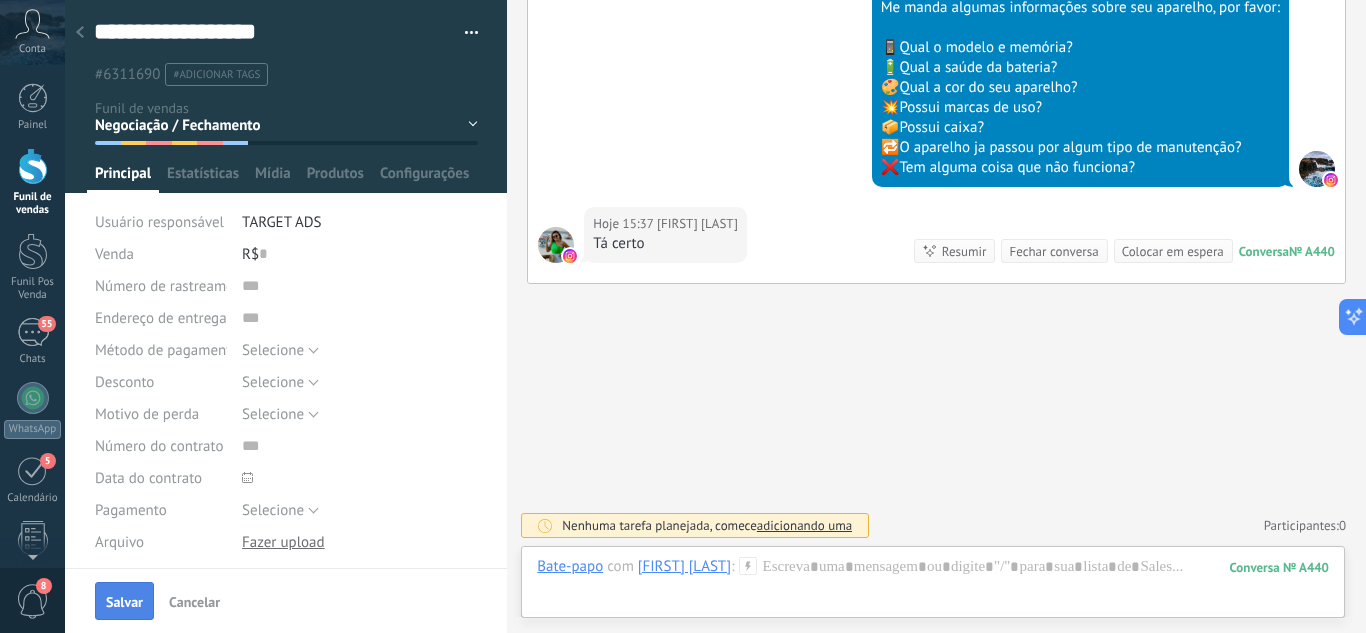click on "Salvar" at bounding box center (124, 602) 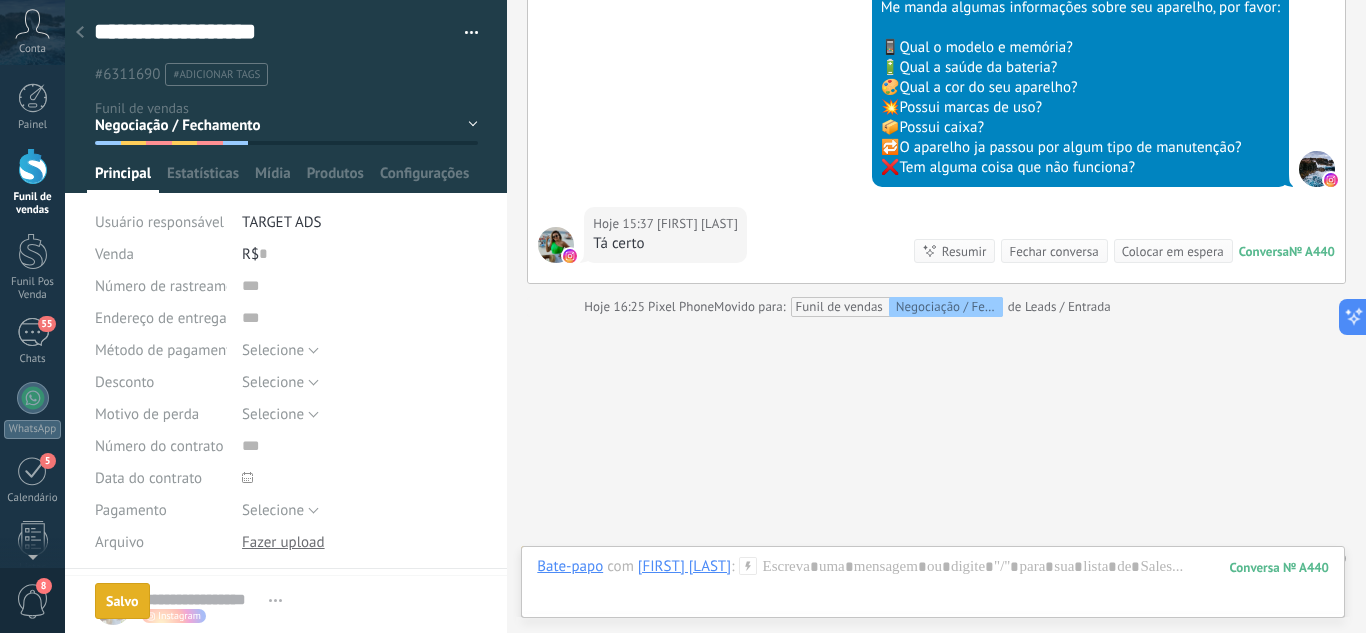scroll, scrollTop: 1337, scrollLeft: 0, axis: vertical 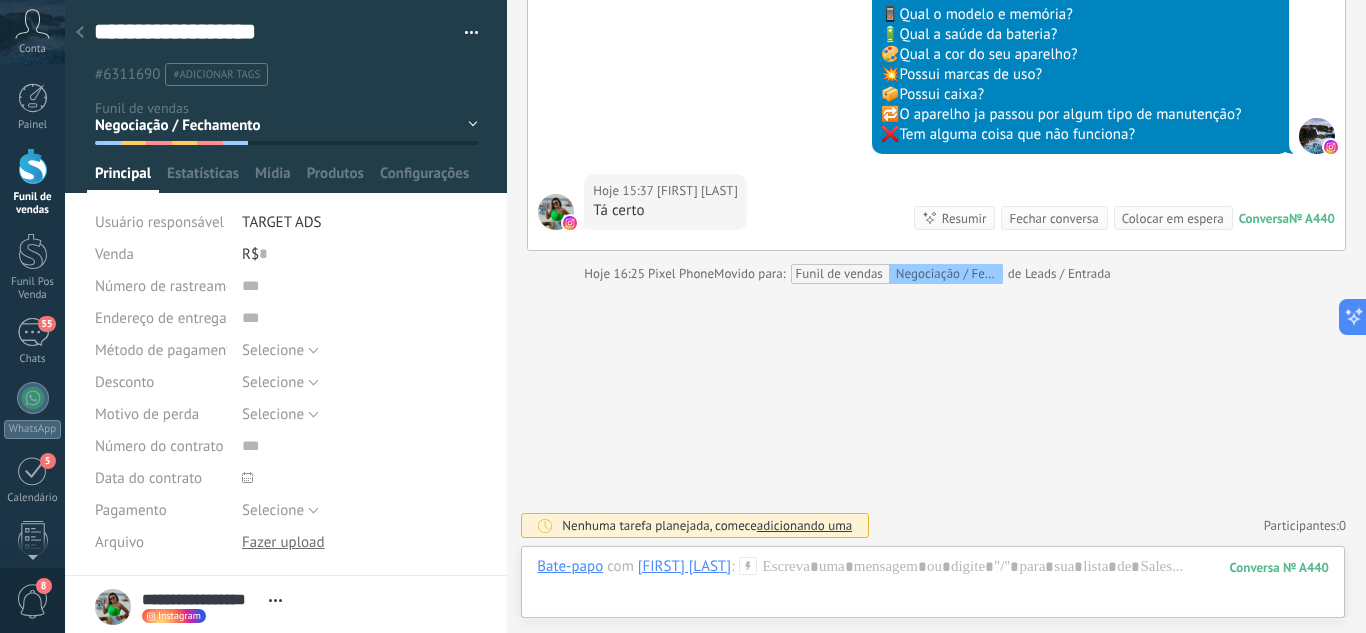 click at bounding box center (80, 33) 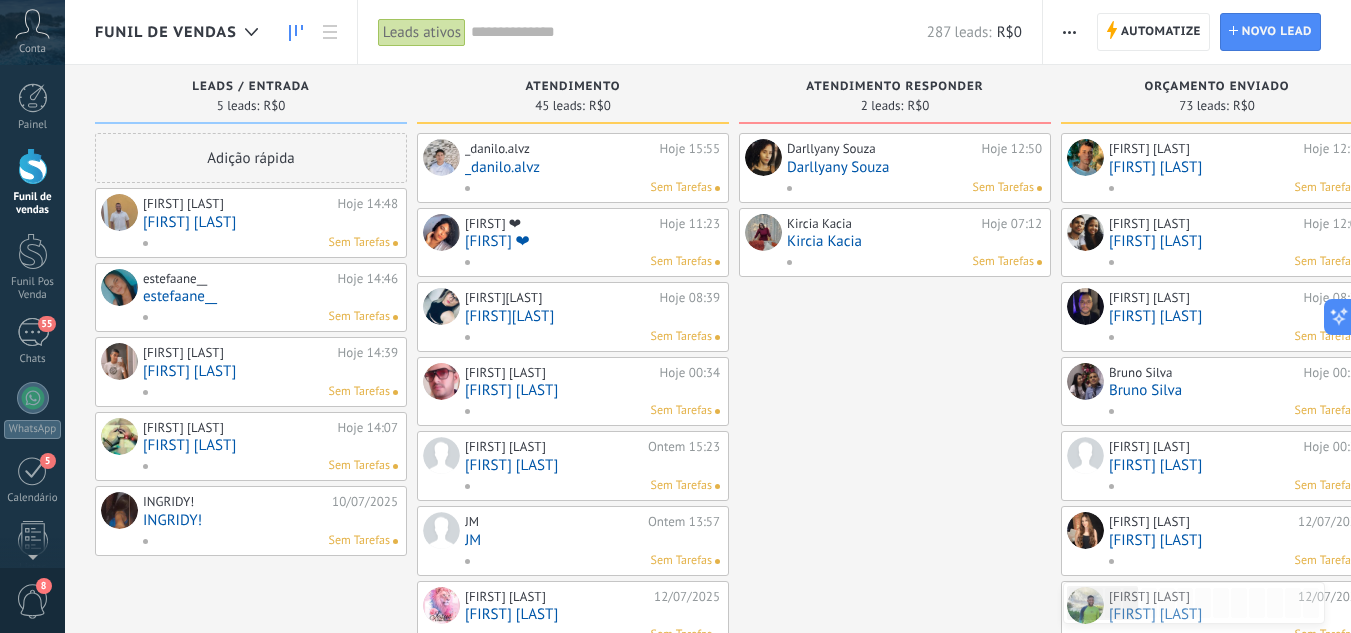 click on "[FIRST] [LAST]" at bounding box center [270, 222] 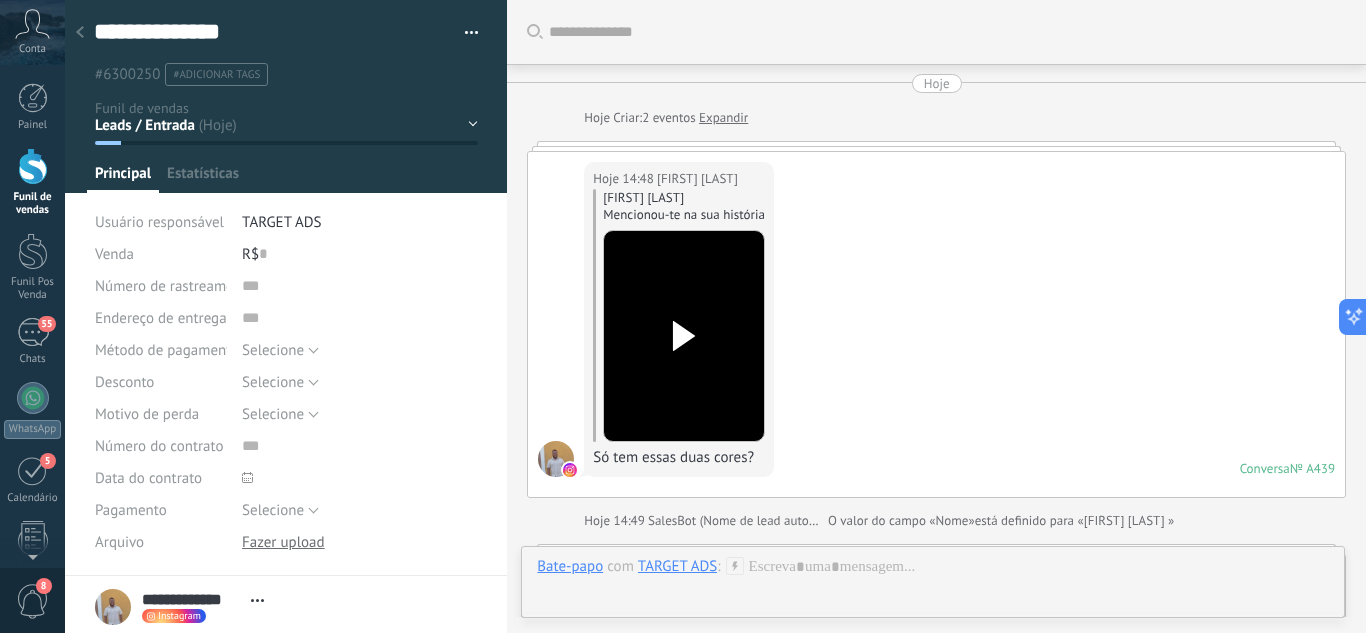 scroll, scrollTop: 30, scrollLeft: 0, axis: vertical 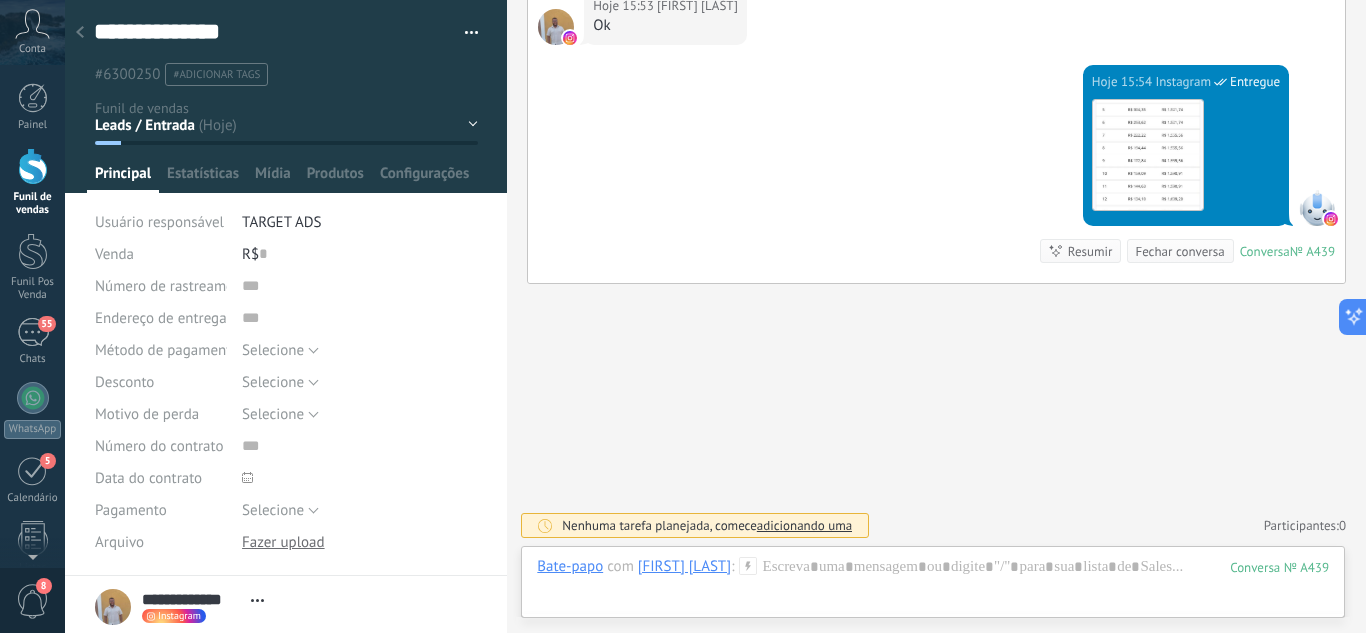 drag, startPoint x: 489, startPoint y: 125, endPoint x: 461, endPoint y: 124, distance: 28.01785 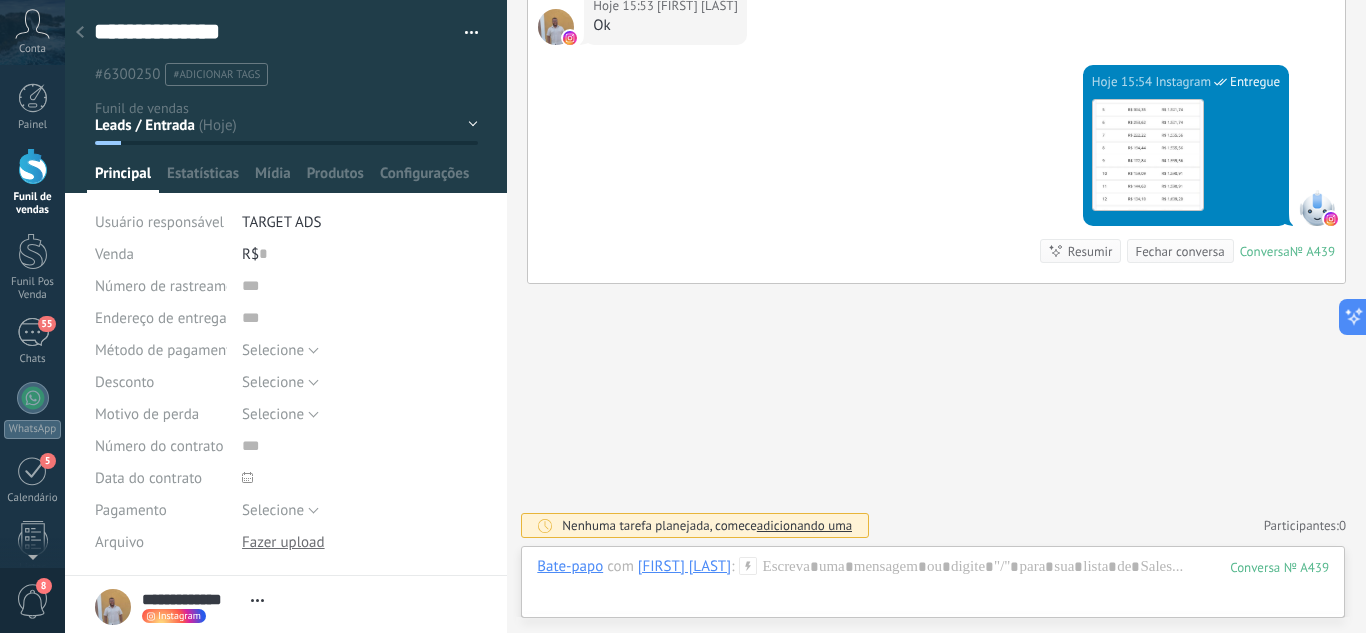 click at bounding box center [286, 96] 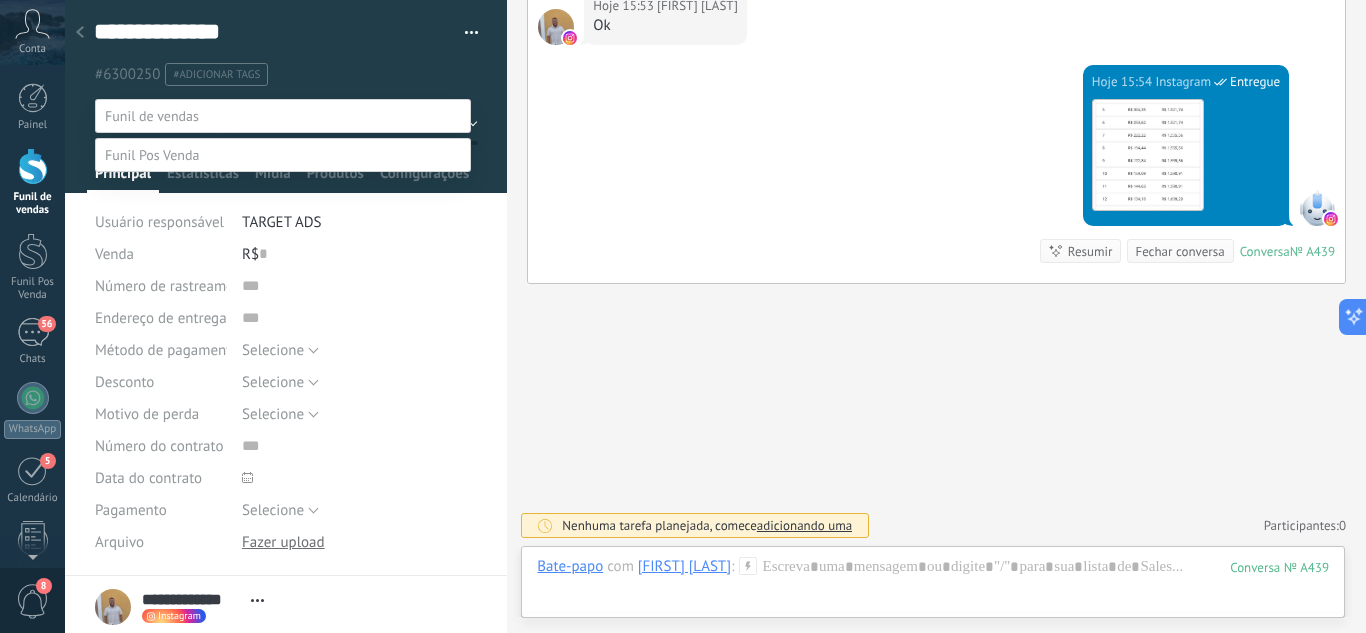 click on "Orçamento Enviado" at bounding box center [0, 0] 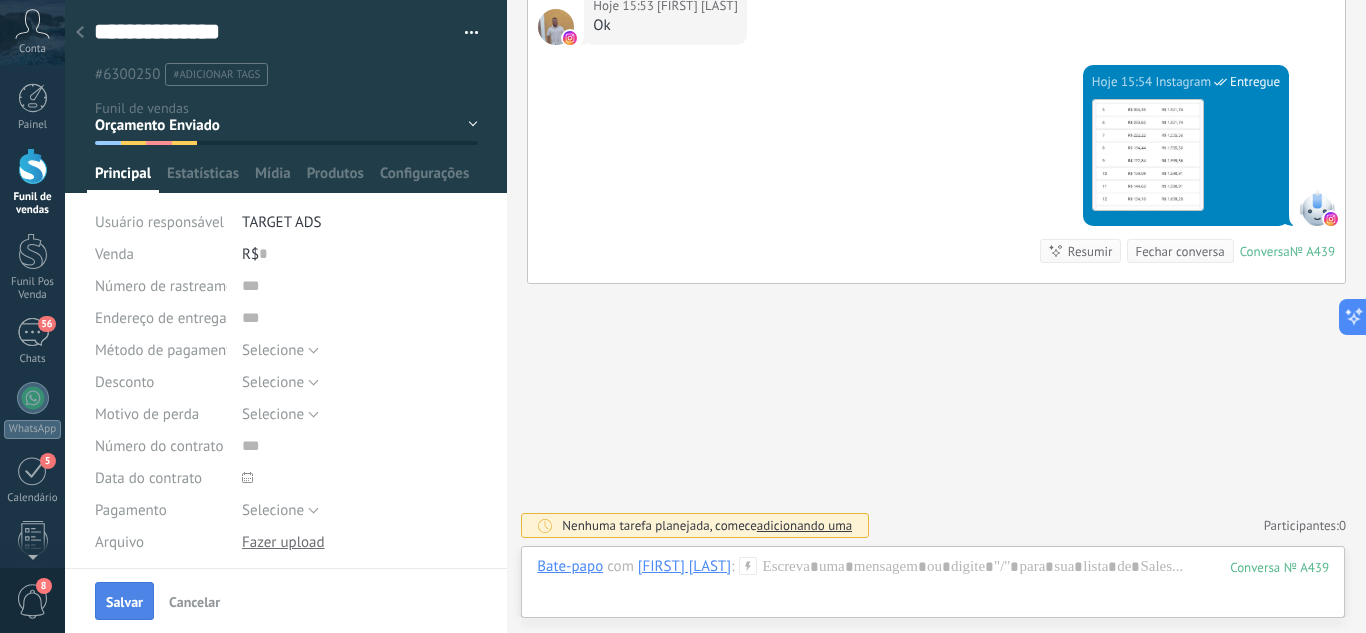 click on "Salvar" at bounding box center (124, 601) 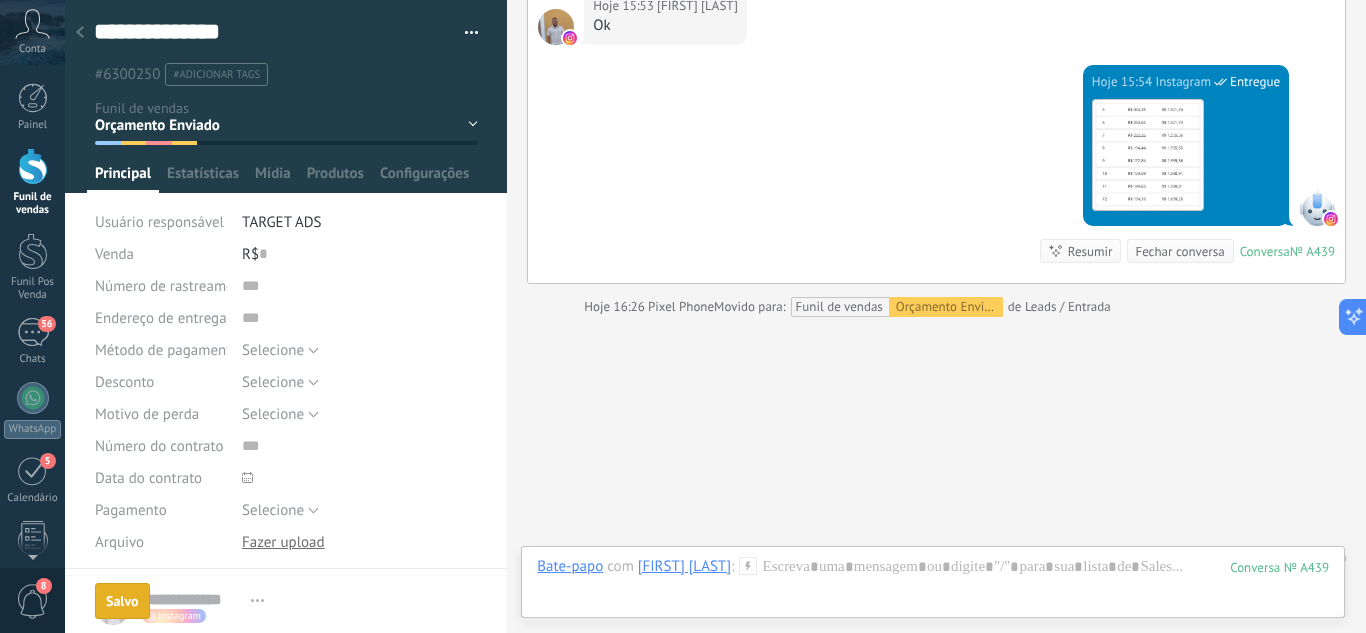 scroll, scrollTop: 1230, scrollLeft: 0, axis: vertical 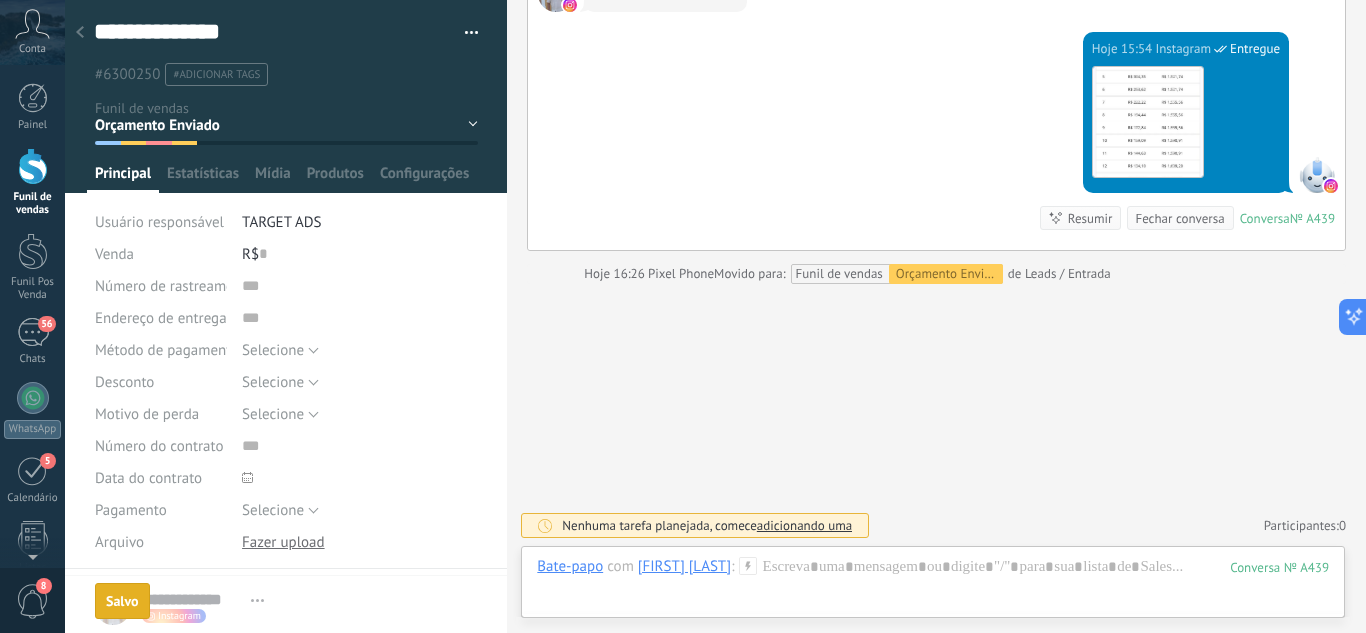 click at bounding box center (80, 33) 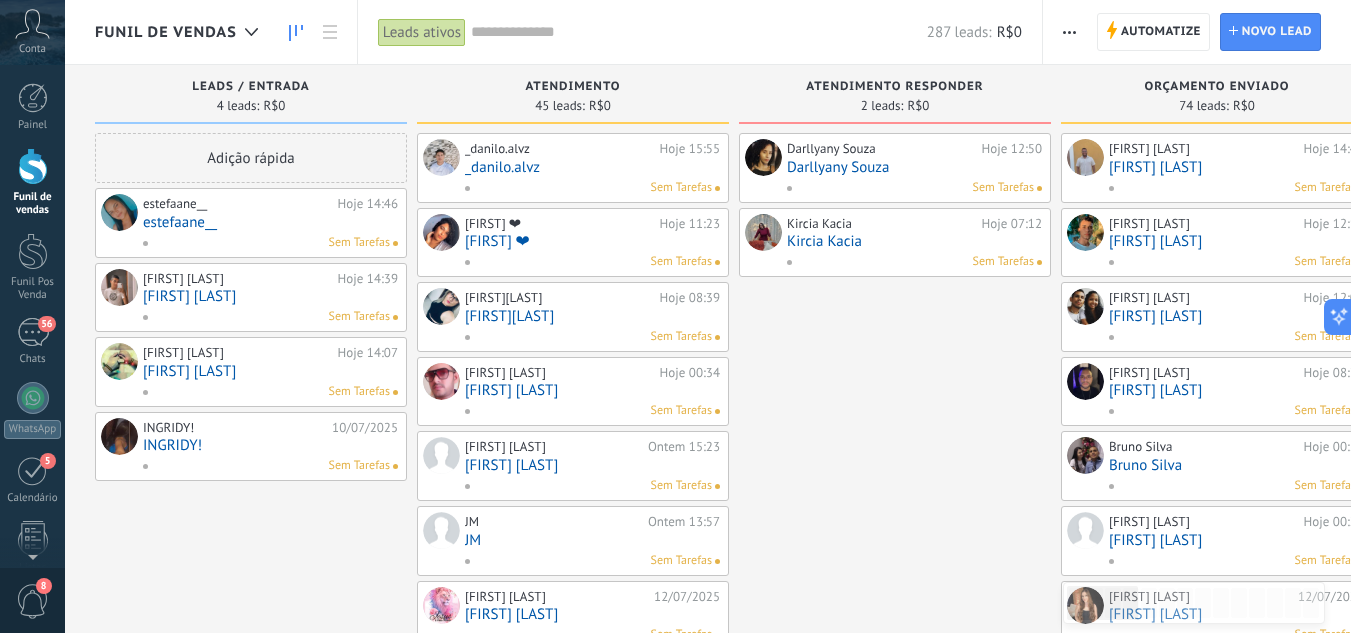 click on "estefaane__" at bounding box center [270, 222] 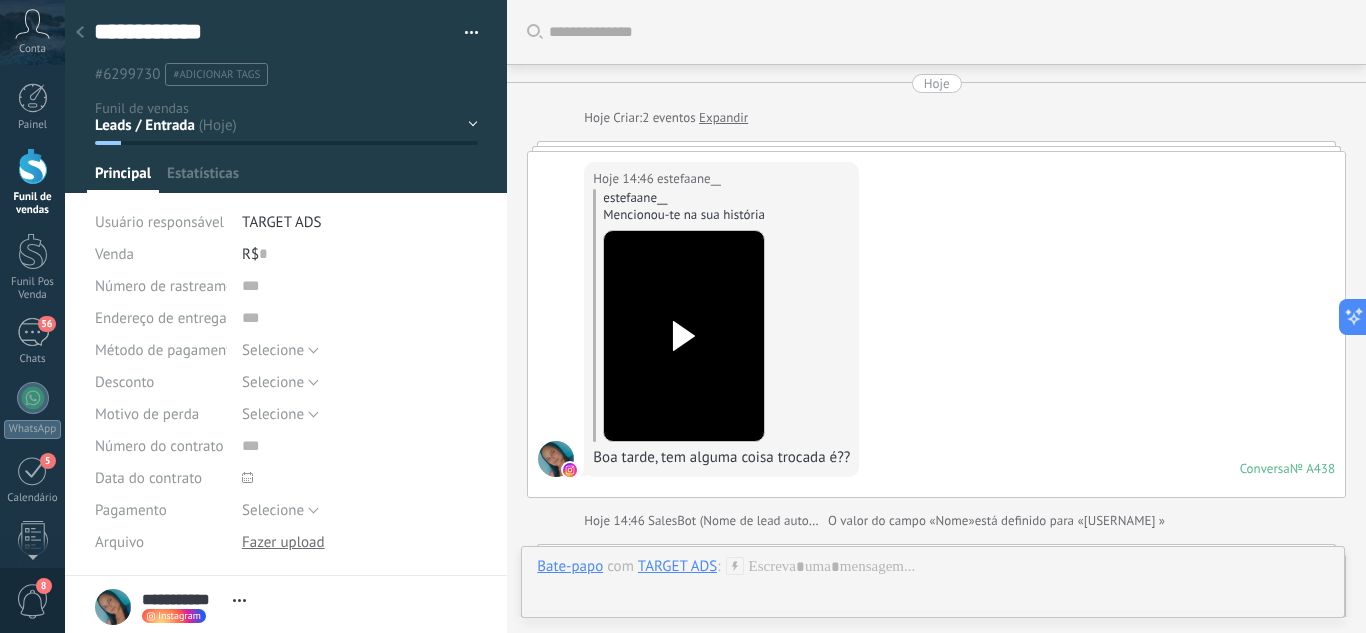 scroll, scrollTop: 30, scrollLeft: 0, axis: vertical 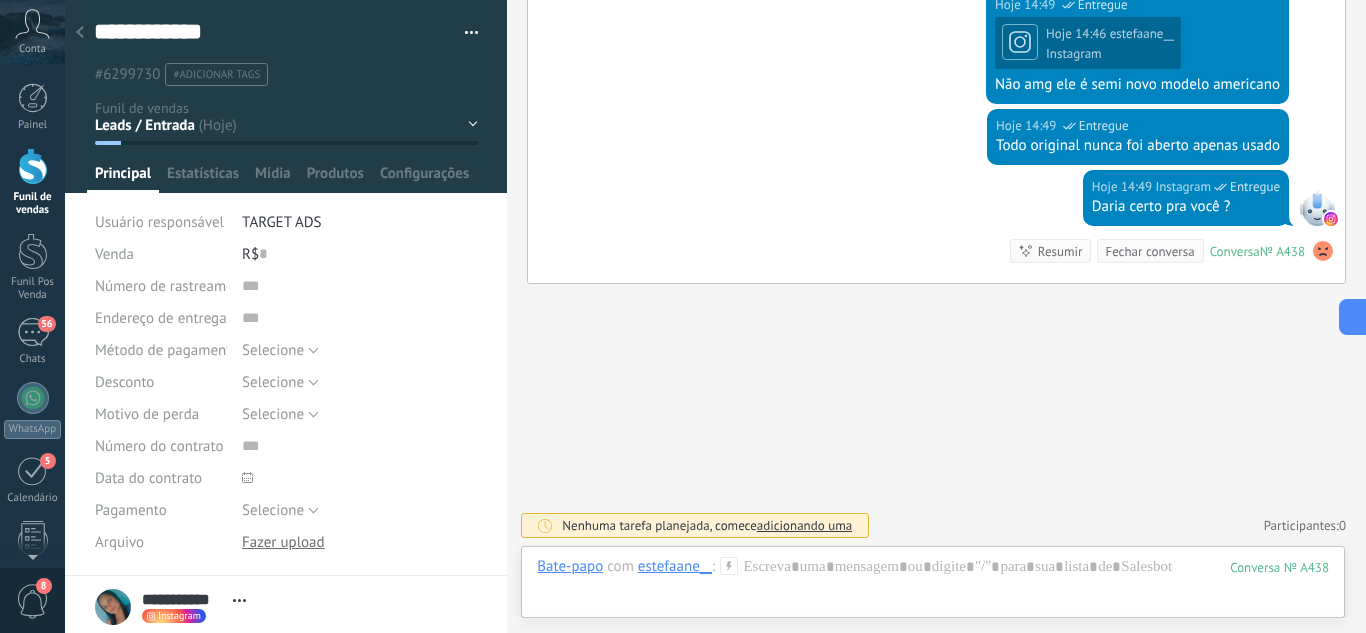 click at bounding box center [33, 166] 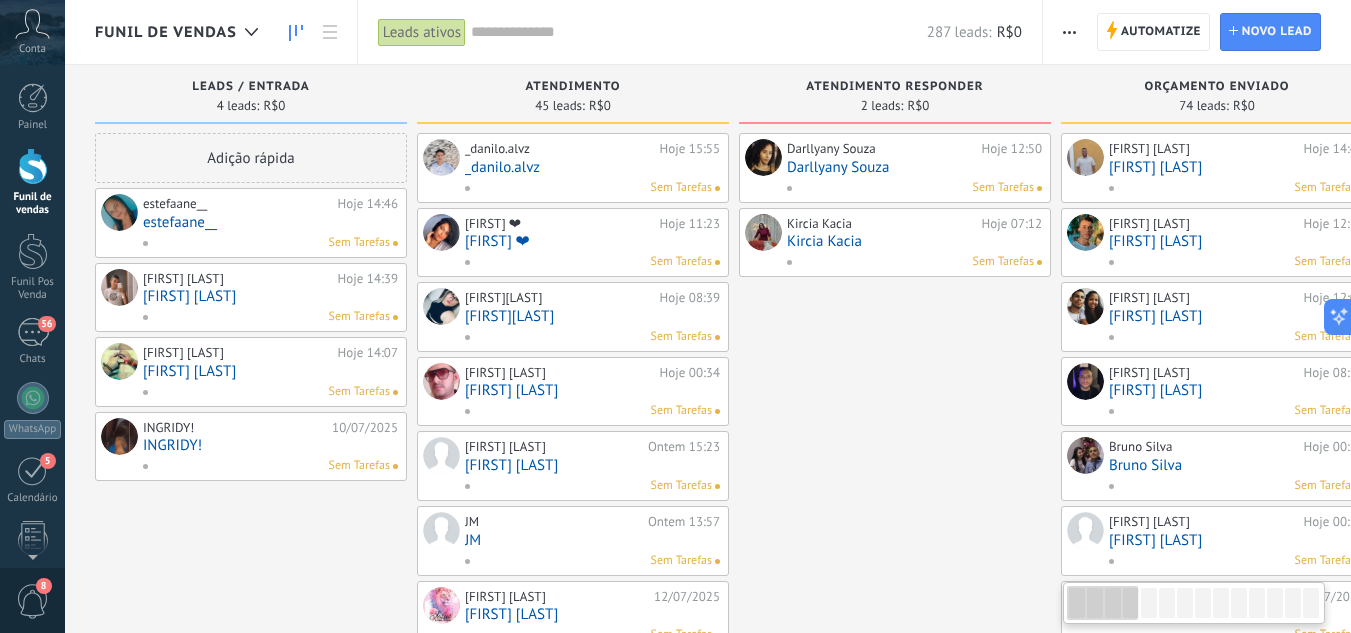 drag, startPoint x: 155, startPoint y: 175, endPoint x: 191, endPoint y: 221, distance: 58.412327 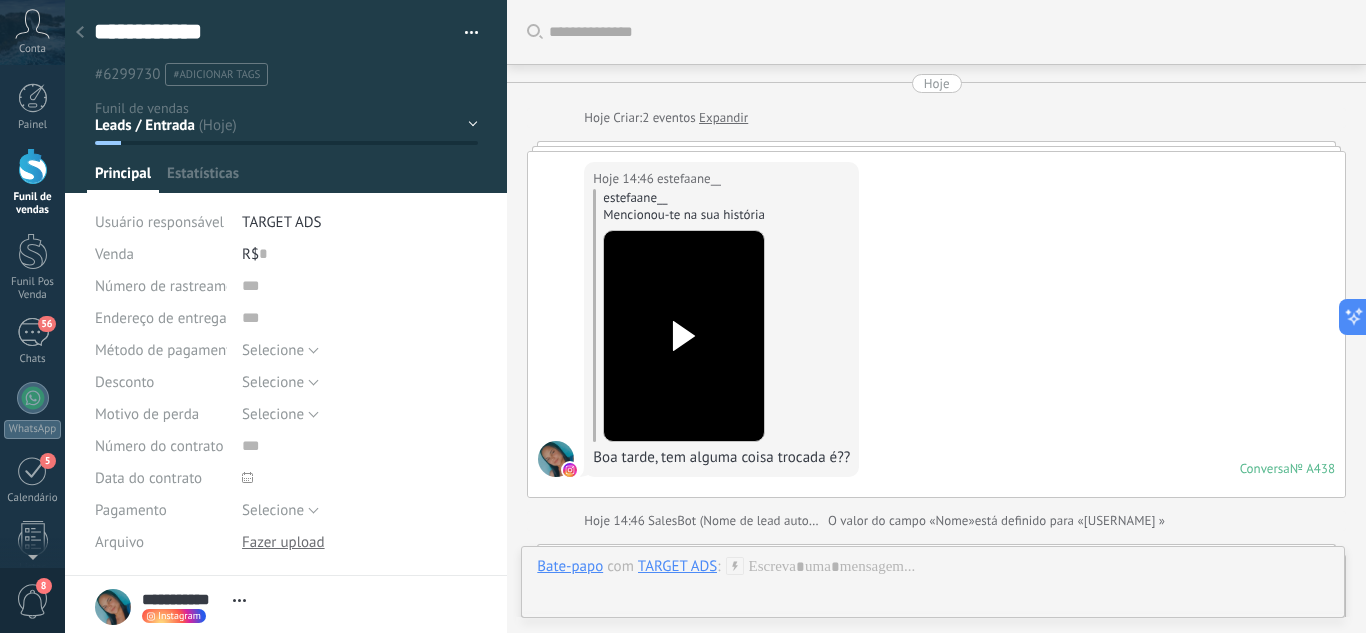 scroll, scrollTop: 818, scrollLeft: 0, axis: vertical 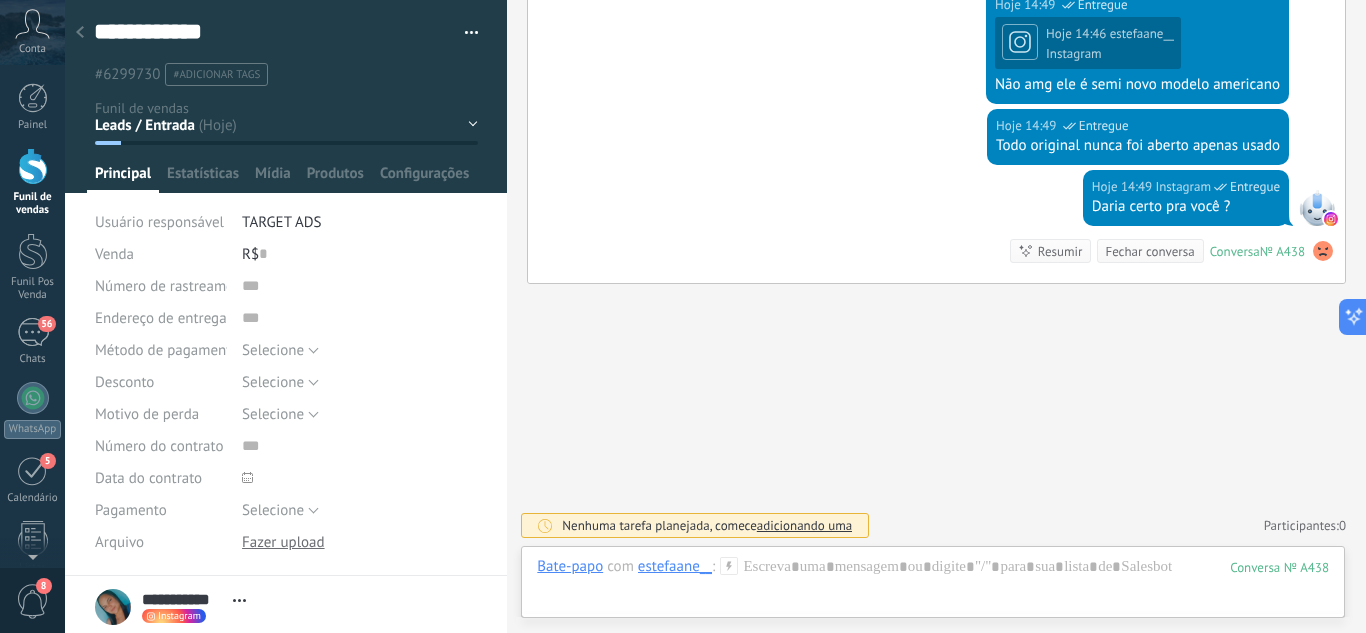 click on "Leads / Entrada
Atendimento
Atendimento Responder
Orçamento Enviado
Orçamento Responder
Negociação / Fechamento
-" at bounding box center [0, 0] 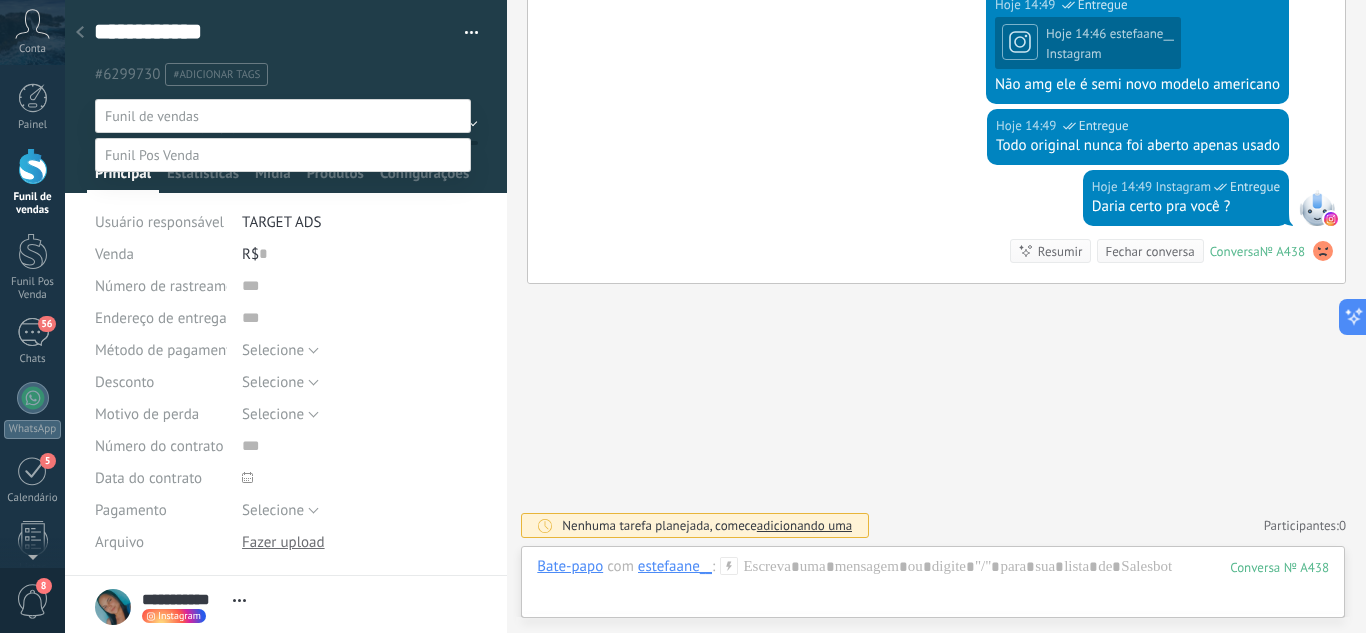 click on "Orçamento Enviado" at bounding box center (0, 0) 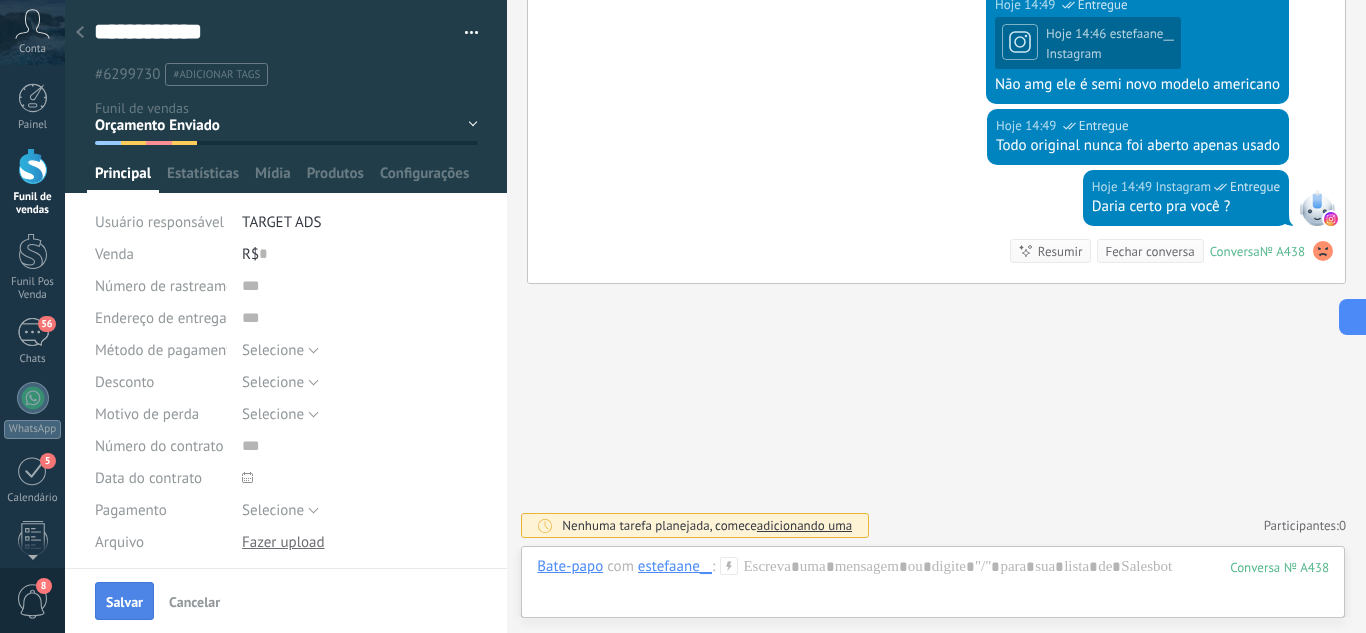 click on "Salvar" at bounding box center (124, 601) 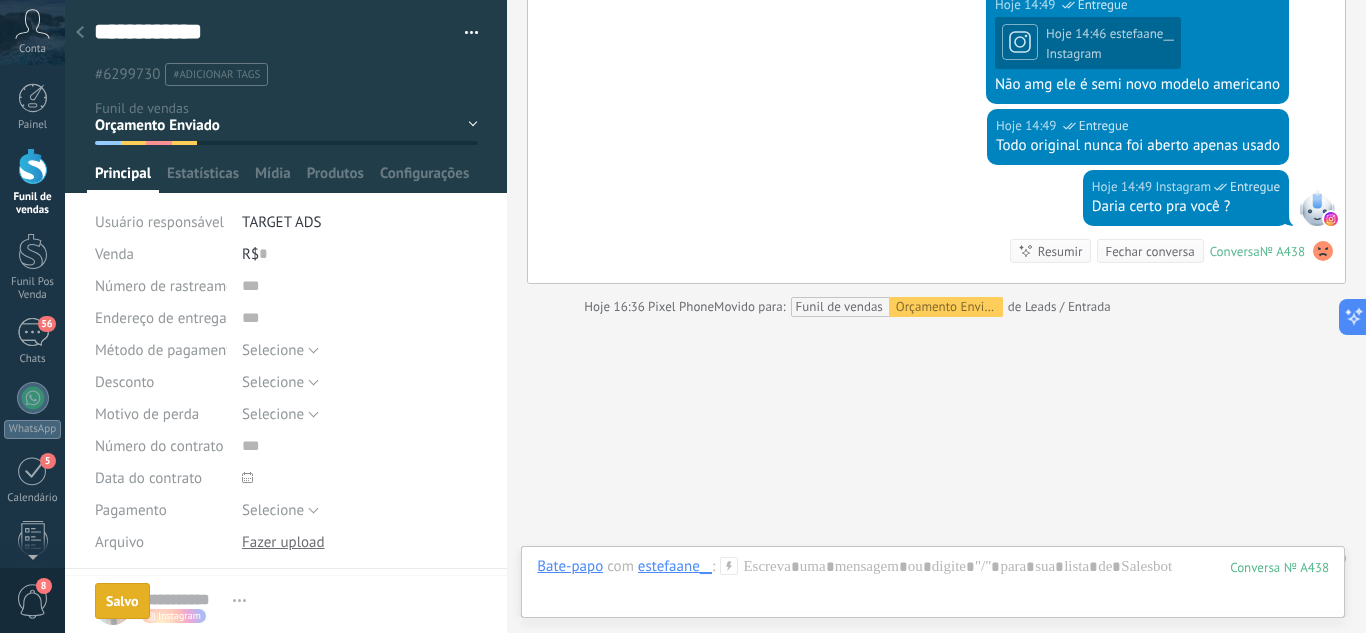 scroll, scrollTop: 851, scrollLeft: 0, axis: vertical 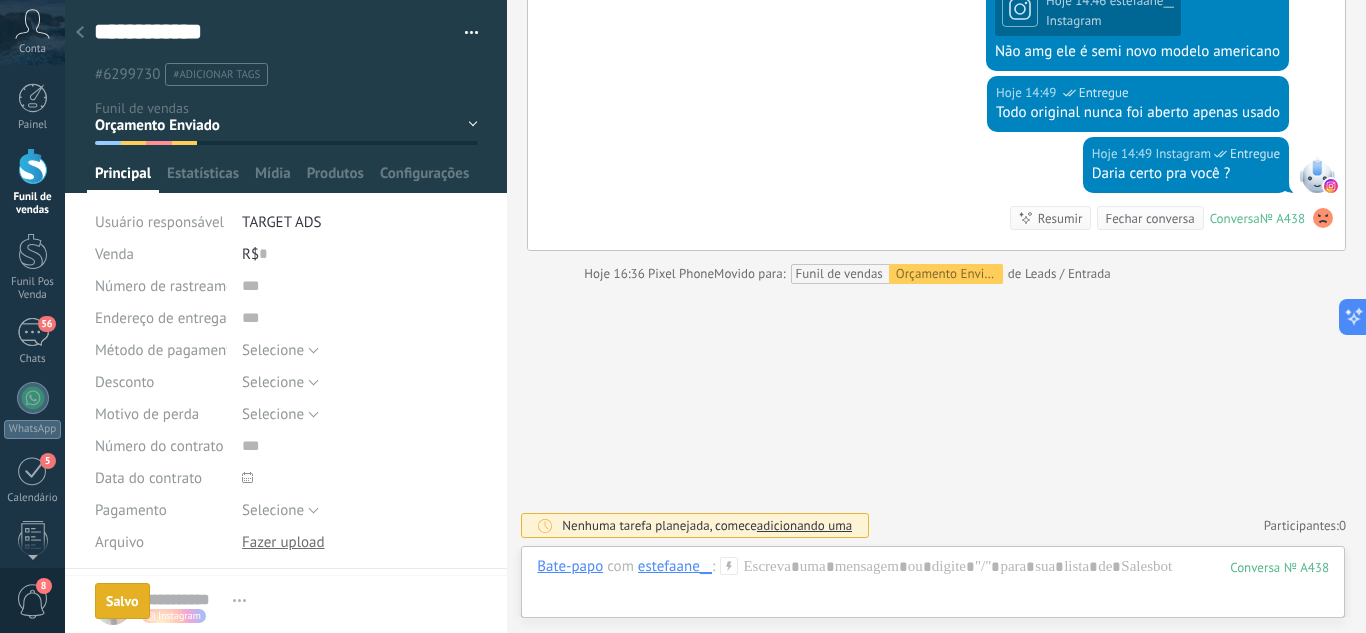click at bounding box center (80, 33) 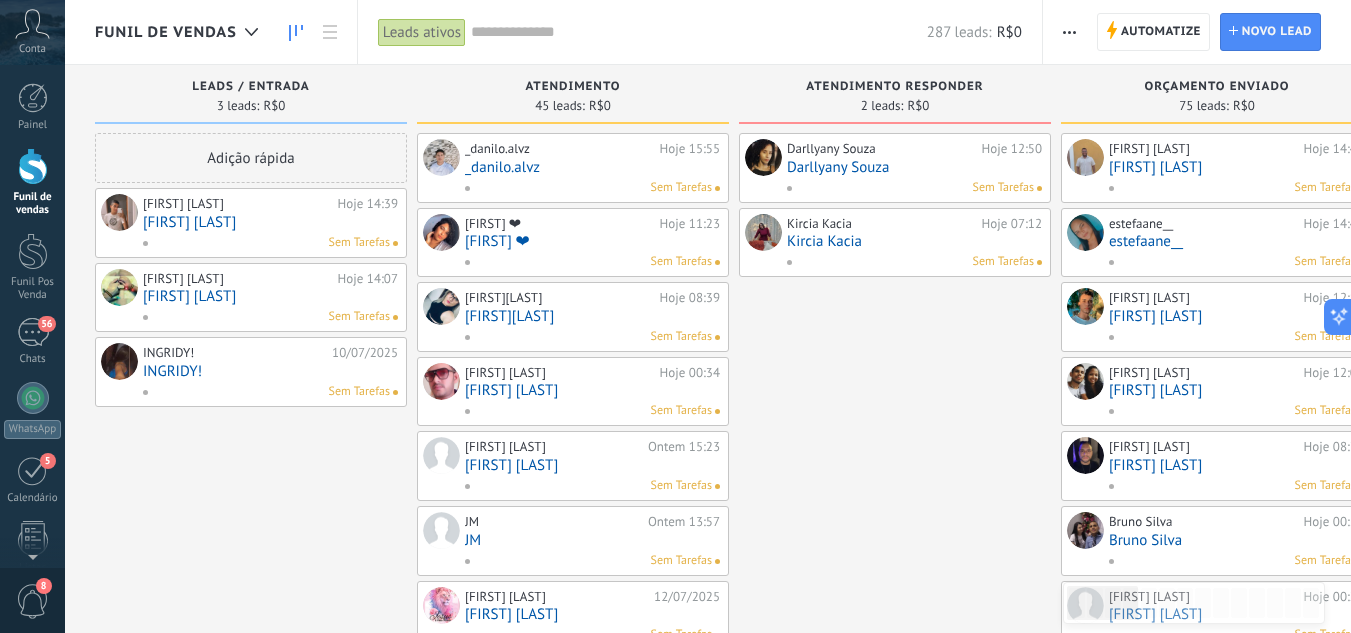 click on "[FIRST] [LAST]" at bounding box center (270, 222) 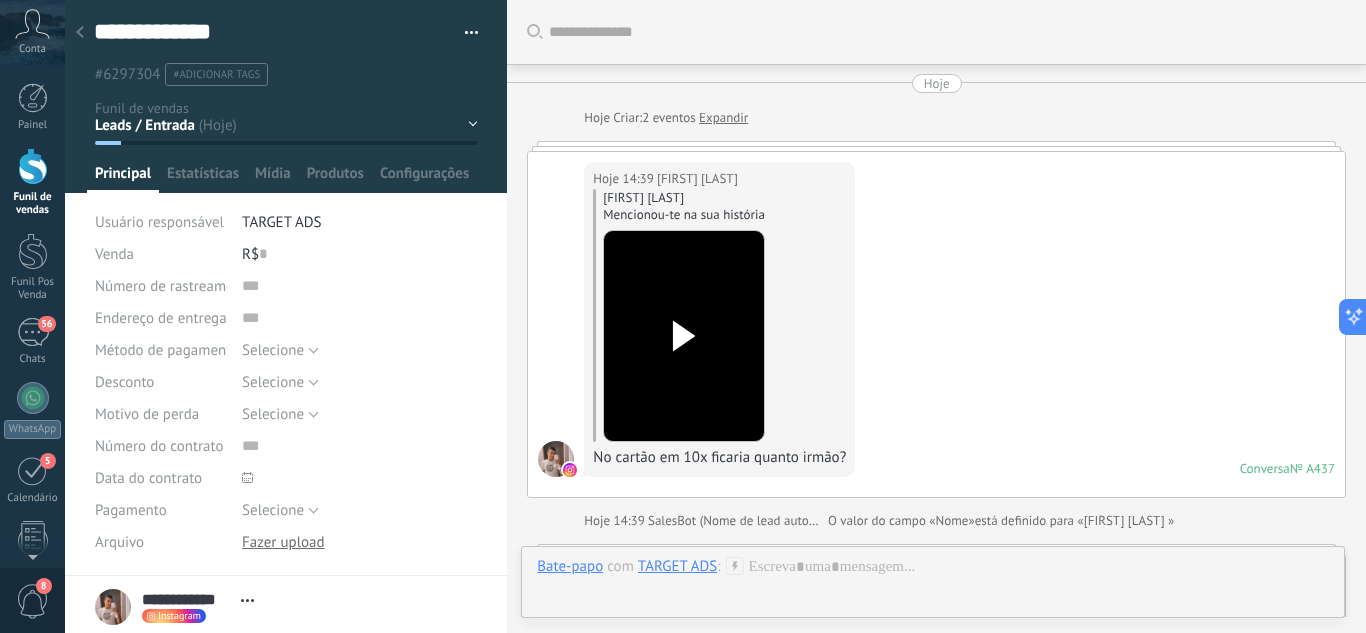 scroll, scrollTop: 30, scrollLeft: 0, axis: vertical 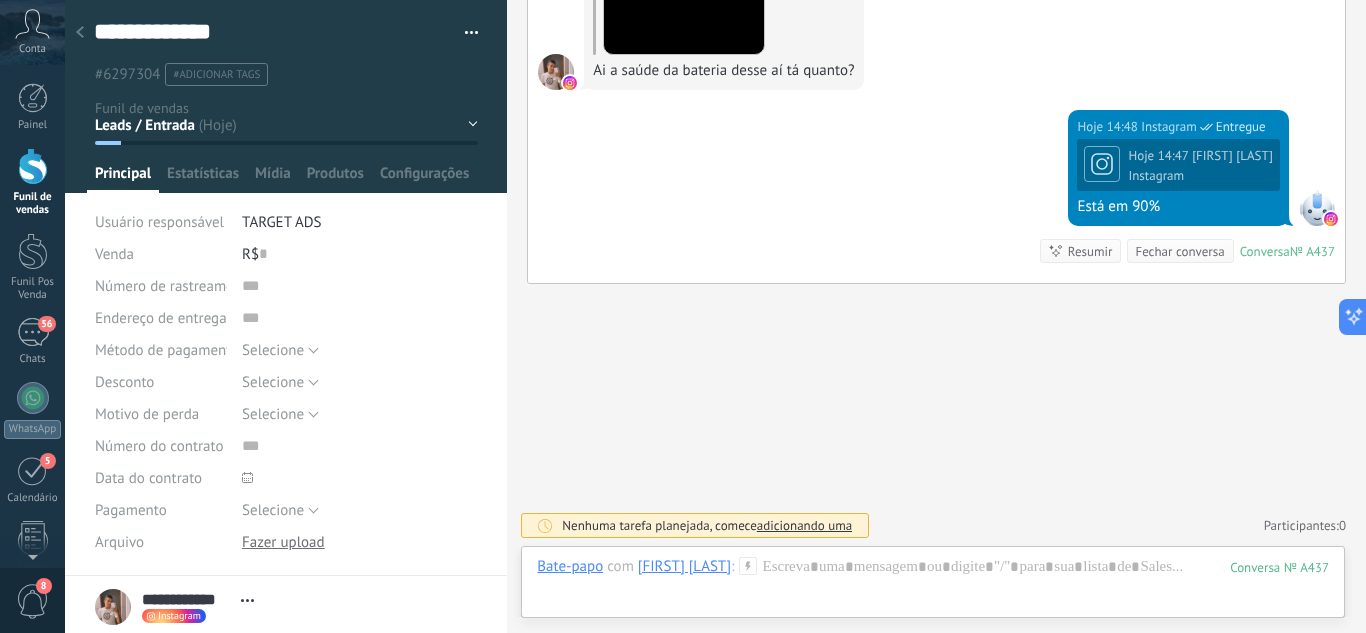 click on "Leads / Entrada
Atendimento
Atendimento Responder
Orçamento Enviado
Orçamento Responder
Negociação / Fechamento
-" at bounding box center (0, 0) 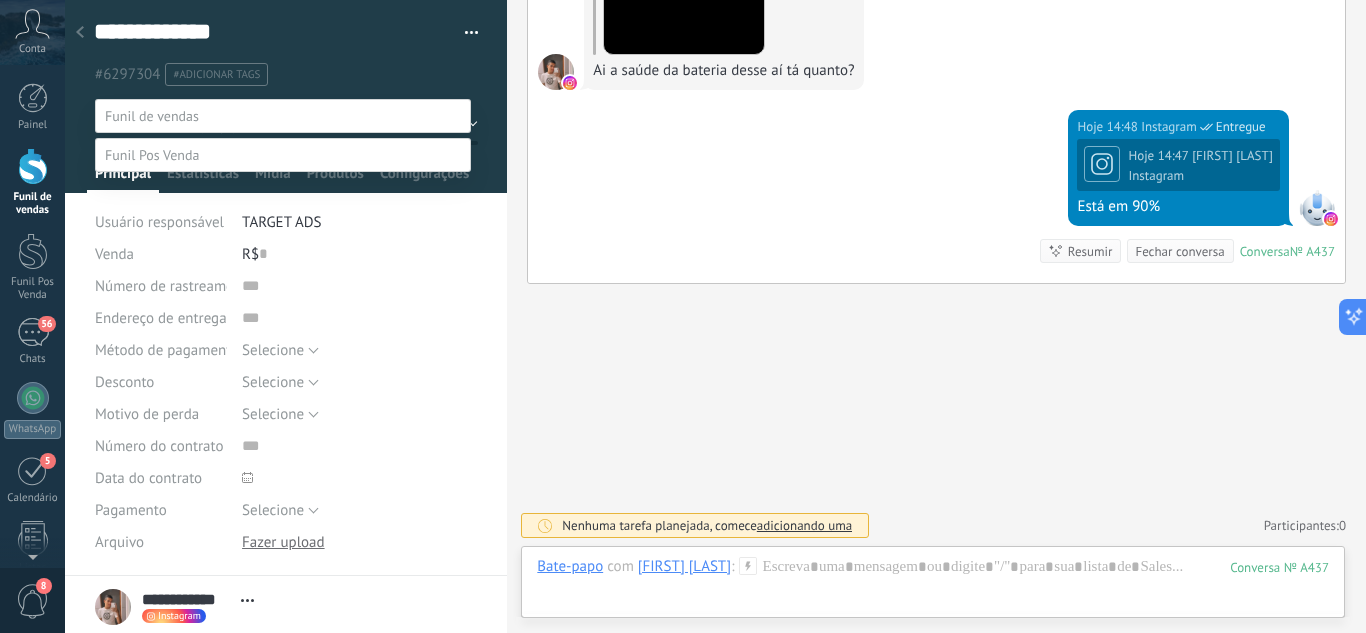 click on "Negociação / Fechamento" at bounding box center (0, 0) 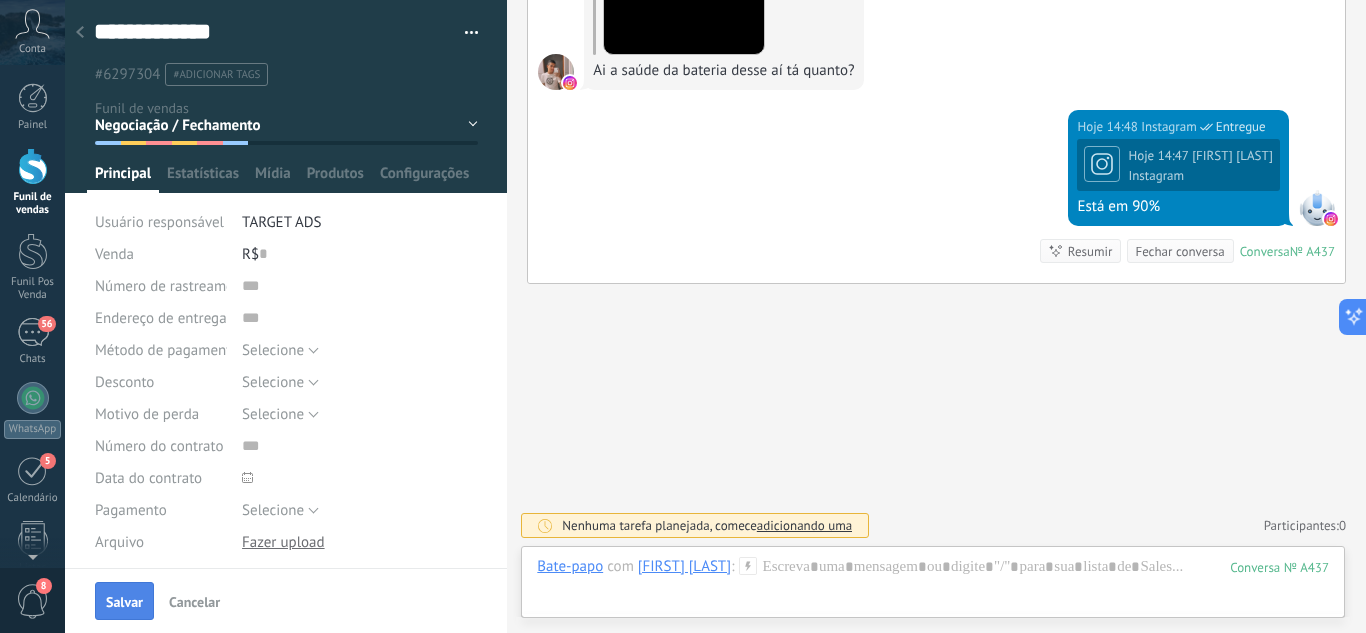 click on "Salvar" at bounding box center [124, 601] 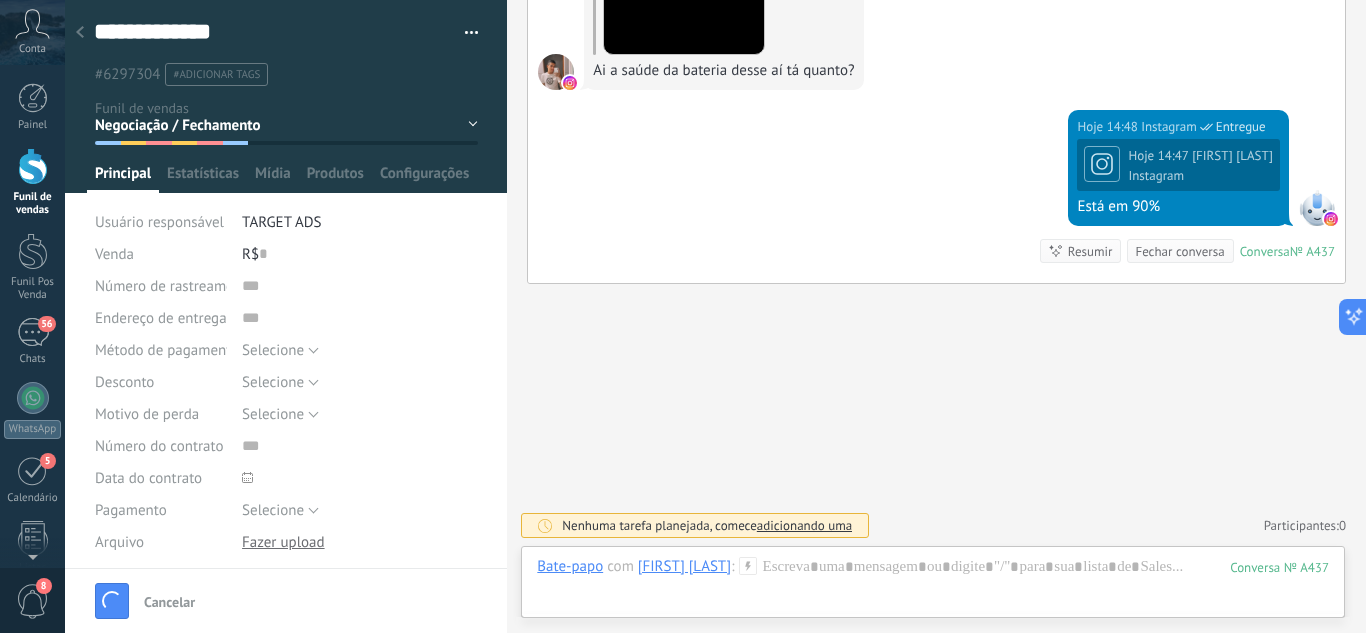 scroll, scrollTop: 1669, scrollLeft: 0, axis: vertical 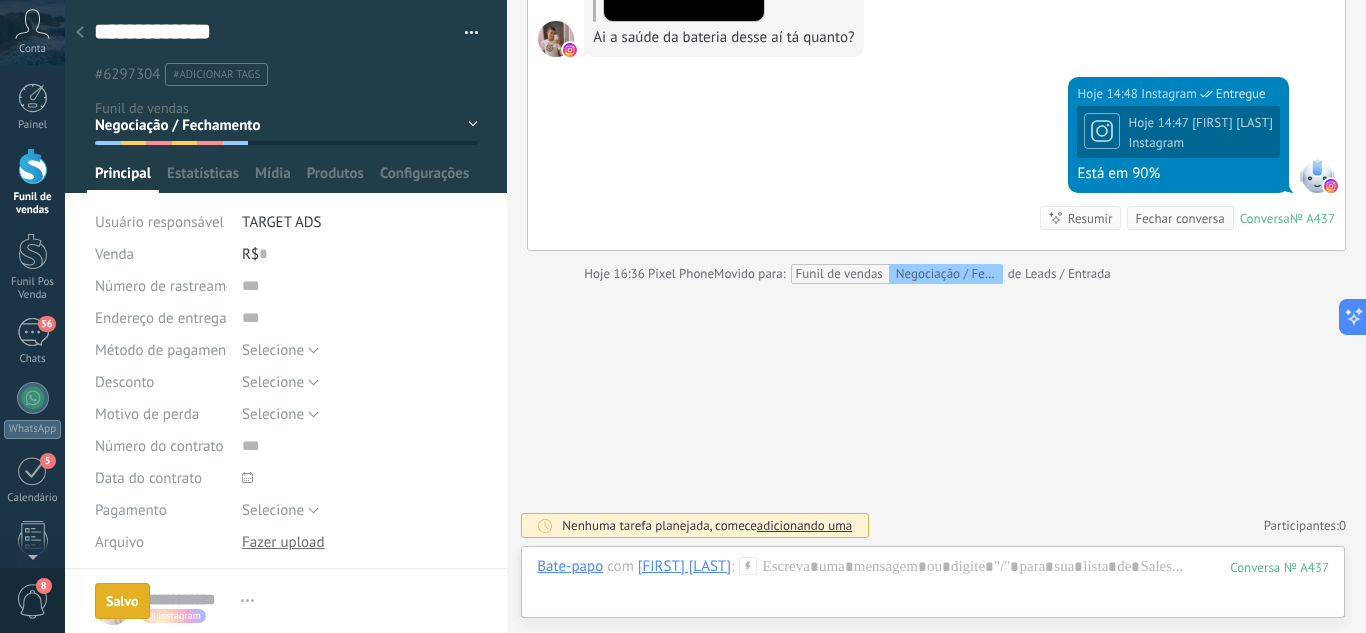 click at bounding box center (80, 33) 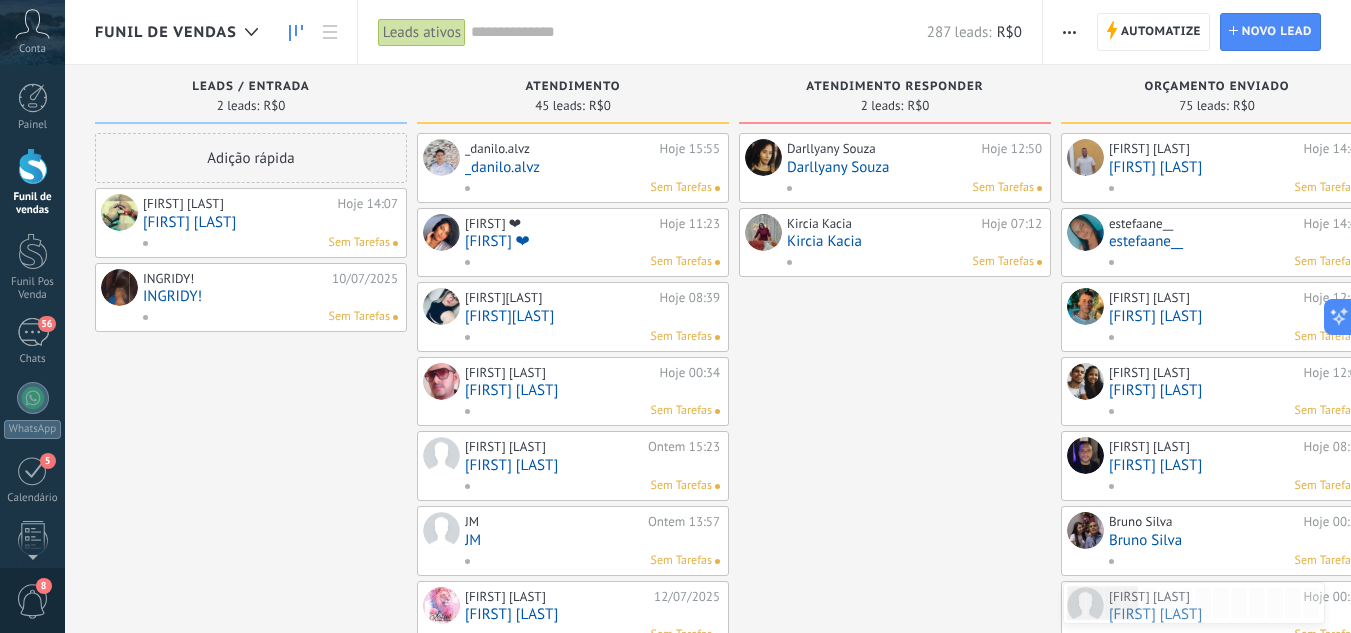 click on "[FIRST] [LAST]" at bounding box center [270, 222] 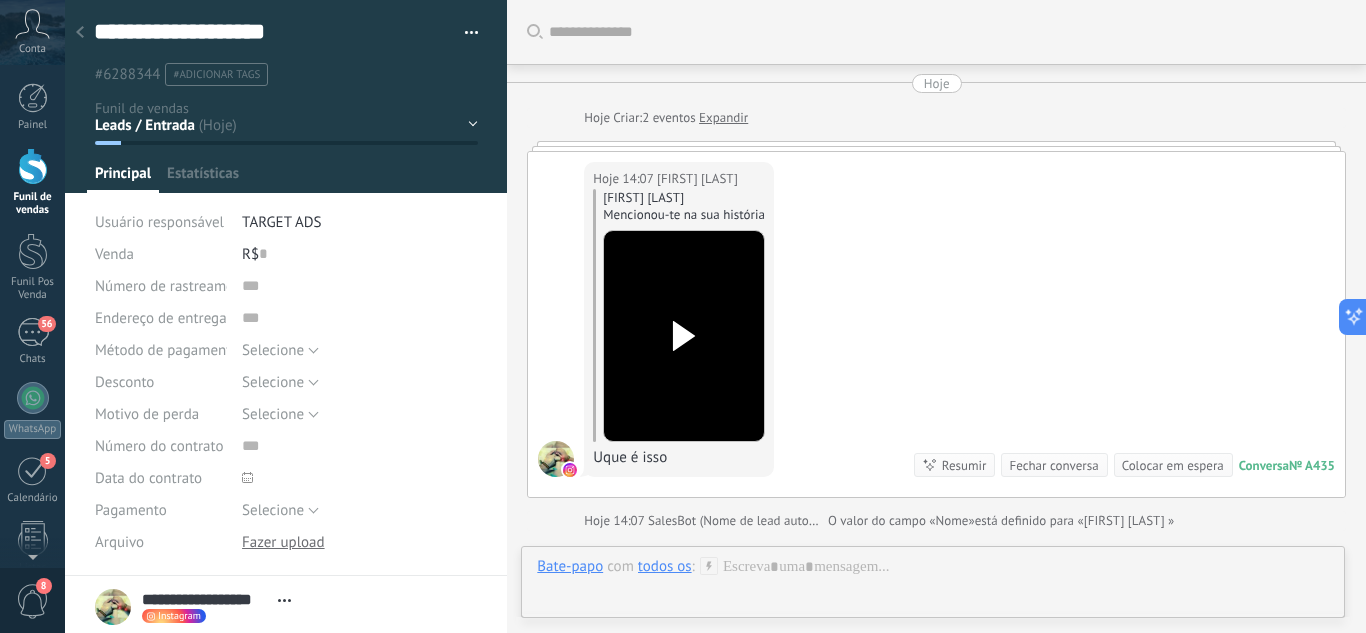 scroll, scrollTop: 247, scrollLeft: 0, axis: vertical 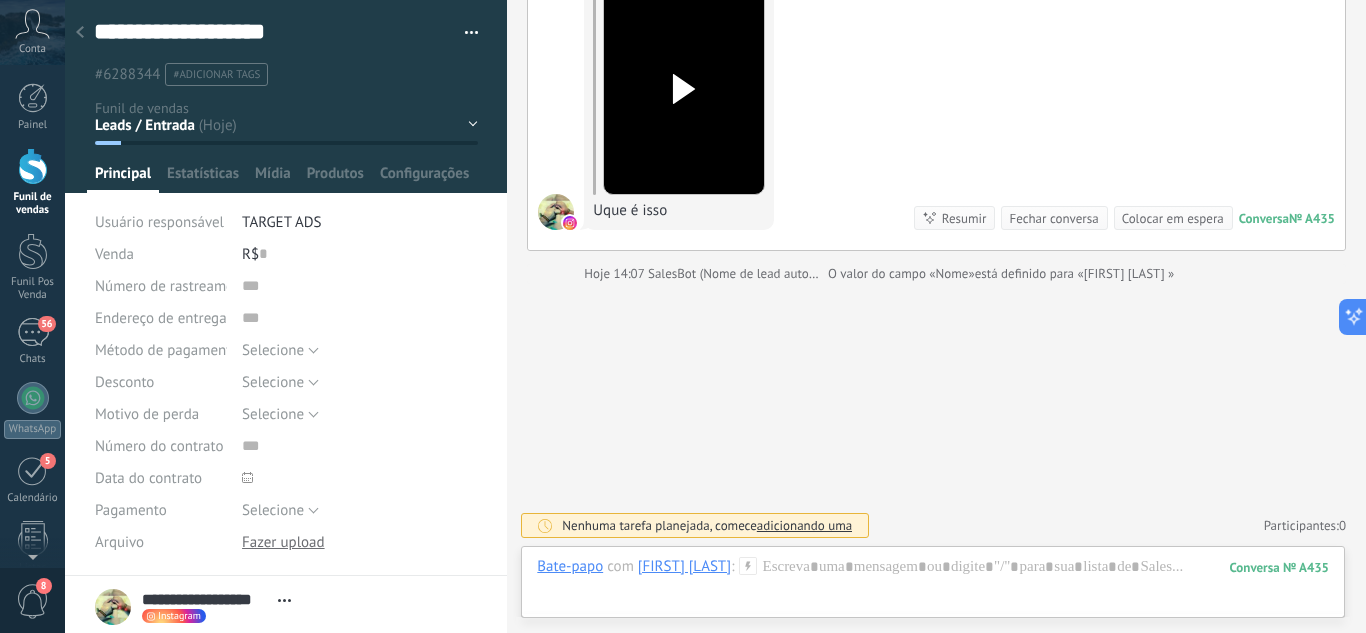 click on "Leads / Entrada
Atendimento
Atendimento Responder
Orçamento Enviado
Orçamento Responder
Negociação / Fechamento
-" at bounding box center (0, 0) 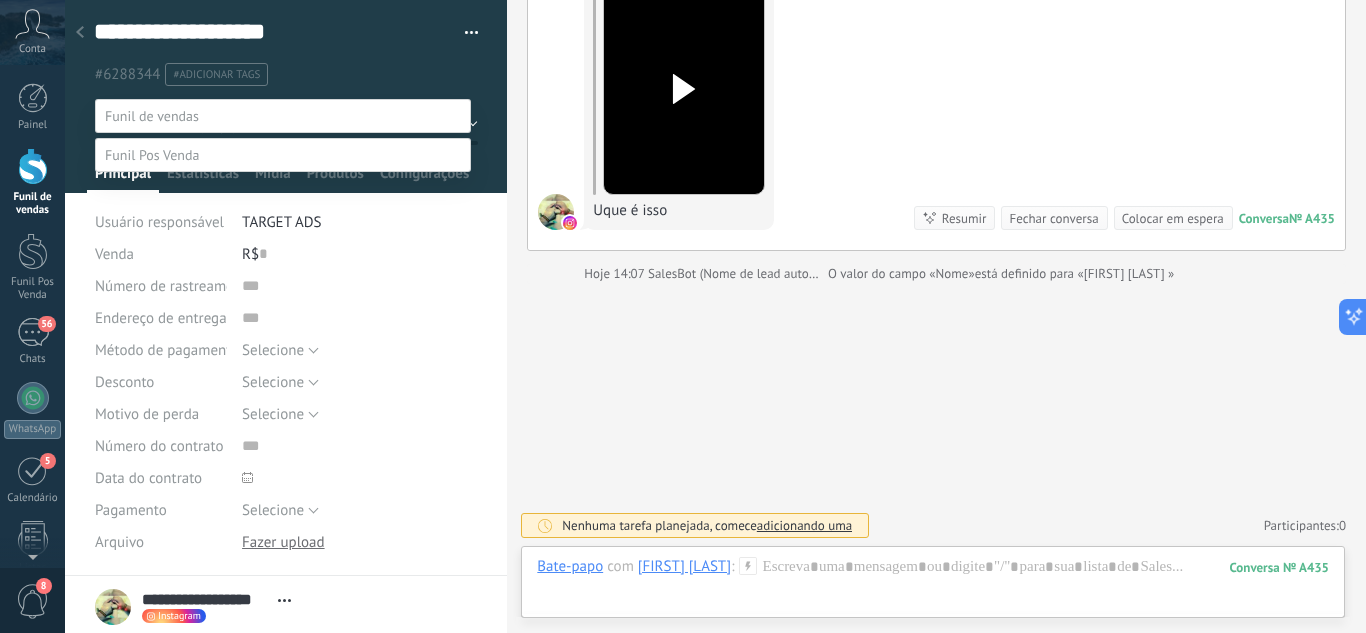 click on "Perdido / Desqualificado" at bounding box center [0, 0] 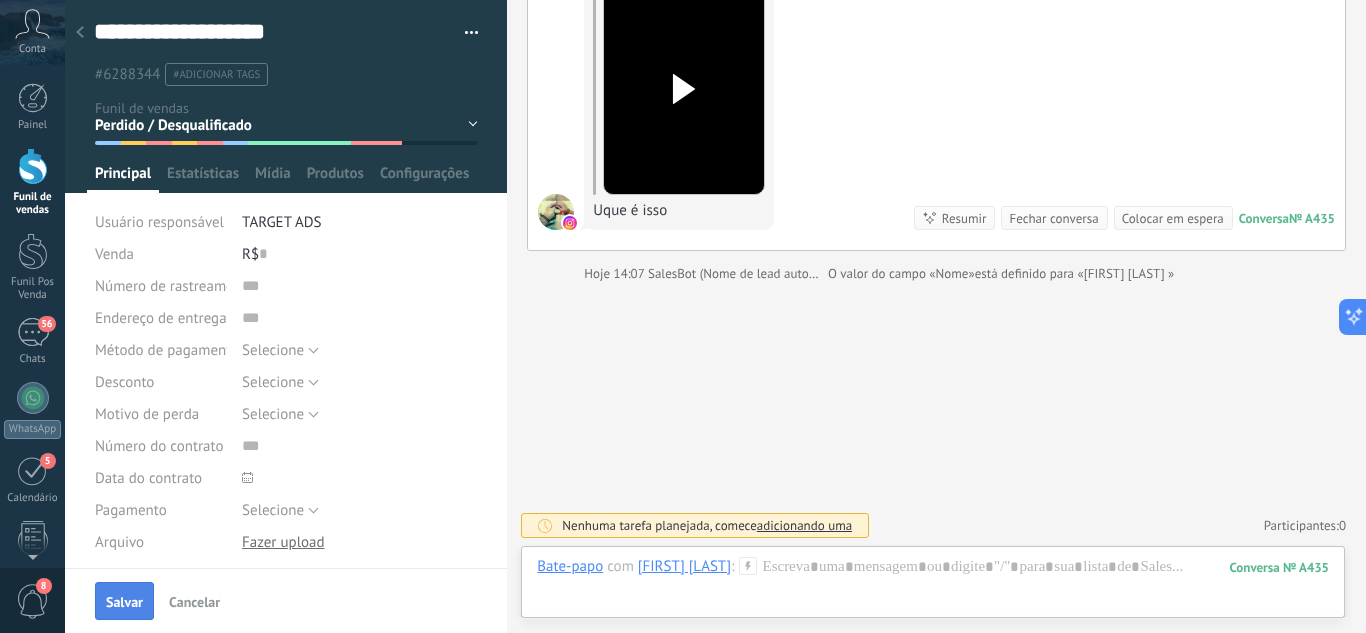 click on "Salvar" at bounding box center (124, 601) 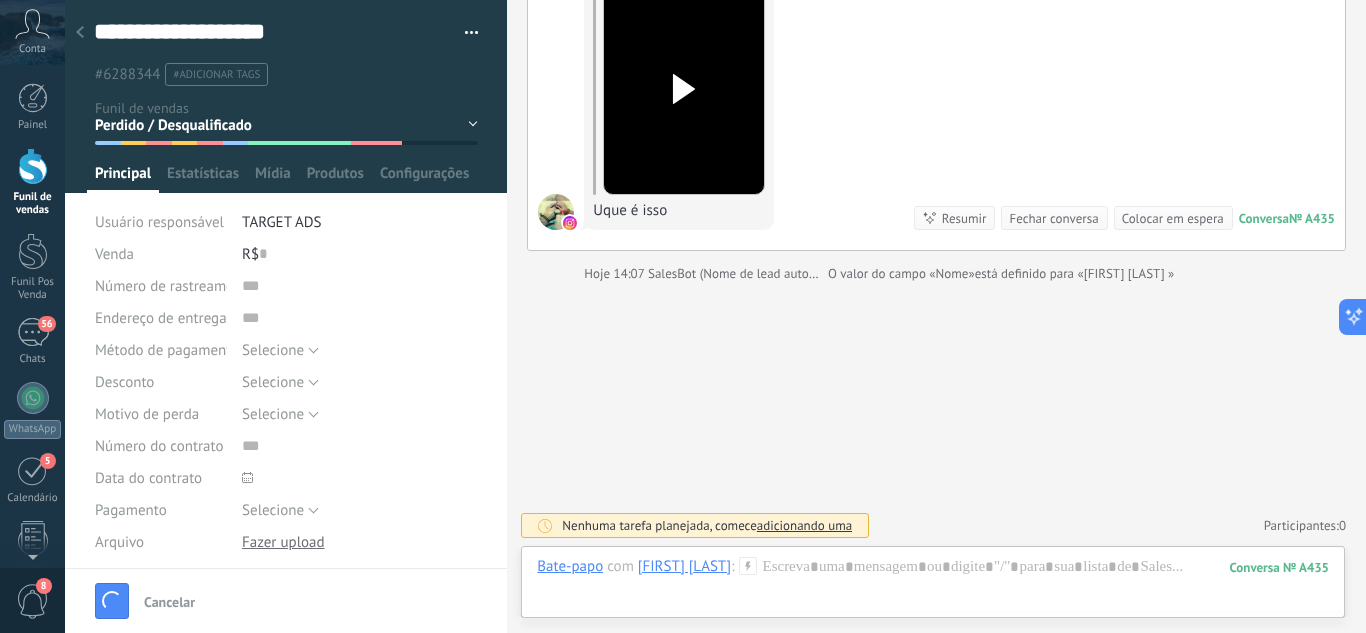 scroll, scrollTop: 274, scrollLeft: 0, axis: vertical 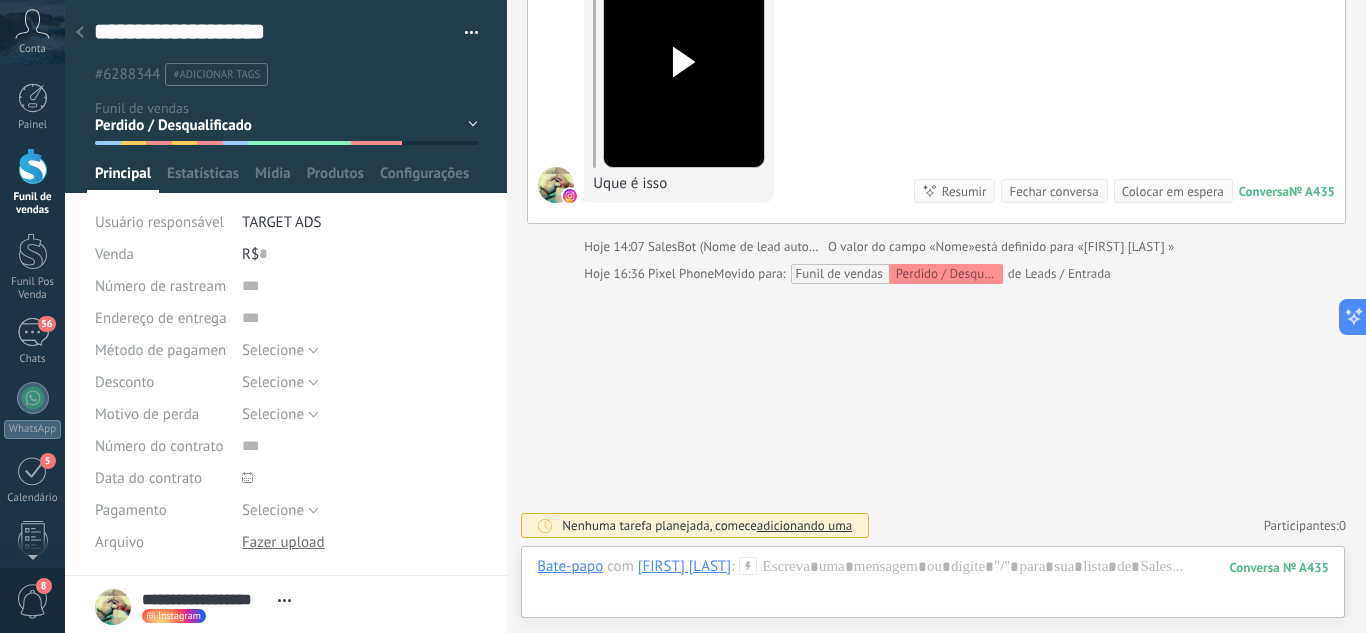 click at bounding box center [80, 33] 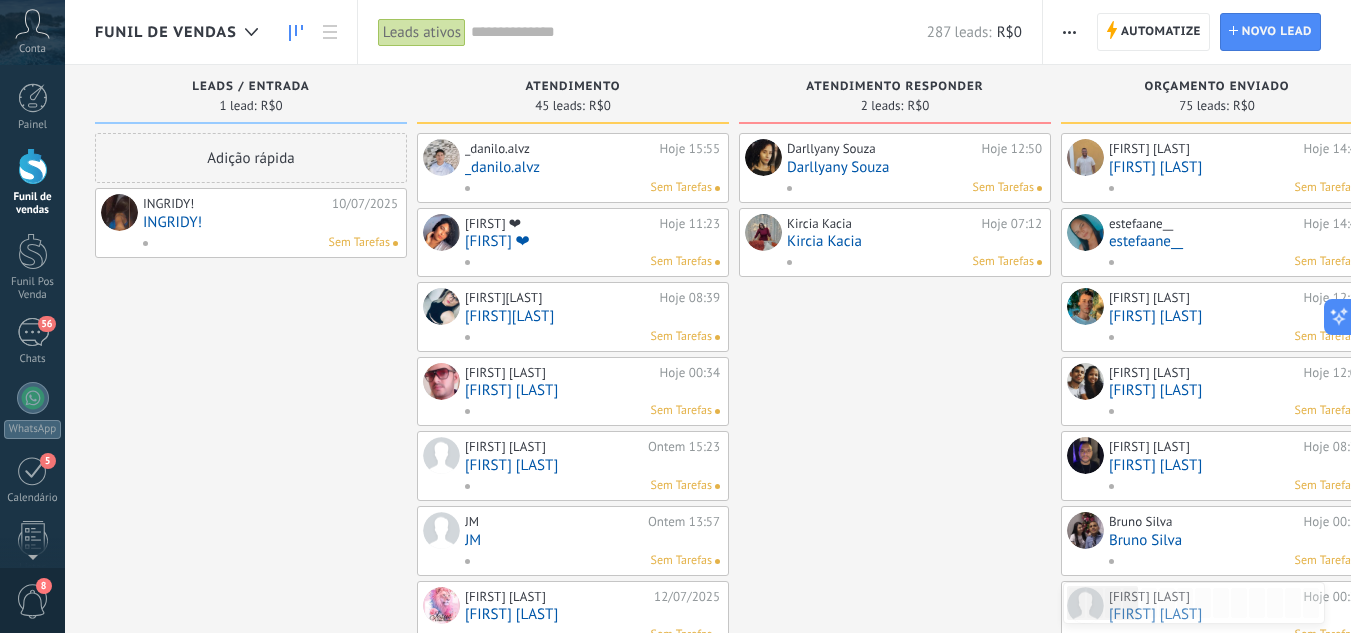 click on "Darllyany Souza" at bounding box center [914, 167] 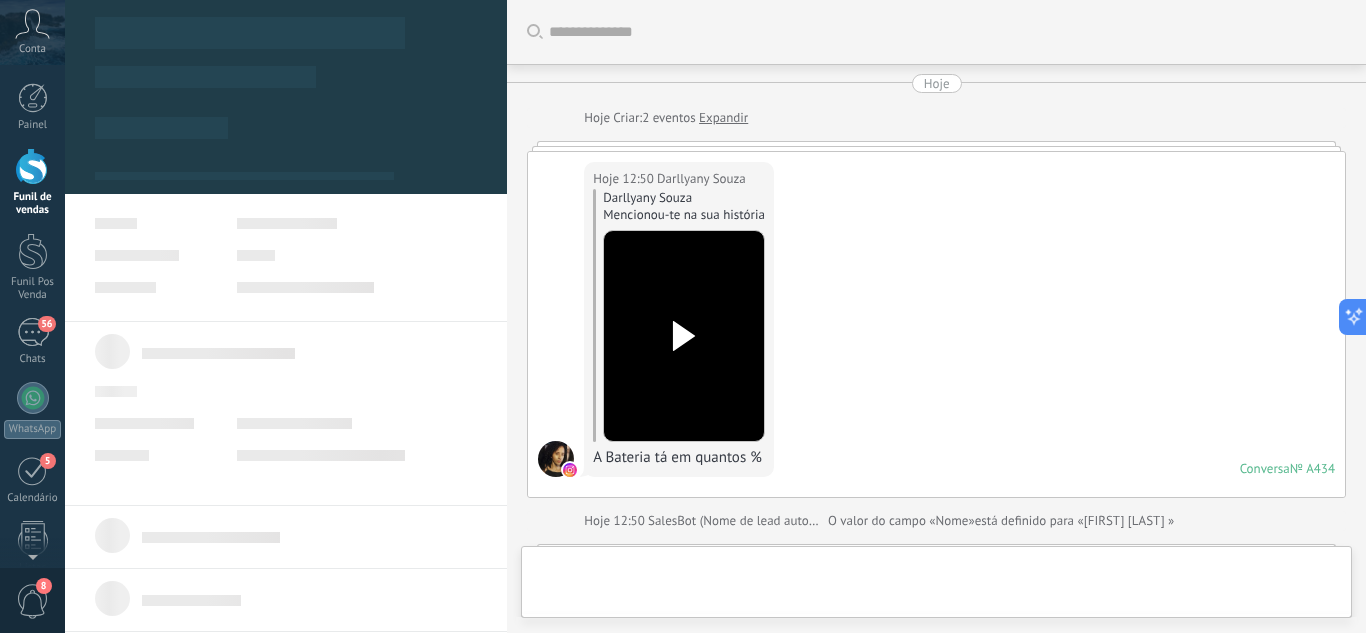 scroll, scrollTop: 1190, scrollLeft: 0, axis: vertical 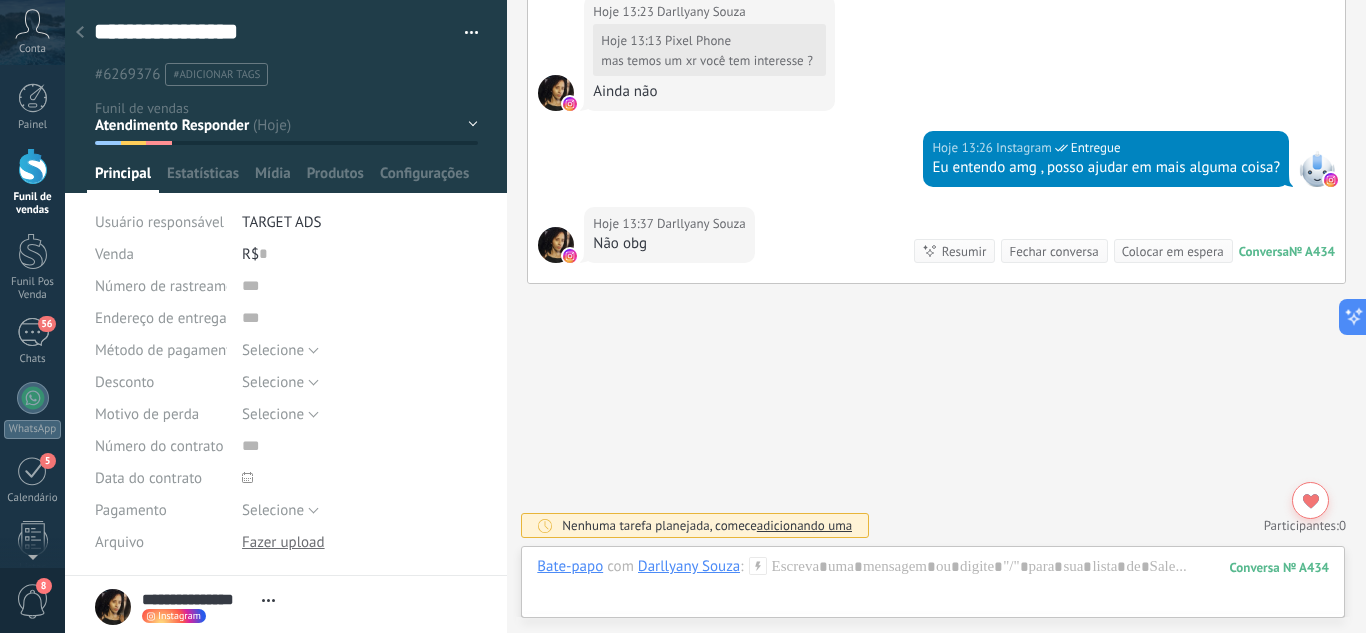 click on "Leads / Entrada
Atendimento
Atendimento Responder
Orçamento Enviado
Orçamento Responder
Negociação / Fechamento
-" at bounding box center [0, 0] 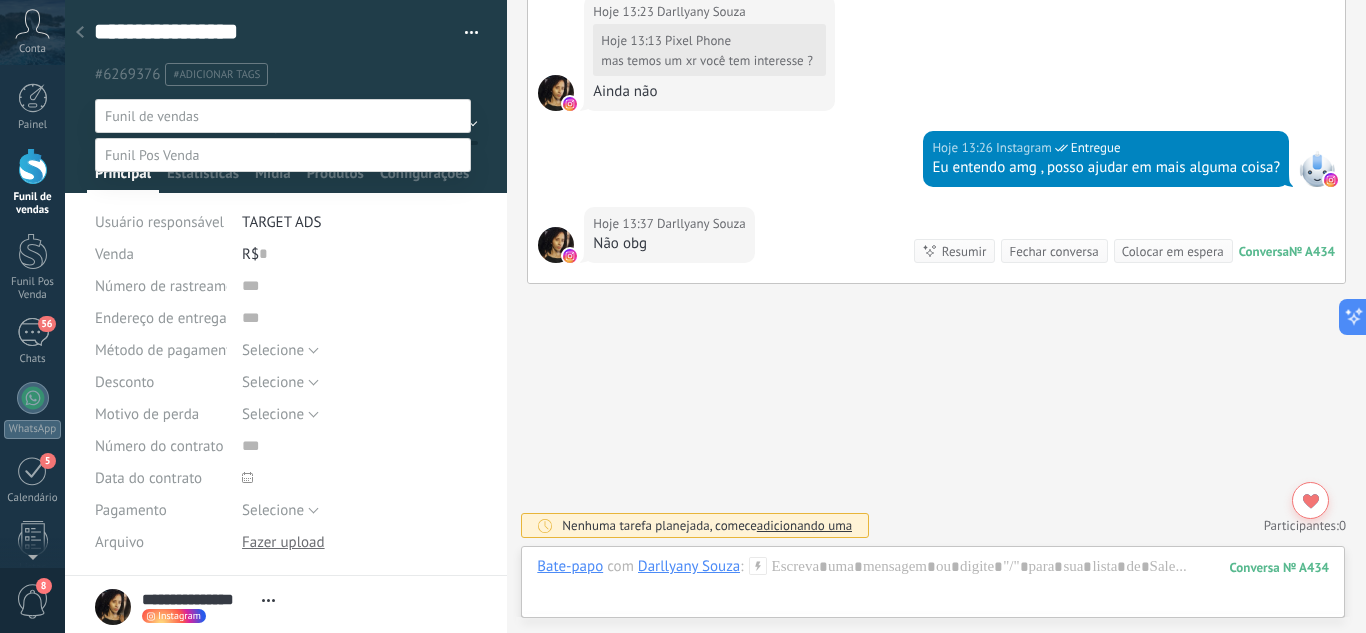 click on "Perdido / Desqualificado" at bounding box center [0, 0] 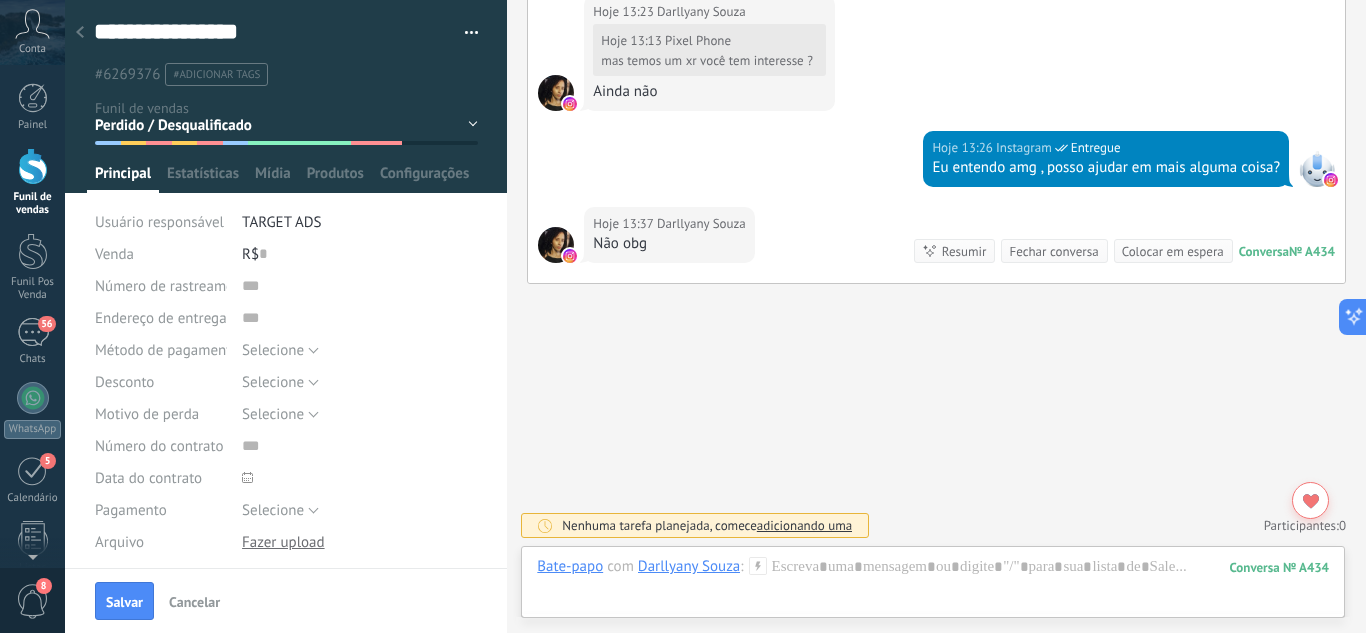 click on "Salvar" at bounding box center (124, 602) 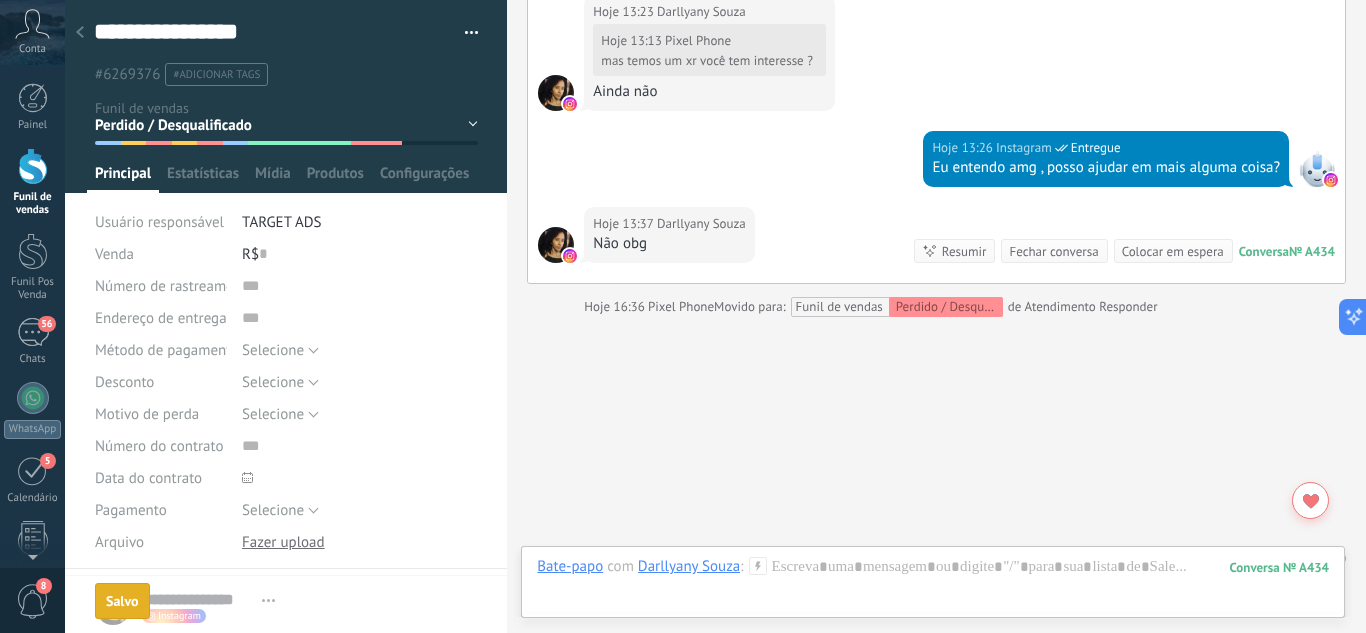 scroll, scrollTop: 1223, scrollLeft: 0, axis: vertical 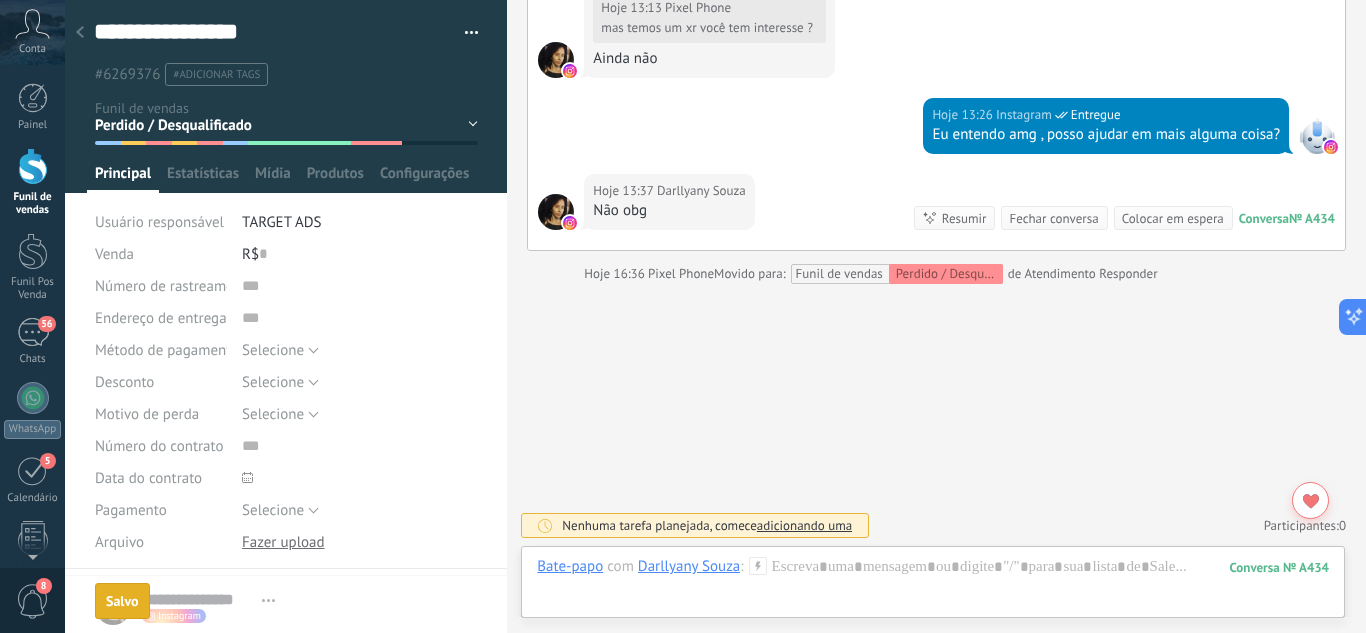 click at bounding box center [80, 33] 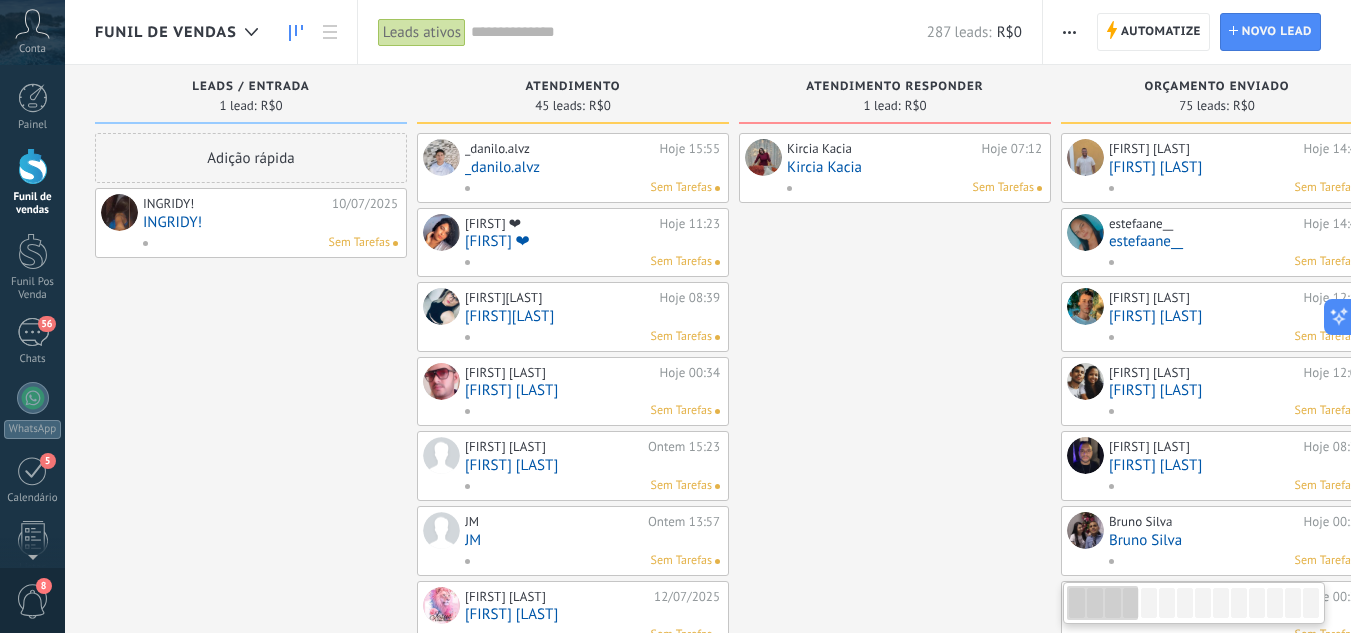 click on "Kircia Kacia" at bounding box center (914, 167) 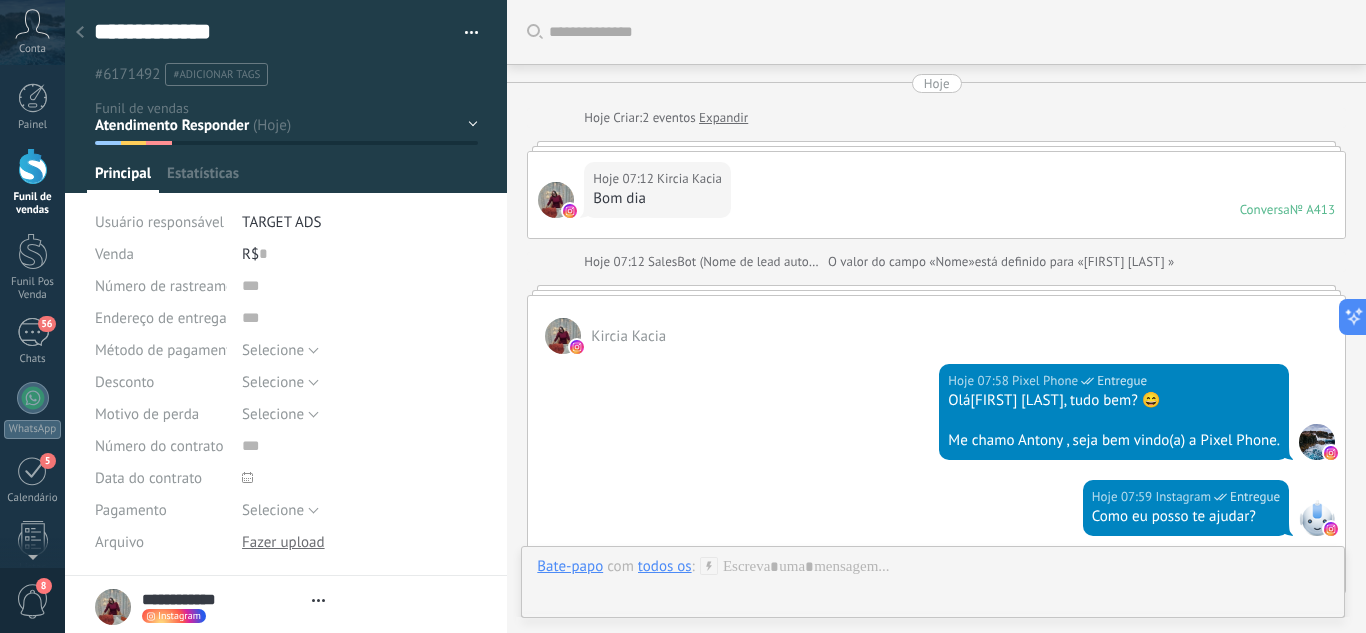 type on "**********" 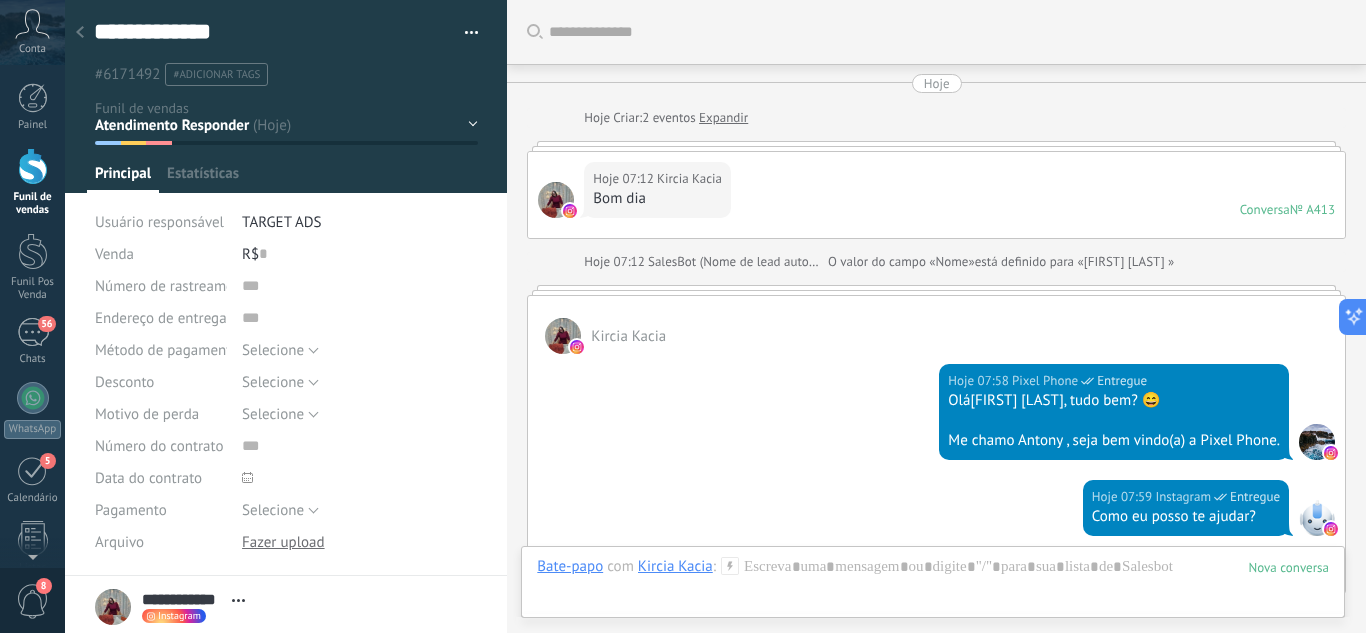 scroll, scrollTop: 2591, scrollLeft: 0, axis: vertical 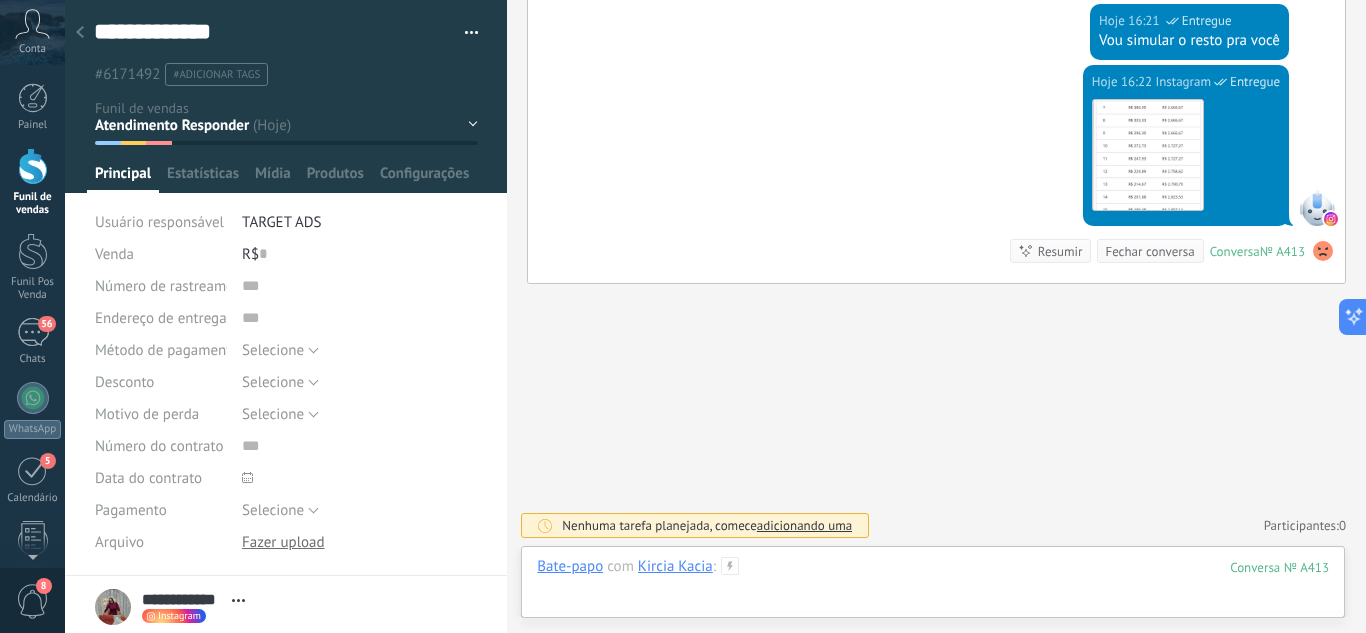 click at bounding box center [933, 587] 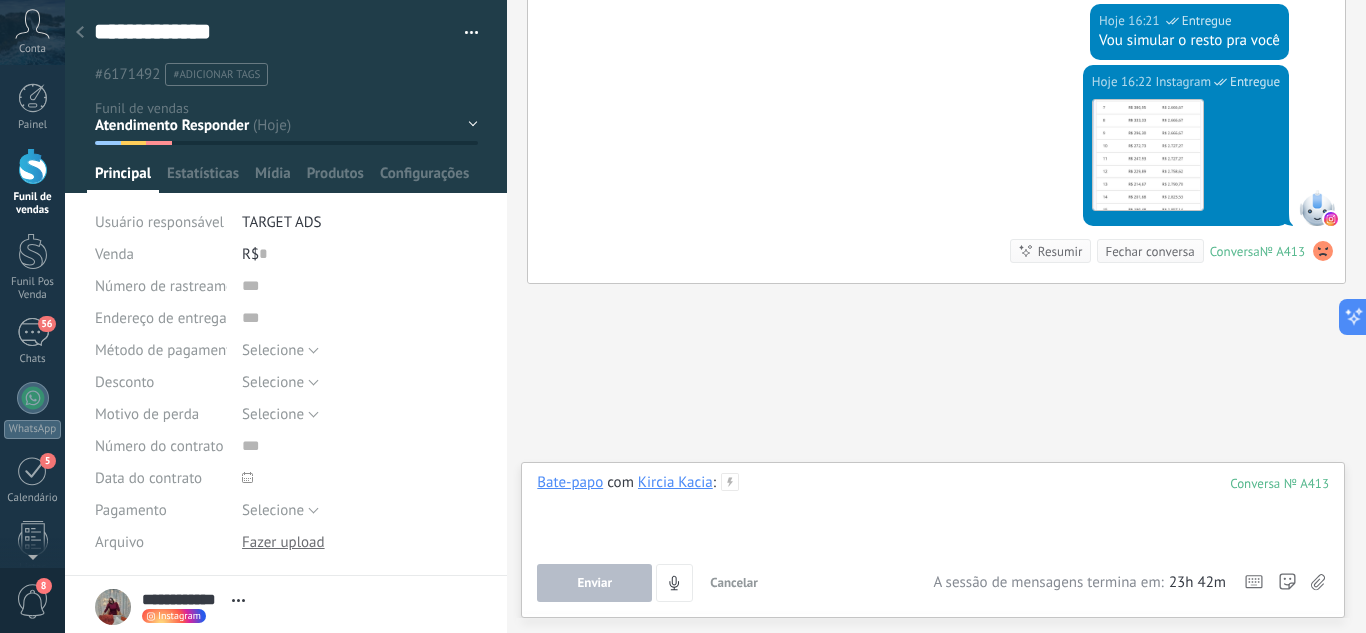 type 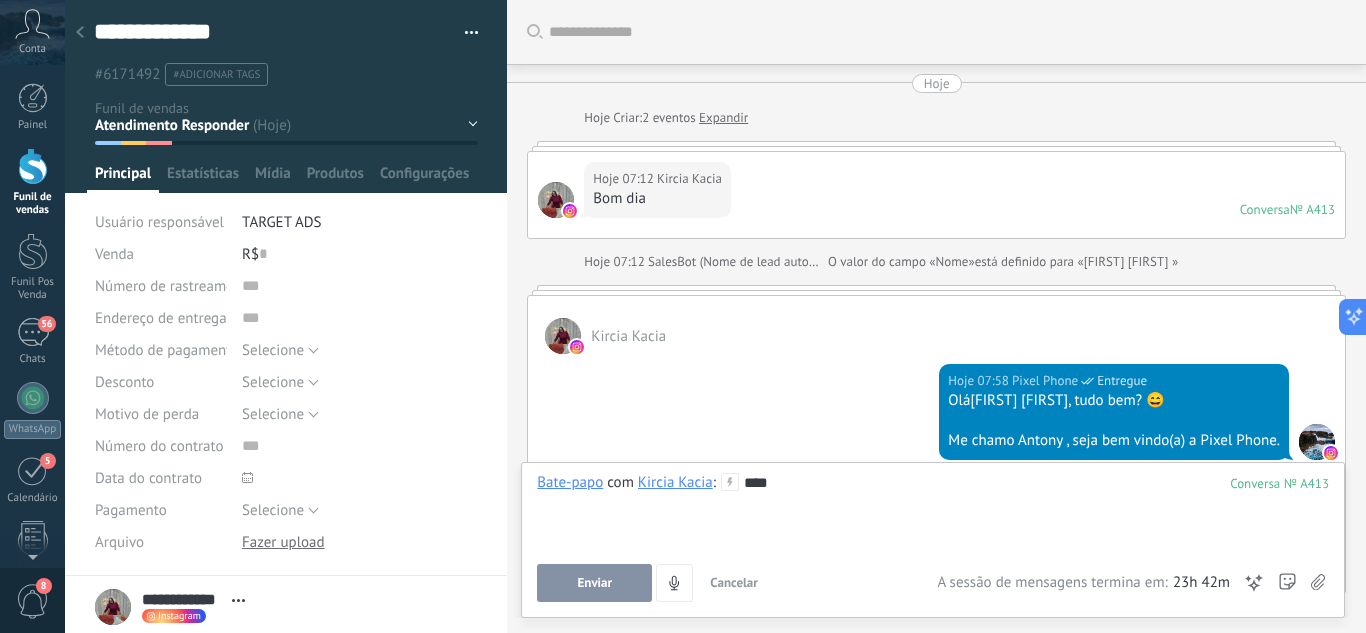 type 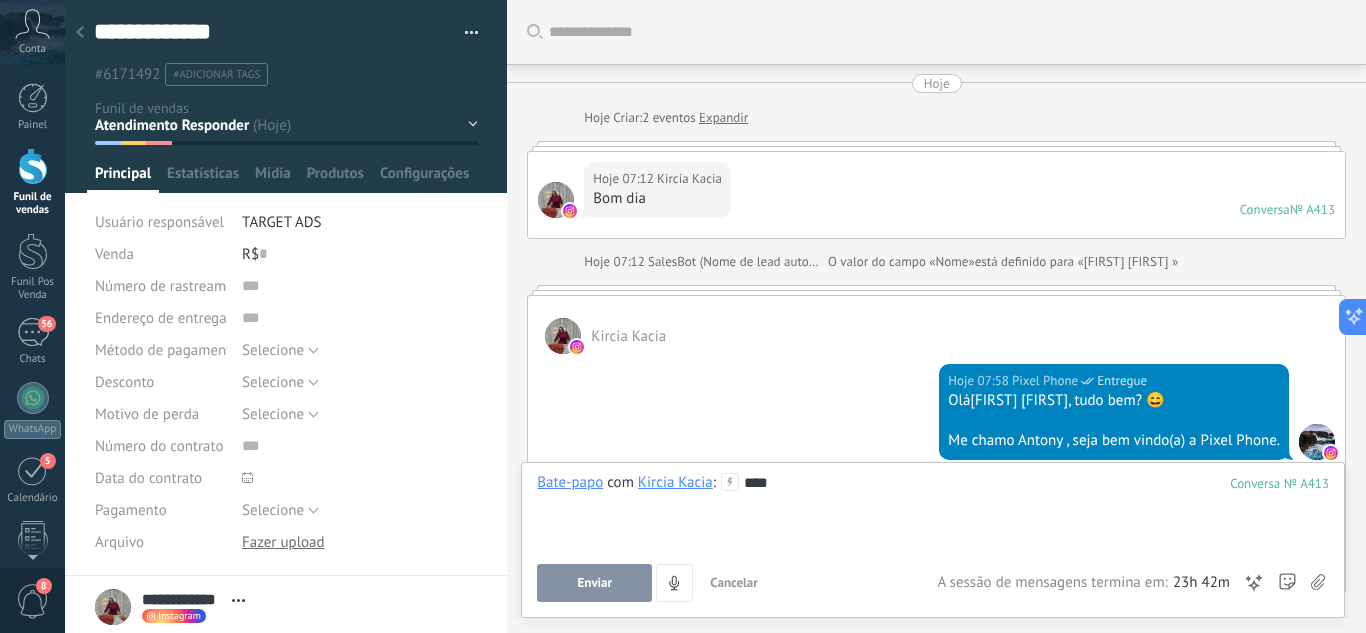scroll, scrollTop: 0, scrollLeft: 0, axis: both 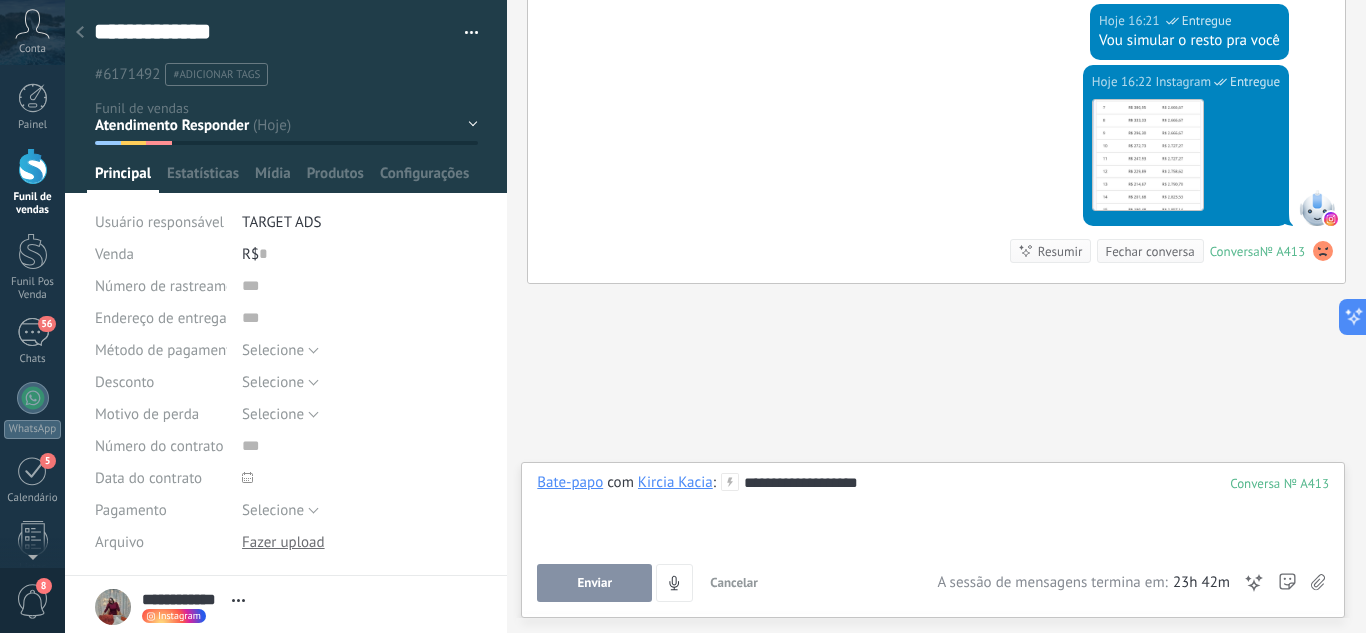 click on "Enviar" at bounding box center [594, 583] 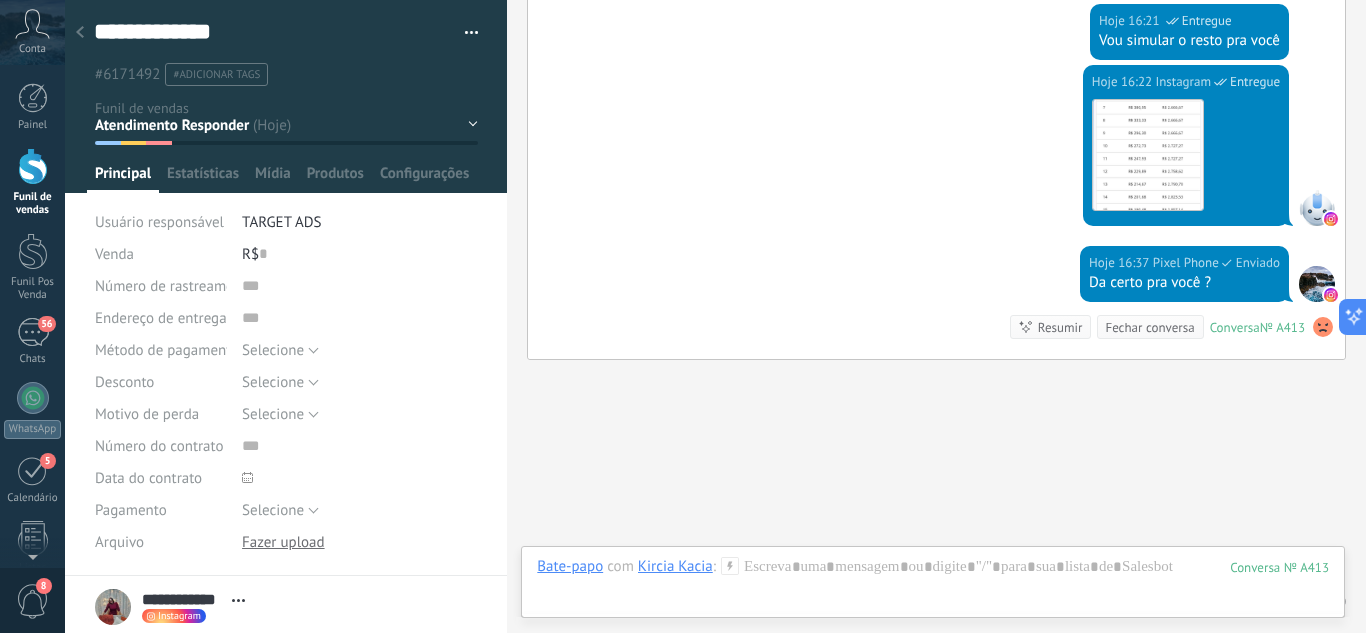 scroll, scrollTop: 2667, scrollLeft: 0, axis: vertical 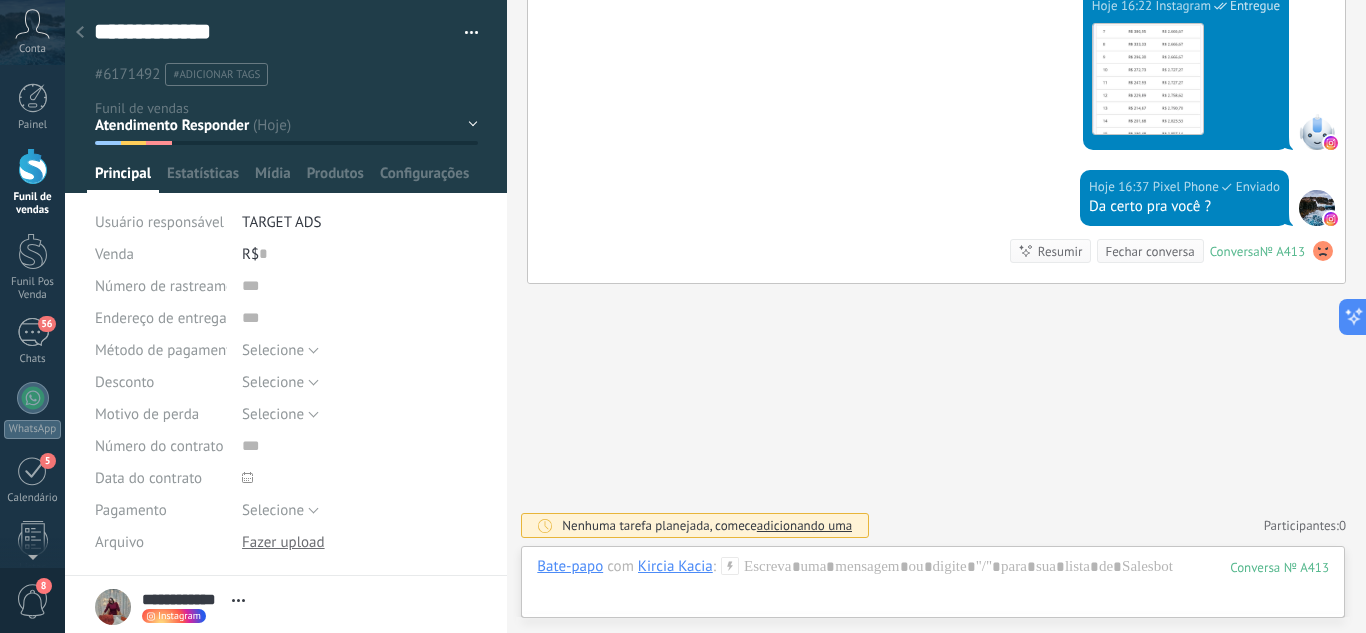 click on "Leads / Entrada
Atendimento
Atendimento Responder
Orçamento Enviado
Orçamento Responder
Negociação / Fechamento
-" at bounding box center [0, 0] 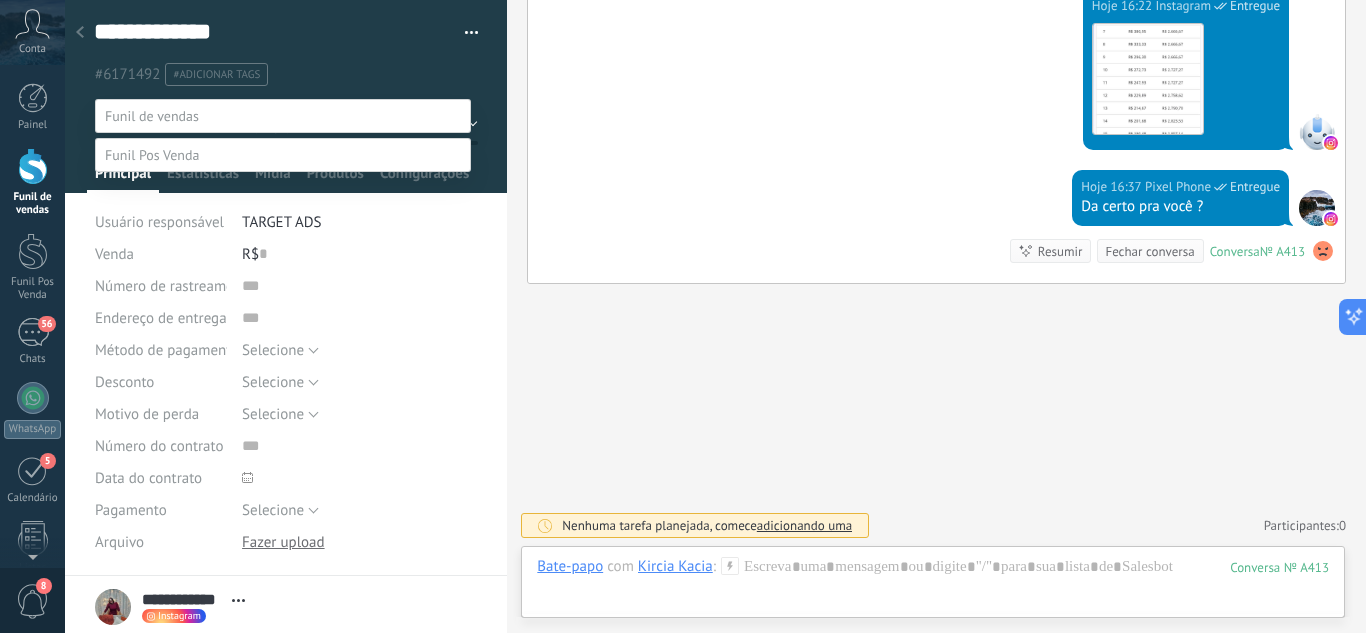 click on "Orçamento Enviado" at bounding box center (0, 0) 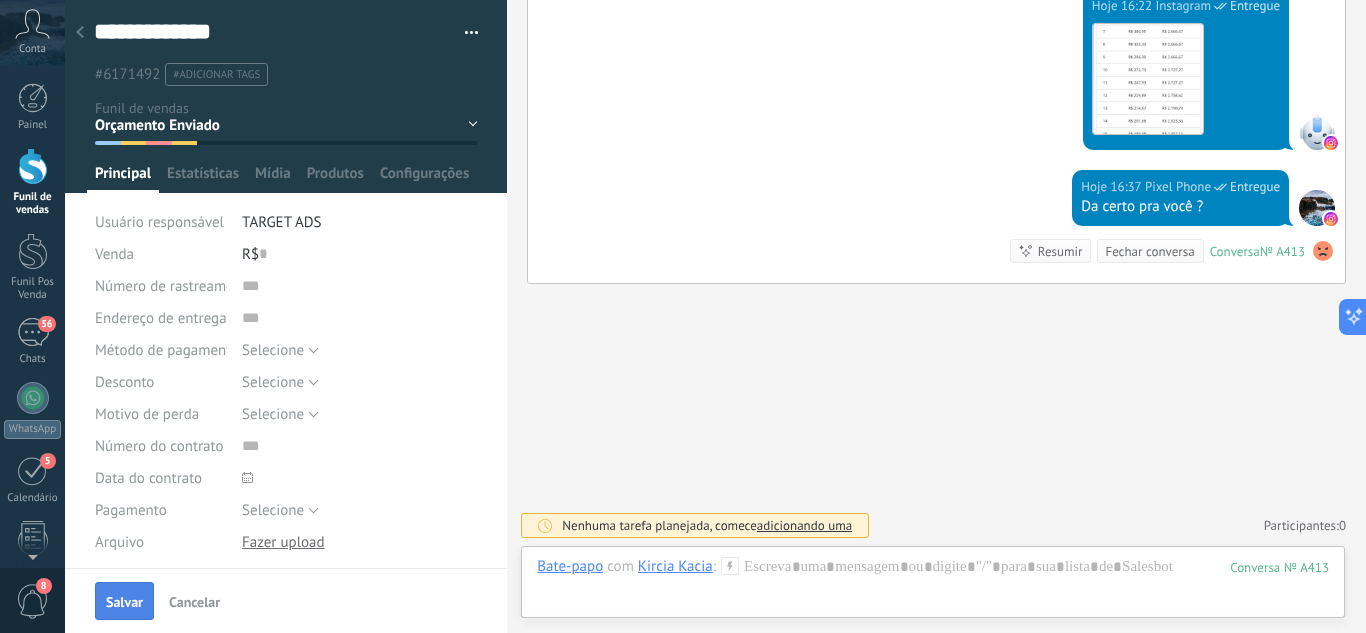 click on "Salvar" at bounding box center (124, 601) 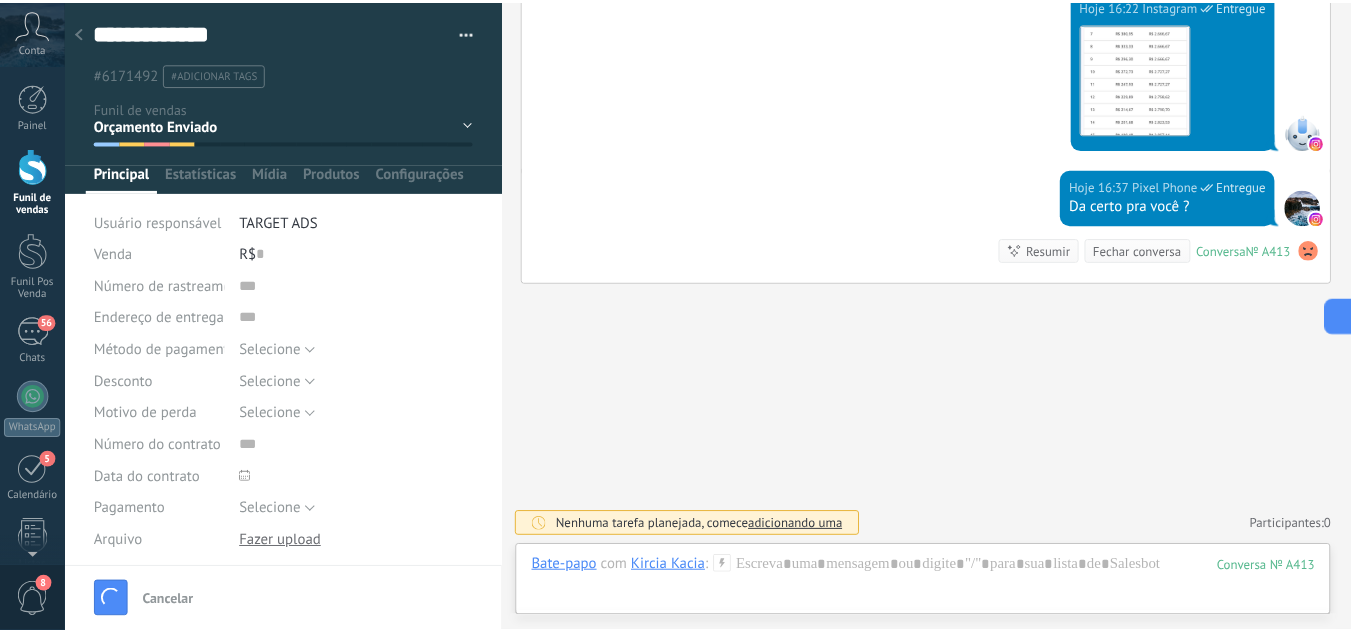 scroll, scrollTop: 2700, scrollLeft: 0, axis: vertical 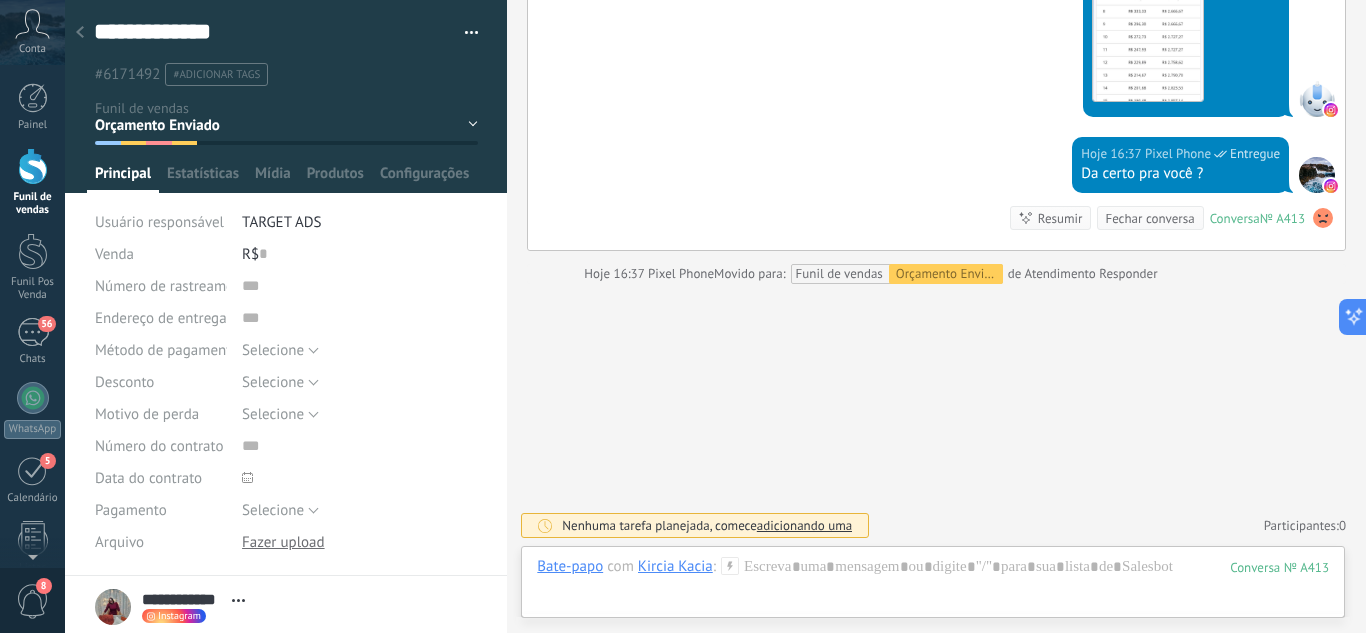 click at bounding box center [80, 33] 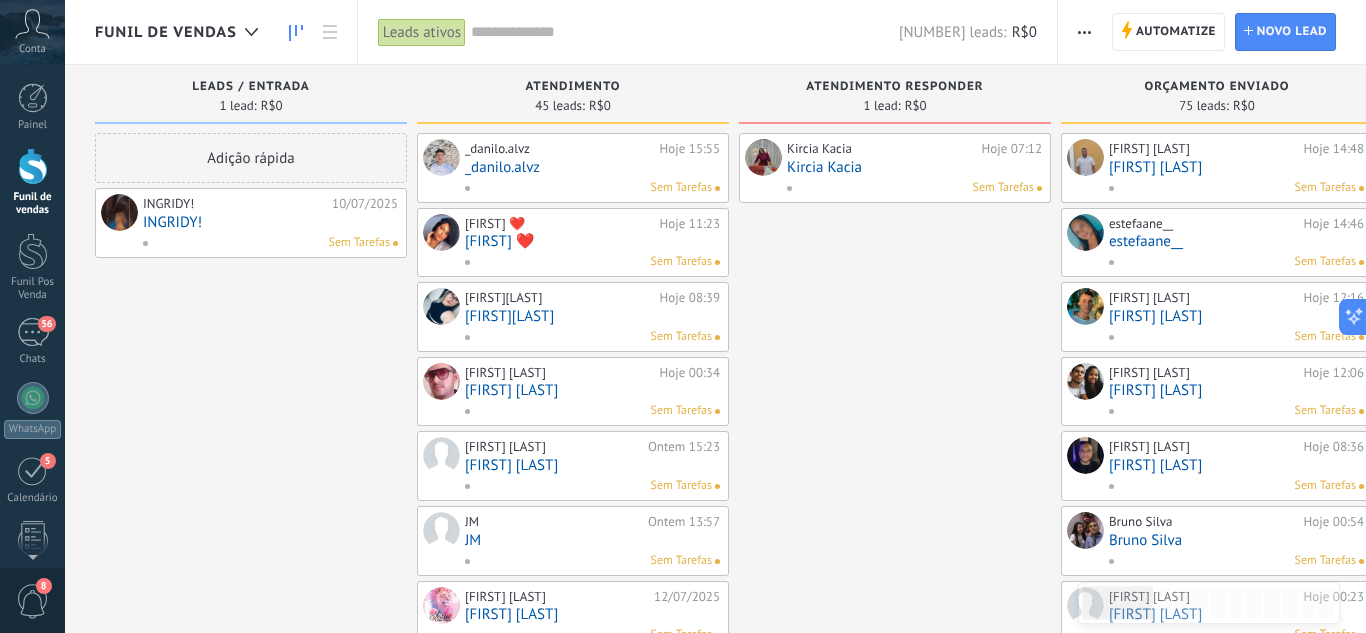 click on ".abccls-1,.abccls-2{fill-rule:evenodd}.abccls-2{fill:#fff} .abfcls-1{fill:none}.abfcls-2{fill:#fff} .abncls-1{isolation:isolate}.abncls-2{opacity:.06}.abncls-2,.abncls-3,.abncls-6{mix-blend-mode:multiply}.abncls-3{opacity:.15}.abncls-4,.abncls-8{fill:#fff}.abncls-5{fill:url(#abnlinear-gradient)}.abncls-6{opacity:.04}.abncls-7{fill:url(#abnlinear-gradient-2)}.abncls-8{fill-rule:evenodd} .abqst0{fill:#ffa200} .abwcls-1{fill:#252525} .cls-1{isolation:isolate} .acicls-1{fill:none} .aclcls-1{fill:#232323} .acnst0{display:none} .addcls-1,.addcls-2{fill:none;stroke-miterlimit:10}.addcls-1{stroke:#dfe0e5}.addcls-2{stroke:#a1a7ab} .adecls-1,.adecls-2{fill:none;stroke-miterlimit:10}.adecls-1{stroke:#dfe0e5}.adecls-2{stroke:#a1a7ab} .adqcls-1{fill:#8591a5;fill-rule:evenodd} .aeccls-1{fill:#5c9f37} .aeecls-1{fill:#f86161} .aejcls-1{fill:#8591a5;fill-rule:evenodd} .aekcls-1{fill-rule:evenodd} .aelcls-1{fill-rule:evenodd;fill:currentColor} .aemcls-1{fill-rule:evenodd;fill:currentColor} .aencls-2{fill:#f86161;opacity:.3}" at bounding box center [683, 316] 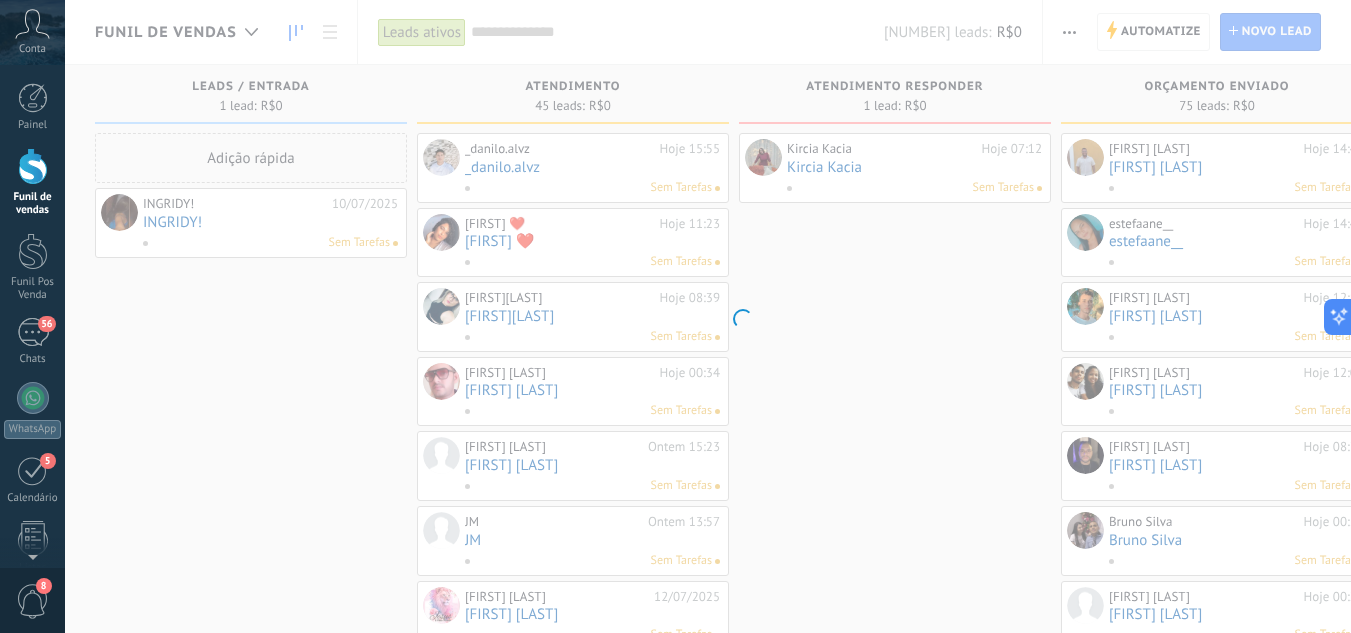 click on ".abccls-1,.abccls-2{fill-rule:evenodd}.abccls-2{fill:#fff} .abfcls-1{fill:none}.abfcls-2{fill:#fff} .abncls-1{isolation:isolate}.abncls-2{opacity:.06}.abncls-2,.abncls-3,.abncls-6{mix-blend-mode:multiply}.abncls-3{opacity:.15}.abncls-4,.abncls-8{fill:#fff}.abncls-5{fill:url(#abnlinear-gradient)}.abncls-6{opacity:.04}.abncls-7{fill:url(#abnlinear-gradient-2)}.abncls-8{fill-rule:evenodd} .abqst0{fill:#ffa200} .abwcls-1{fill:#252525} .cls-1{isolation:isolate} .acicls-1{fill:none} .aclcls-1{fill:#232323} .acnst0{display:none} .addcls-1,.addcls-2{fill:none;stroke-miterlimit:10}.addcls-1{stroke:#dfe0e5}.addcls-2{stroke:#a1a7ab} .adecls-1,.adecls-2{fill:none;stroke-miterlimit:10}.adecls-1{stroke:#dfe0e5}.adecls-2{stroke:#a1a7ab} .adqcls-1{fill:#8591a5;fill-rule:evenodd} .aeccls-1{fill:#5c9f37} .aeecls-1{fill:#f86161} .aejcls-1{fill:#8591a5;fill-rule:evenodd} .aekcls-1{fill-rule:evenodd} .aelcls-1{fill-rule:evenodd;fill:currentColor} .aemcls-1{fill-rule:evenodd;fill:currentColor} .aencls-2{fill:#f86161;opacity:.3}" at bounding box center (675, 316) 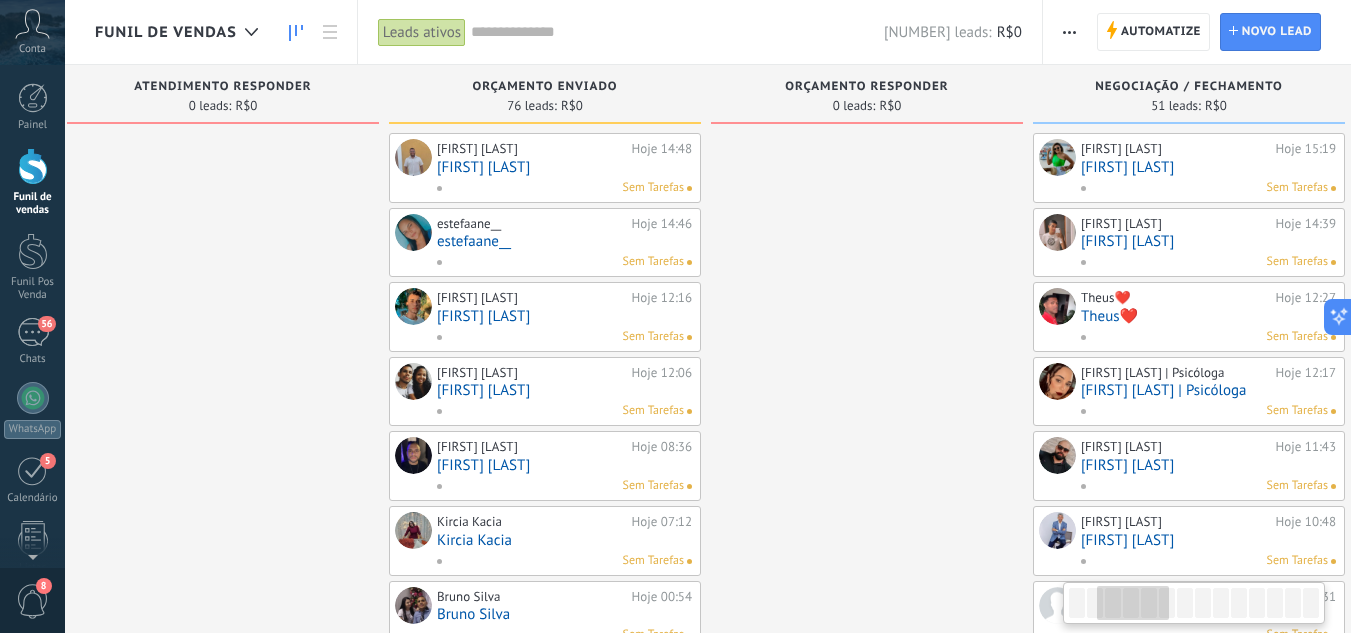 drag, startPoint x: 759, startPoint y: 223, endPoint x: 469, endPoint y: 73, distance: 326.49655 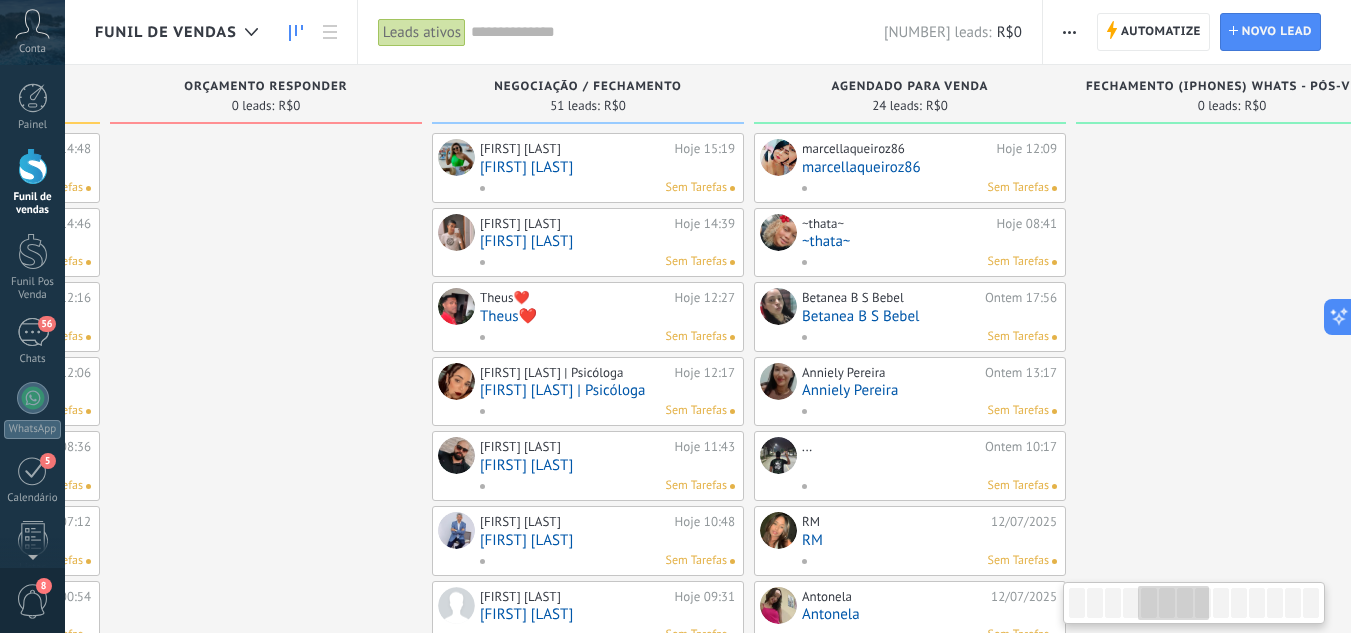 drag, startPoint x: 917, startPoint y: 198, endPoint x: 336, endPoint y: 275, distance: 586.0802 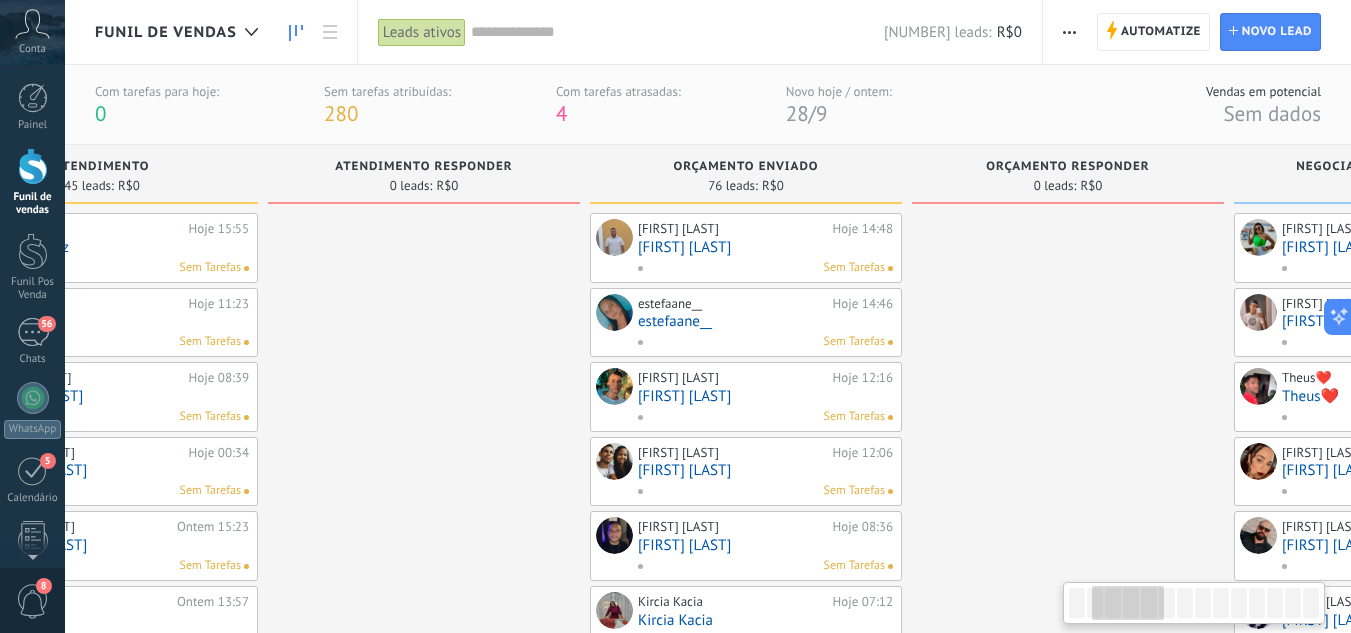 scroll, scrollTop: 0, scrollLeft: 460, axis: horizontal 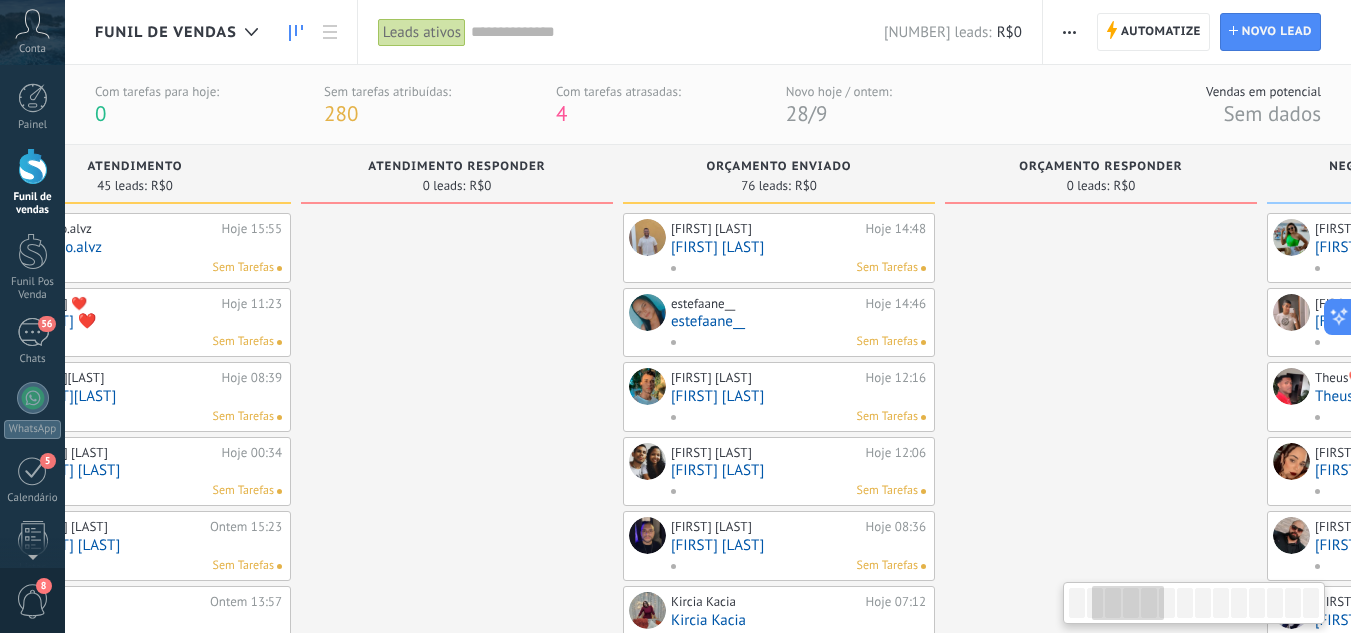 drag, startPoint x: 275, startPoint y: 295, endPoint x: 1034, endPoint y: 183, distance: 767.219 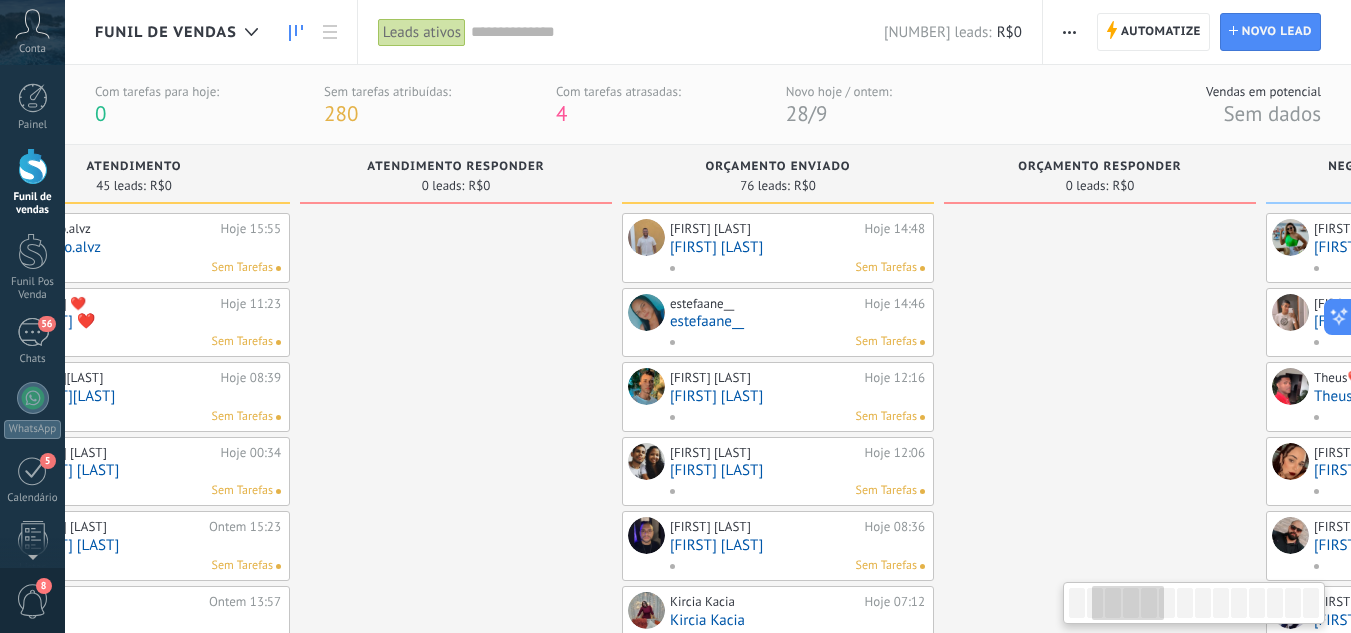 click on "Orçamento Responder 0 leads:  R$0" at bounding box center [1105, 930] 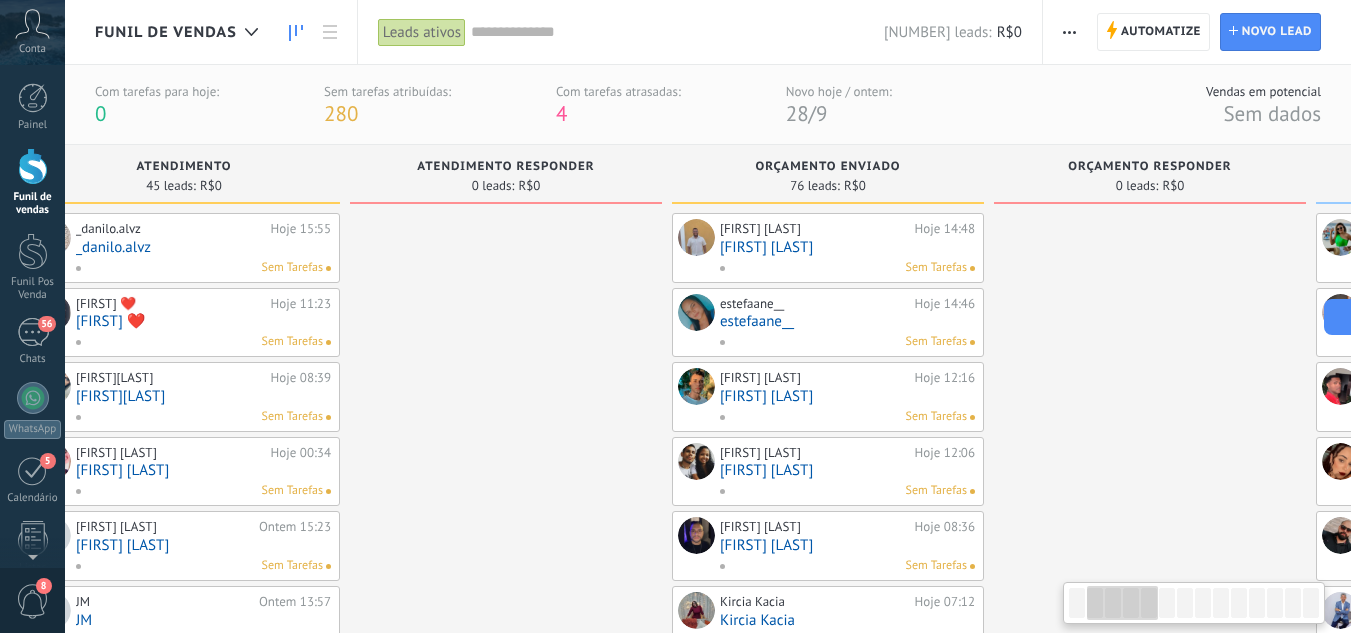 scroll, scrollTop: 0, scrollLeft: 194, axis: horizontal 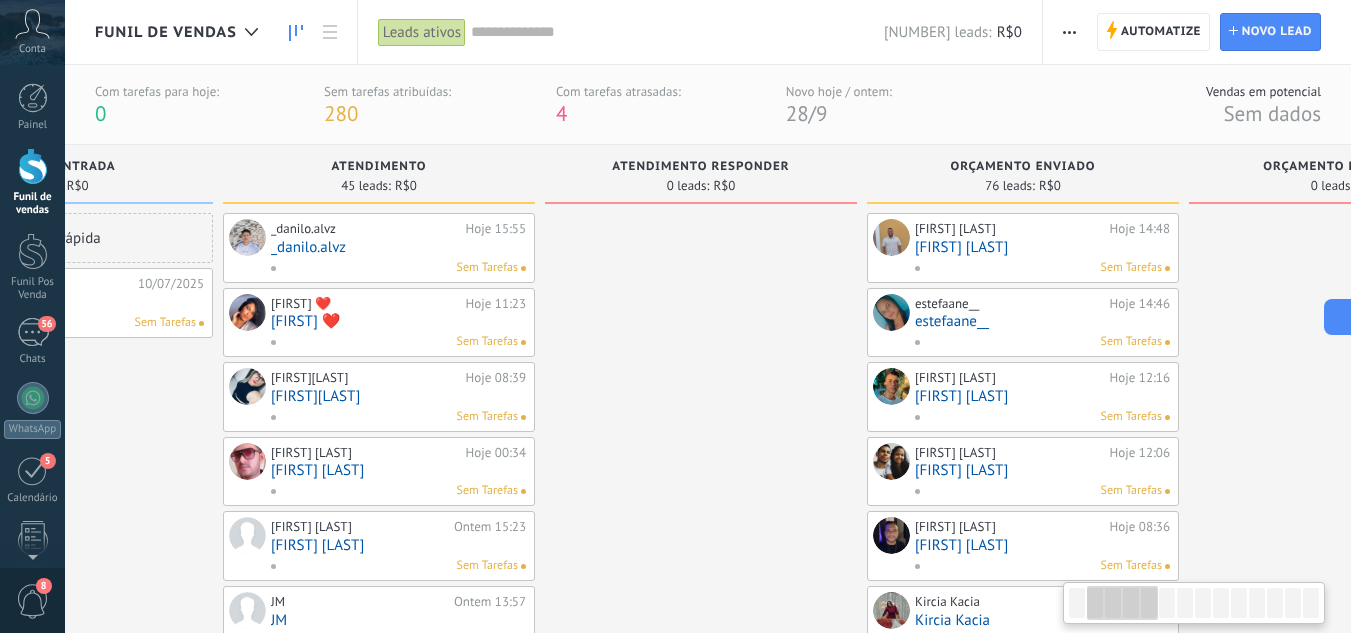 drag, startPoint x: 971, startPoint y: 274, endPoint x: 363, endPoint y: 340, distance: 611.5717 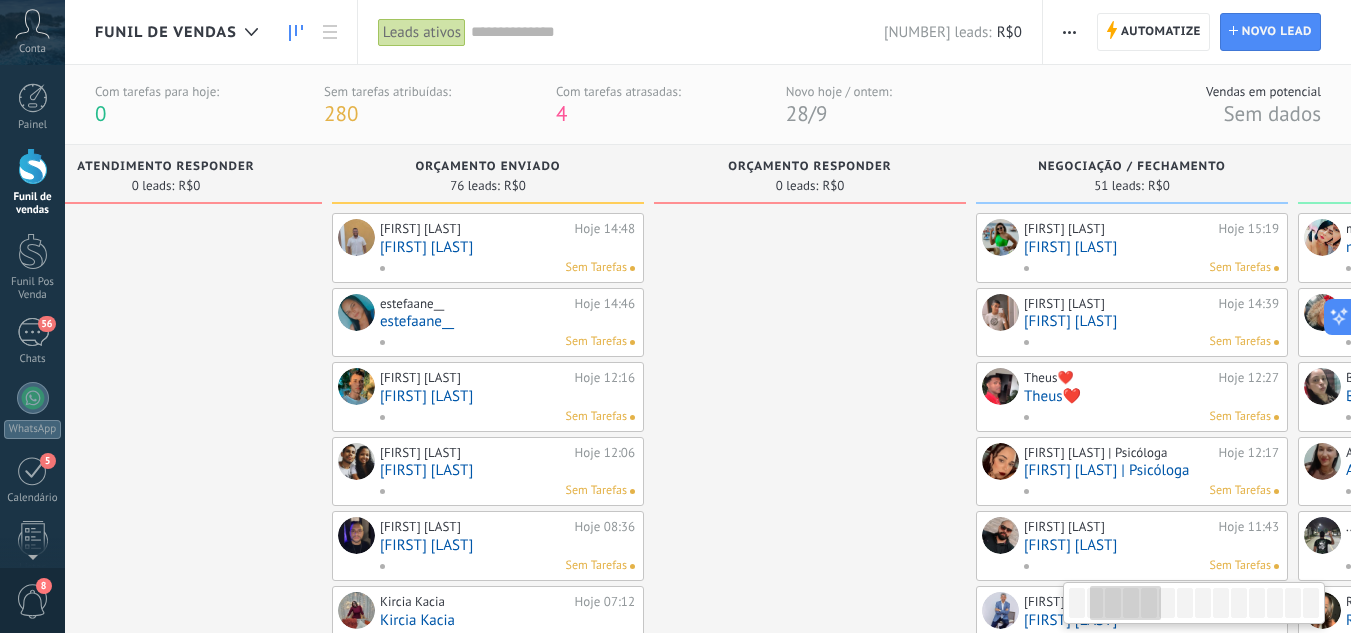 drag, startPoint x: 367, startPoint y: 362, endPoint x: 874, endPoint y: 345, distance: 507.28494 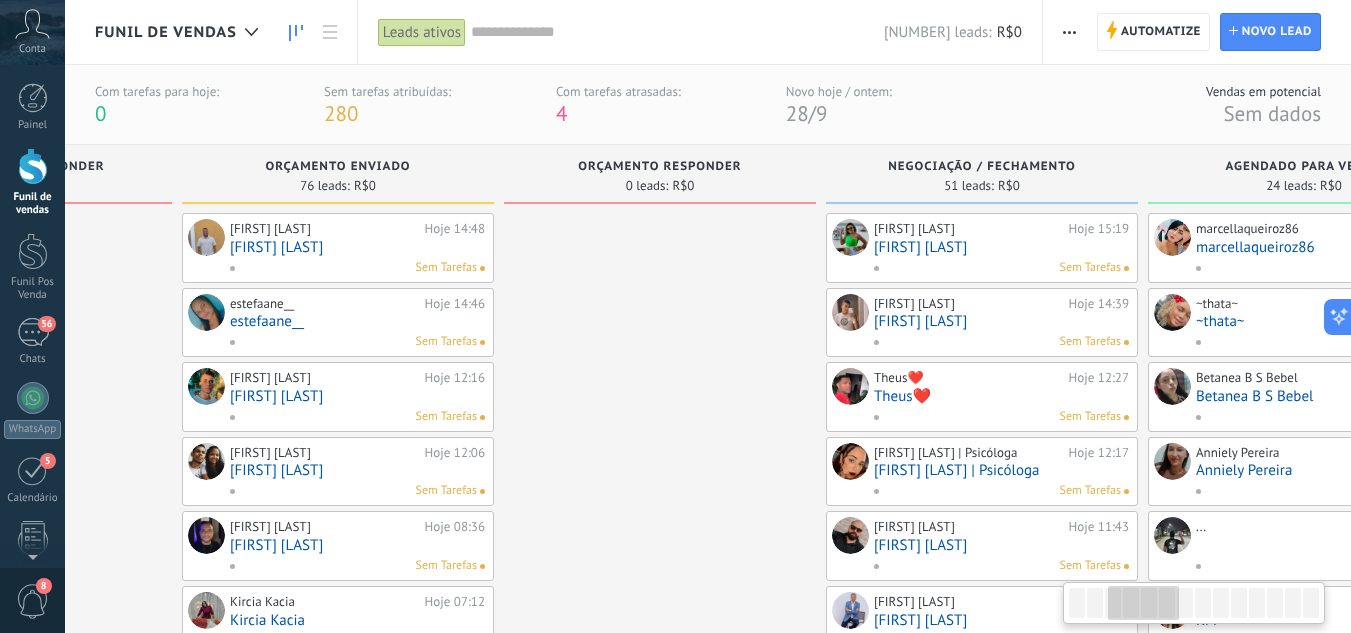 drag, startPoint x: 866, startPoint y: 346, endPoint x: 611, endPoint y: 394, distance: 259.47833 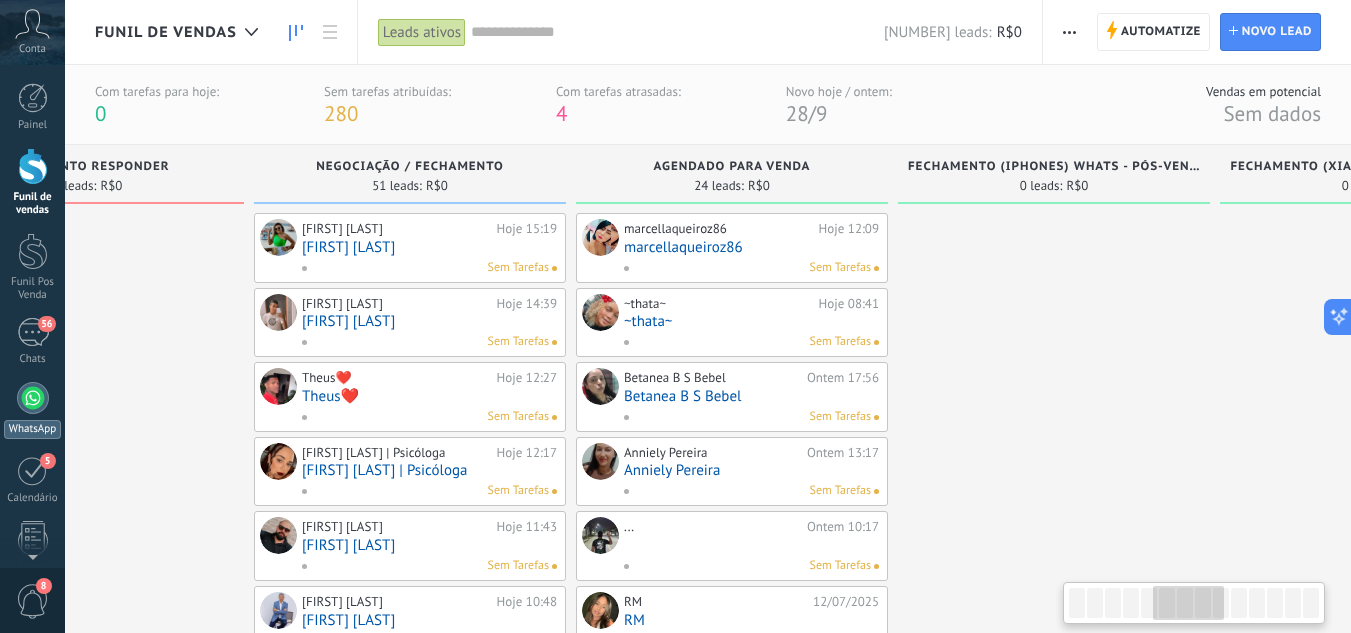 scroll, scrollTop: 0, scrollLeft: 1542, axis: horizontal 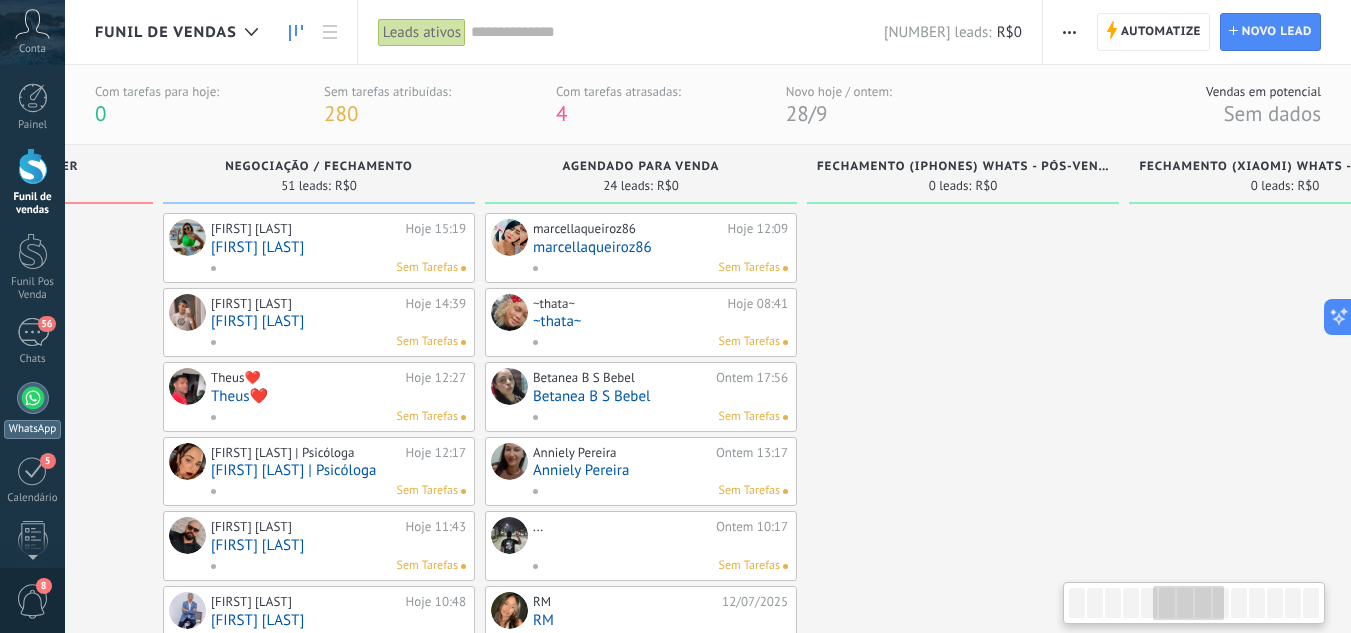 drag, startPoint x: 600, startPoint y: 296, endPoint x: 1365, endPoint y: 253, distance: 766.2075 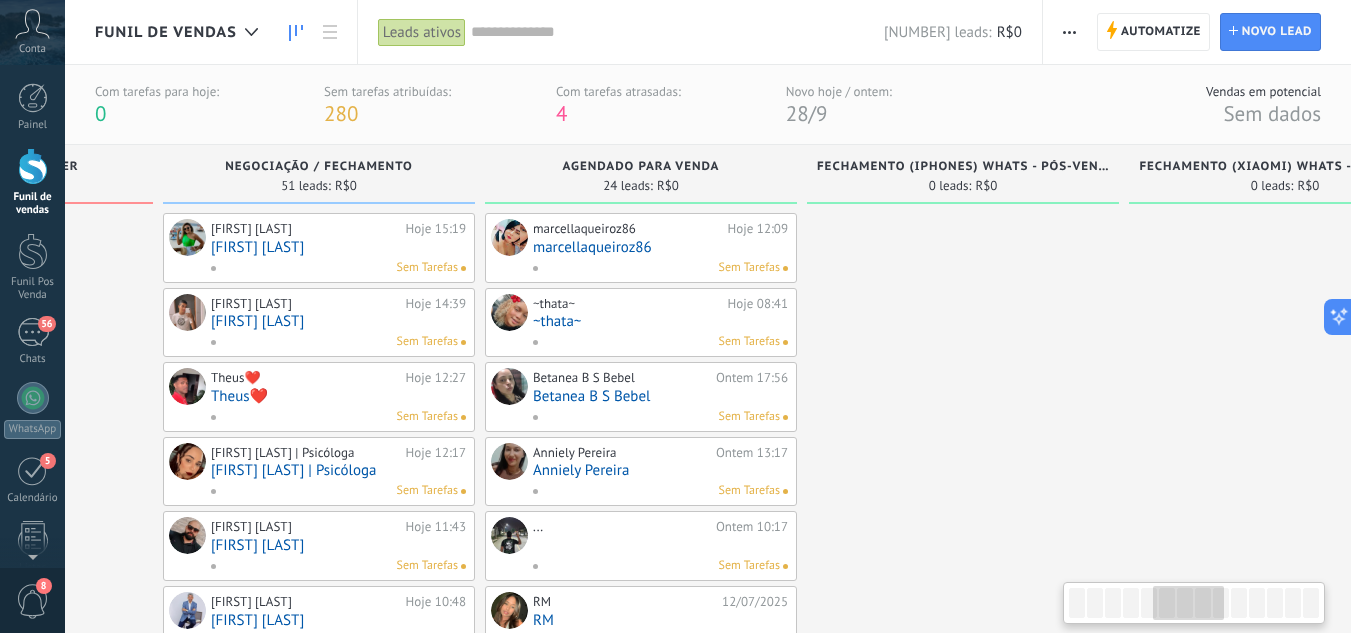 click on ".abccls-1,.abccls-2{fill-rule:evenodd}.abccls-2{fill:#fff} .abfcls-1{fill:none}.abfcls-2{fill:#fff} .abncls-1{isolation:isolate}.abncls-2{opacity:.06}.abncls-2,.abncls-3,.abncls-6{mix-blend-mode:multiply}.abncls-3{opacity:.15}.abncls-4,.abncls-8{fill:#fff}.abncls-5{fill:url(#abnlinear-gradient)}.abncls-6{opacity:.04}.abncls-7{fill:url(#abnlinear-gradient-2)}.abncls-8{fill-rule:evenodd} .abqst0{fill:#ffa200} .abwcls-1{fill:#252525} .cls-1{isolation:isolate} .acicls-1{fill:none} .aclcls-1{fill:#232323} .acnst0{display:none} .addcls-1,.addcls-2{fill:none;stroke-miterlimit:10}.addcls-1{stroke:#dfe0e5}.addcls-2{stroke:#a1a7ab} .adecls-1,.adecls-2{fill:none;stroke-miterlimit:10}.adecls-1{stroke:#dfe0e5}.adecls-2{stroke:#a1a7ab} .adqcls-1{fill:#8591a5;fill-rule:evenodd} .aeccls-1{fill:#5c9f37} .aeecls-1{fill:#f86161} .aejcls-1{fill:#8591a5;fill-rule:evenodd} .aekcls-1{fill-rule:evenodd} .aelcls-1{fill-rule:evenodd;fill:currentColor} .aemcls-1{fill-rule:evenodd;fill:currentColor} .aencls-2{fill:#f86161;opacity:.3}" at bounding box center [675, 316] 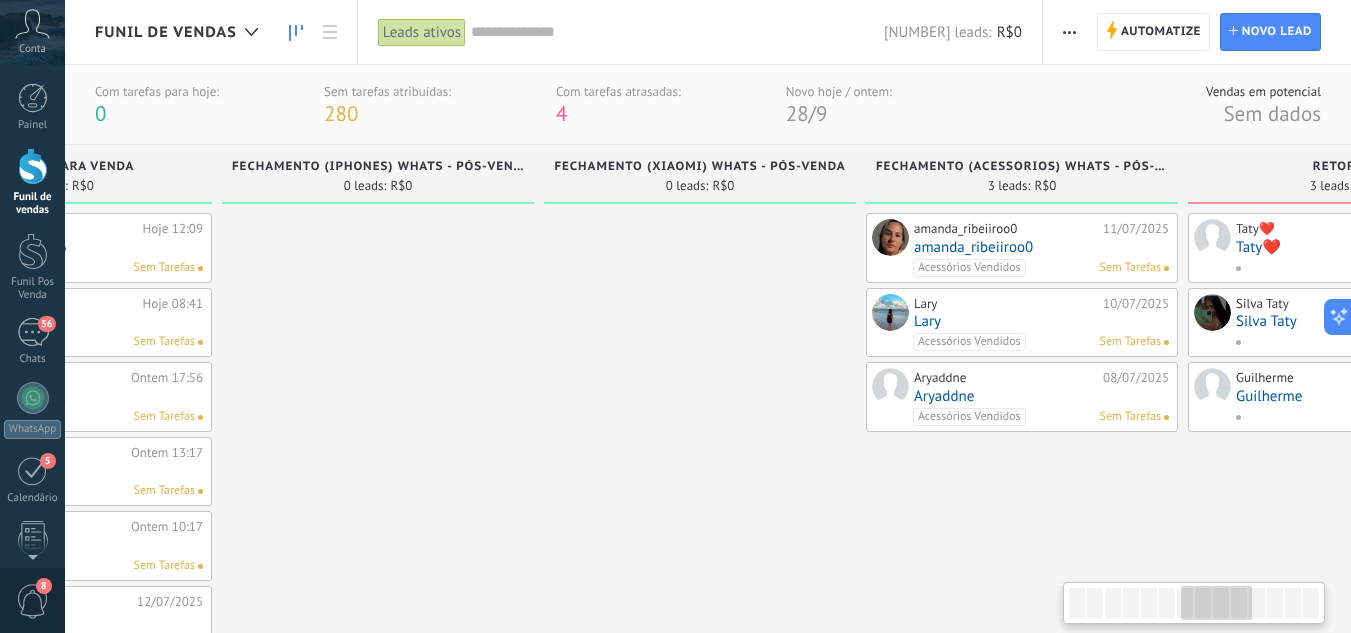 drag, startPoint x: 1004, startPoint y: 324, endPoint x: 849, endPoint y: 403, distance: 173.97127 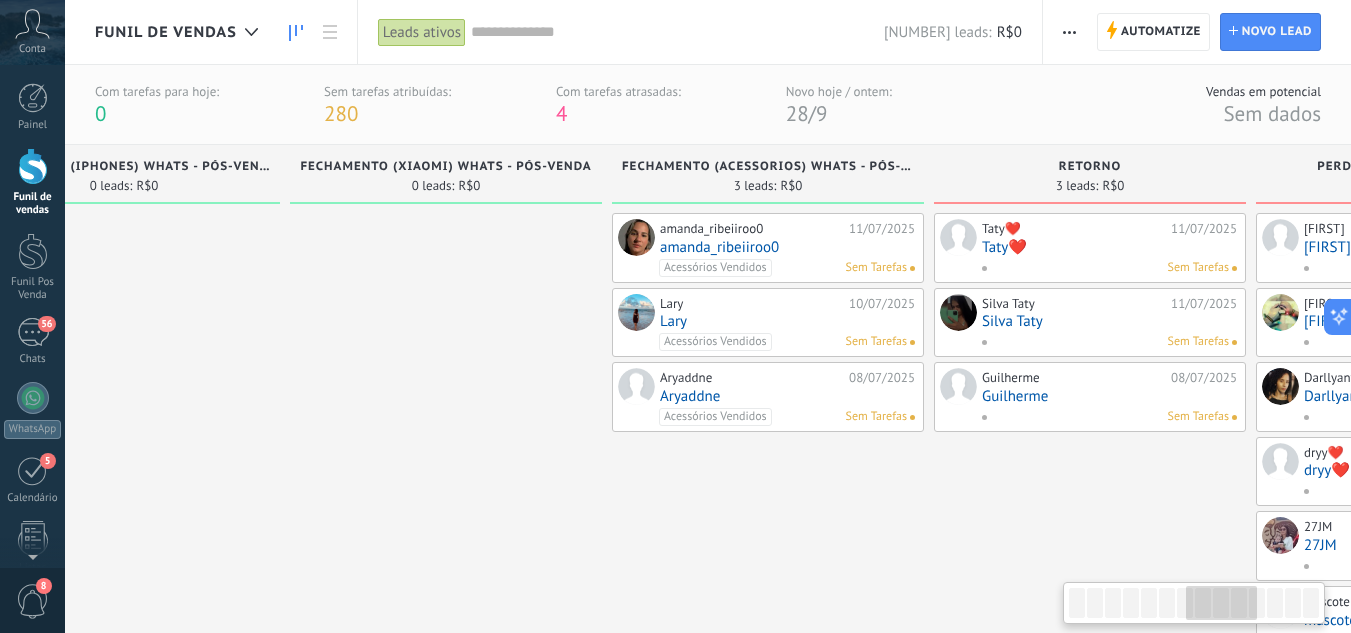 drag, startPoint x: 958, startPoint y: 500, endPoint x: 1365, endPoint y: 606, distance: 420.577 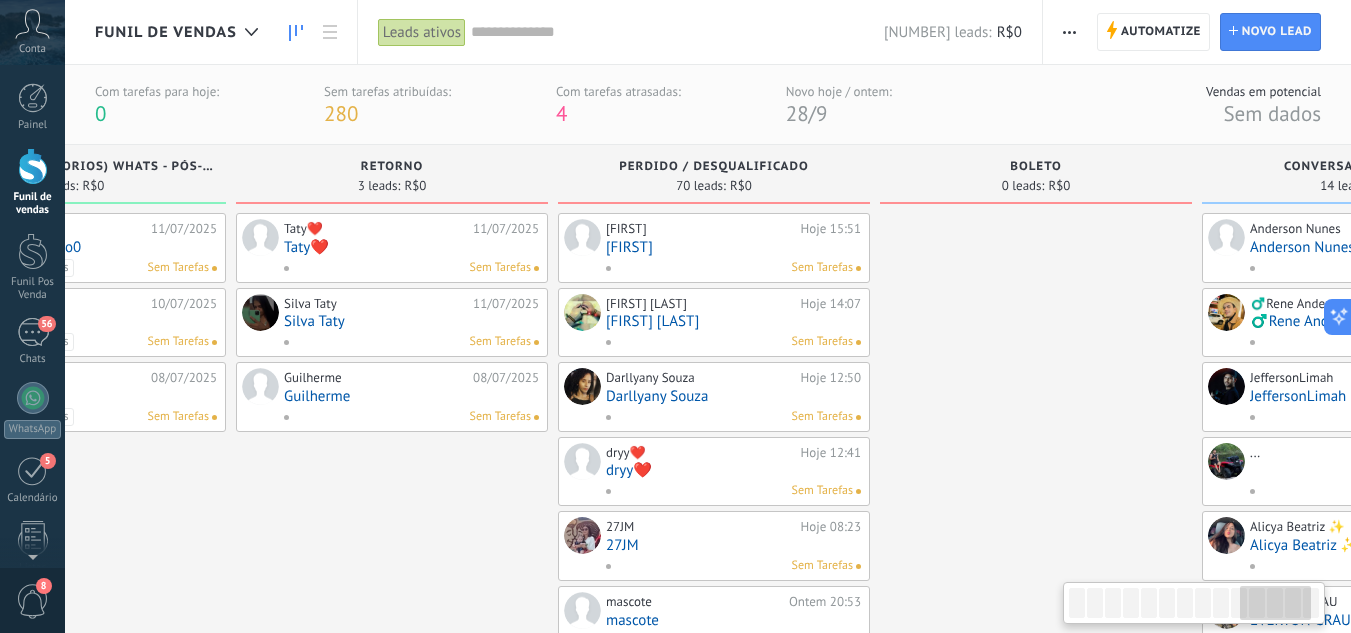 scroll, scrollTop: 0, scrollLeft: 3217, axis: horizontal 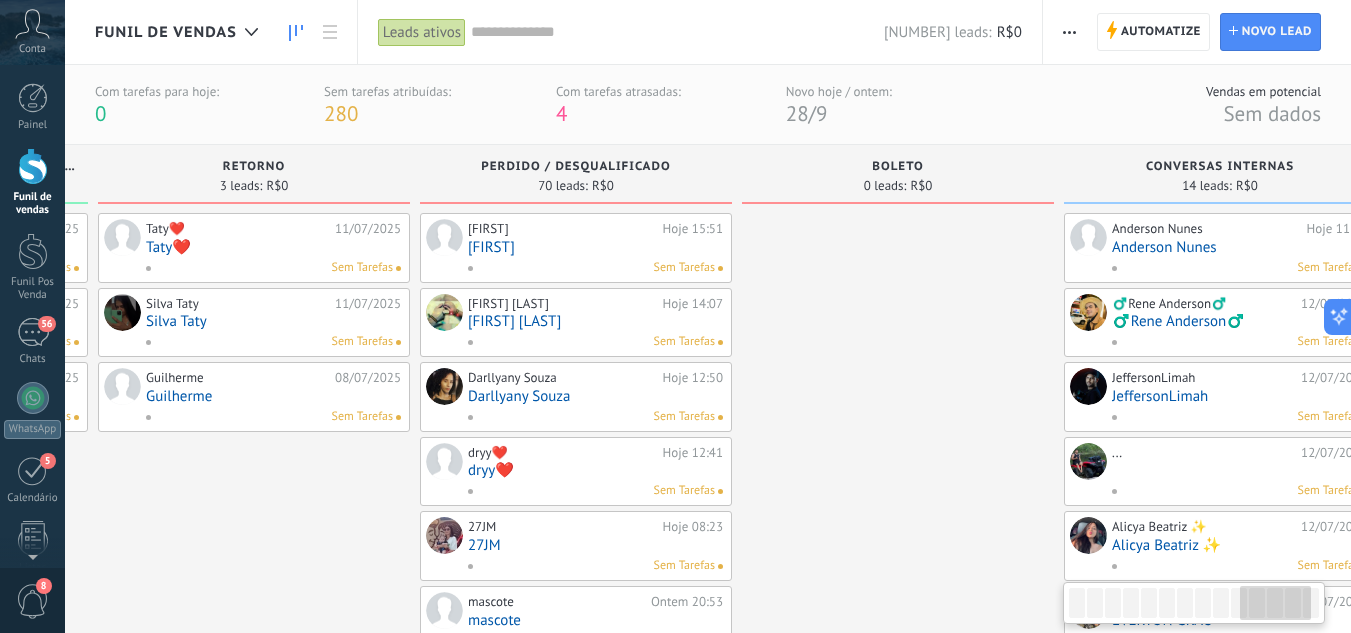 drag, startPoint x: 762, startPoint y: 512, endPoint x: 271, endPoint y: 465, distance: 493.24435 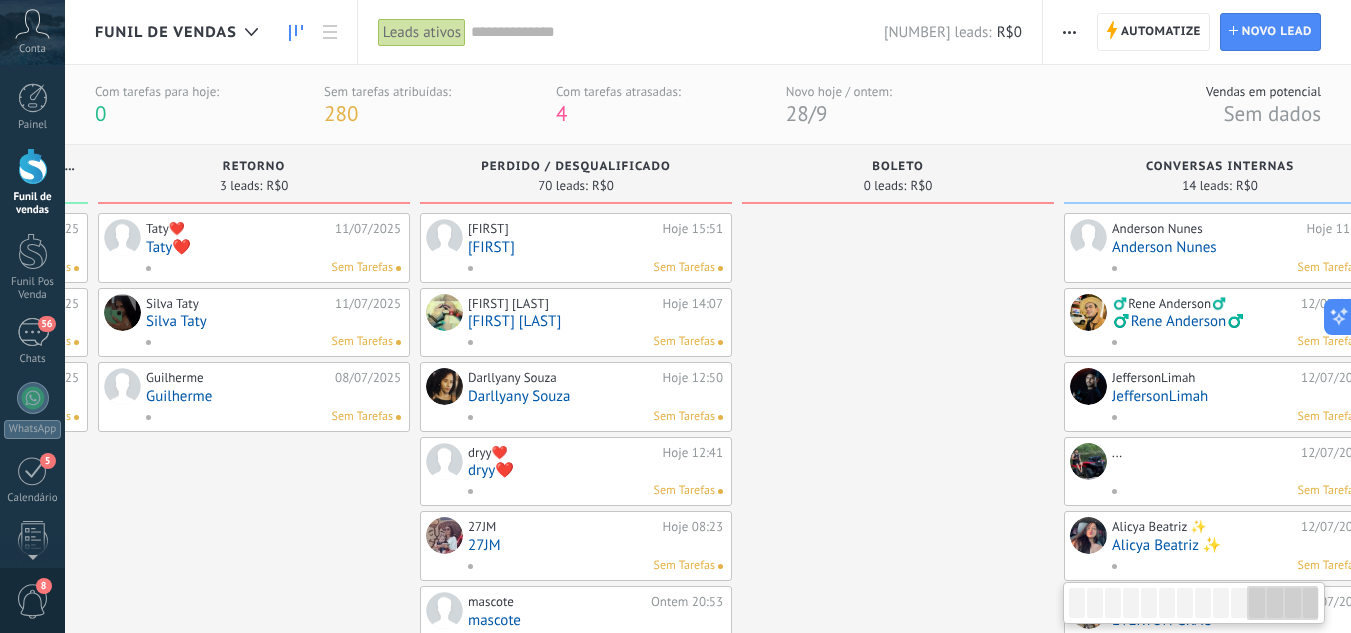 drag, startPoint x: 271, startPoint y: 465, endPoint x: 949, endPoint y: 445, distance: 678.2949 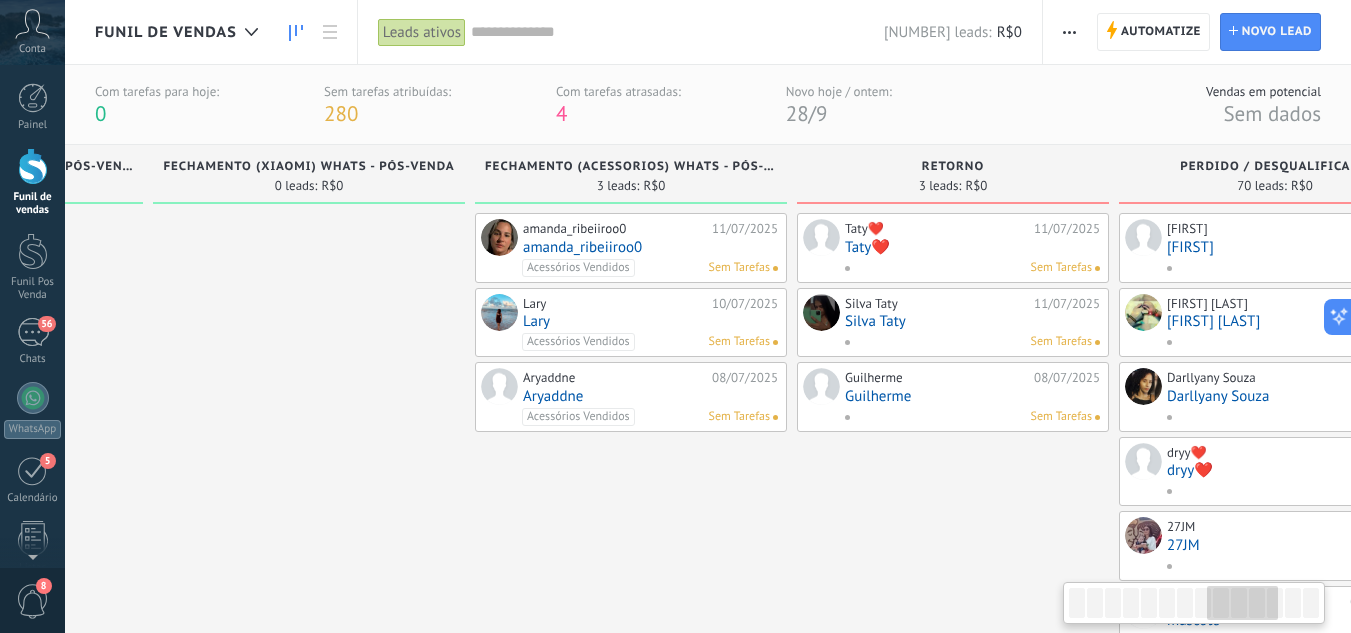 drag, startPoint x: 949, startPoint y: 445, endPoint x: 1365, endPoint y: 421, distance: 416.69174 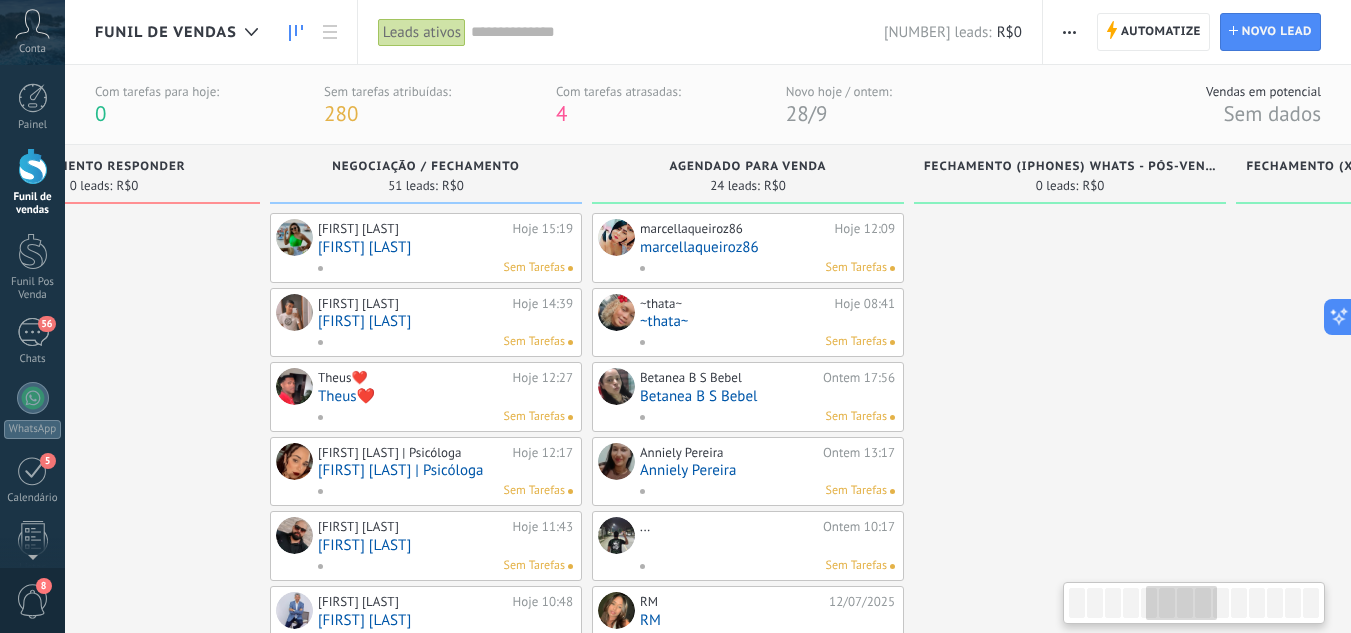 drag, startPoint x: 255, startPoint y: 463, endPoint x: 200, endPoint y: 456, distance: 55.443665 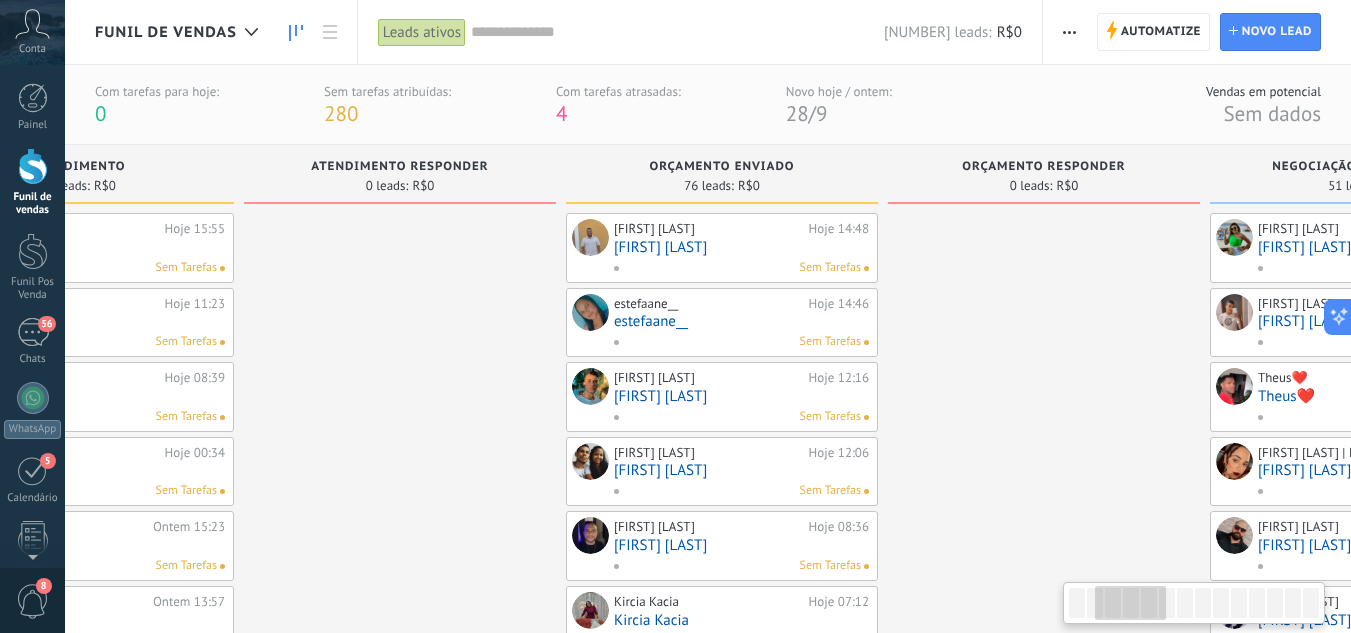 drag, startPoint x: 188, startPoint y: 457, endPoint x: 1337, endPoint y: 631, distance: 1162.1002 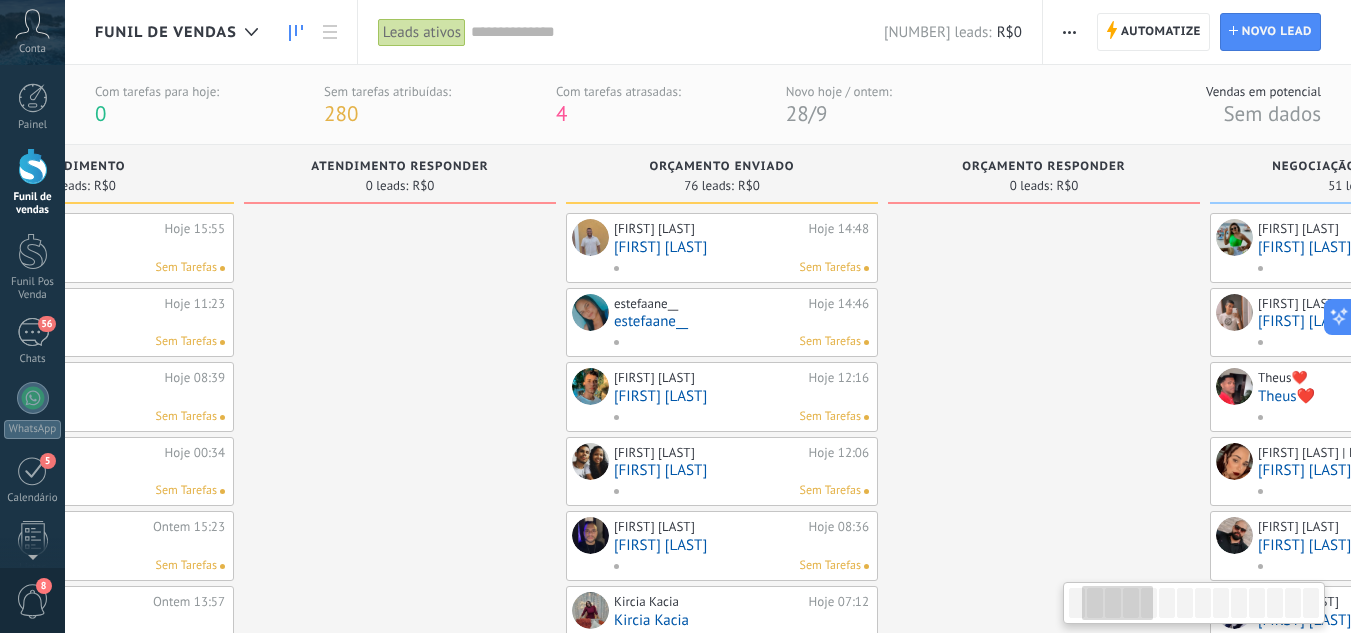 scroll, scrollTop: 0, scrollLeft: 281, axis: horizontal 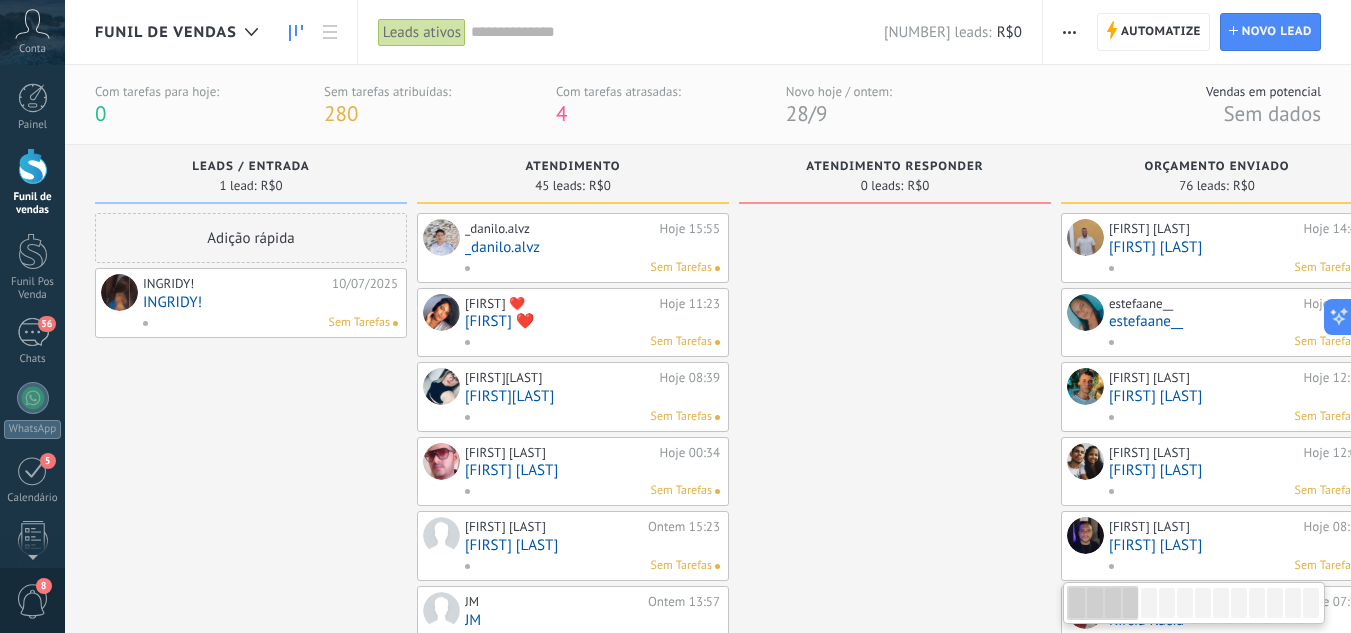 drag, startPoint x: 1099, startPoint y: 612, endPoint x: 1020, endPoint y: 598, distance: 80.23092 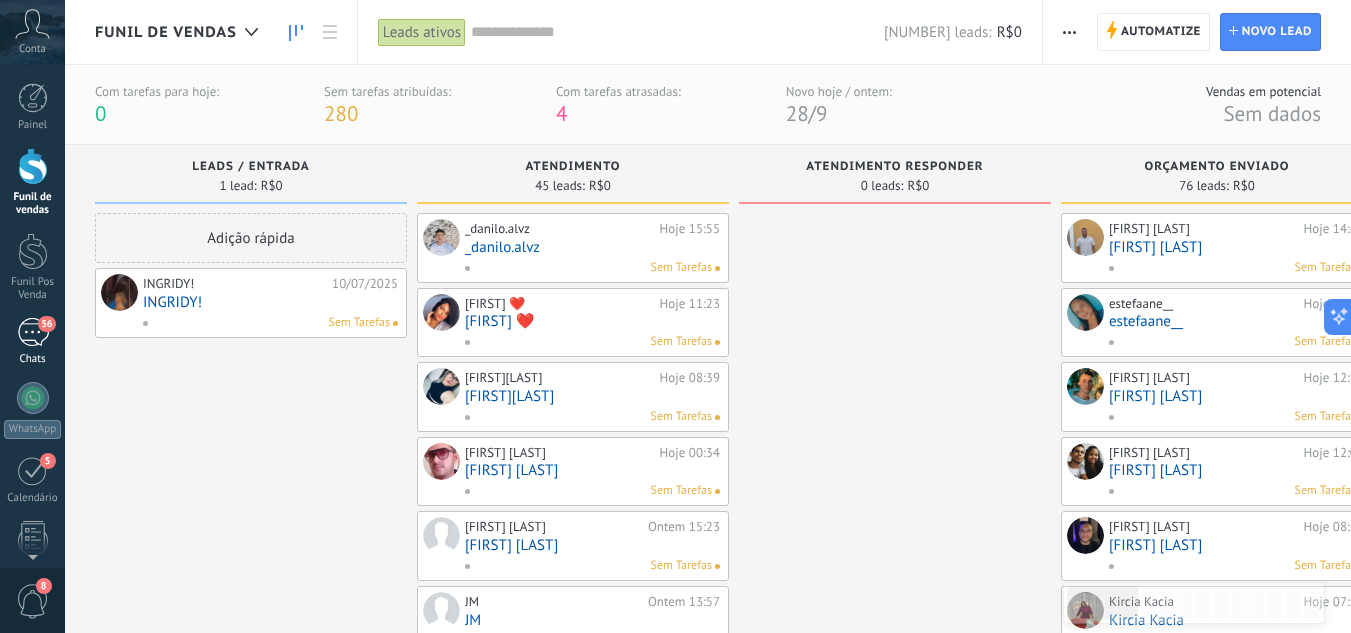 click on "56" at bounding box center [33, 332] 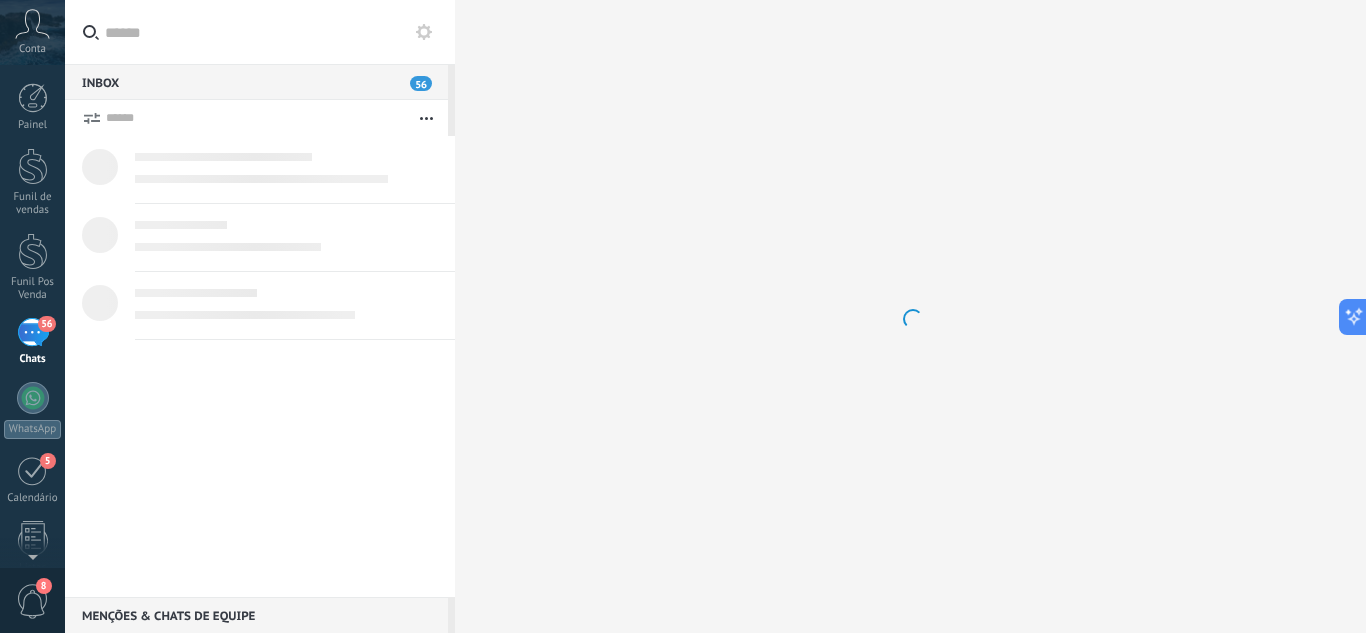 scroll, scrollTop: 19, scrollLeft: 0, axis: vertical 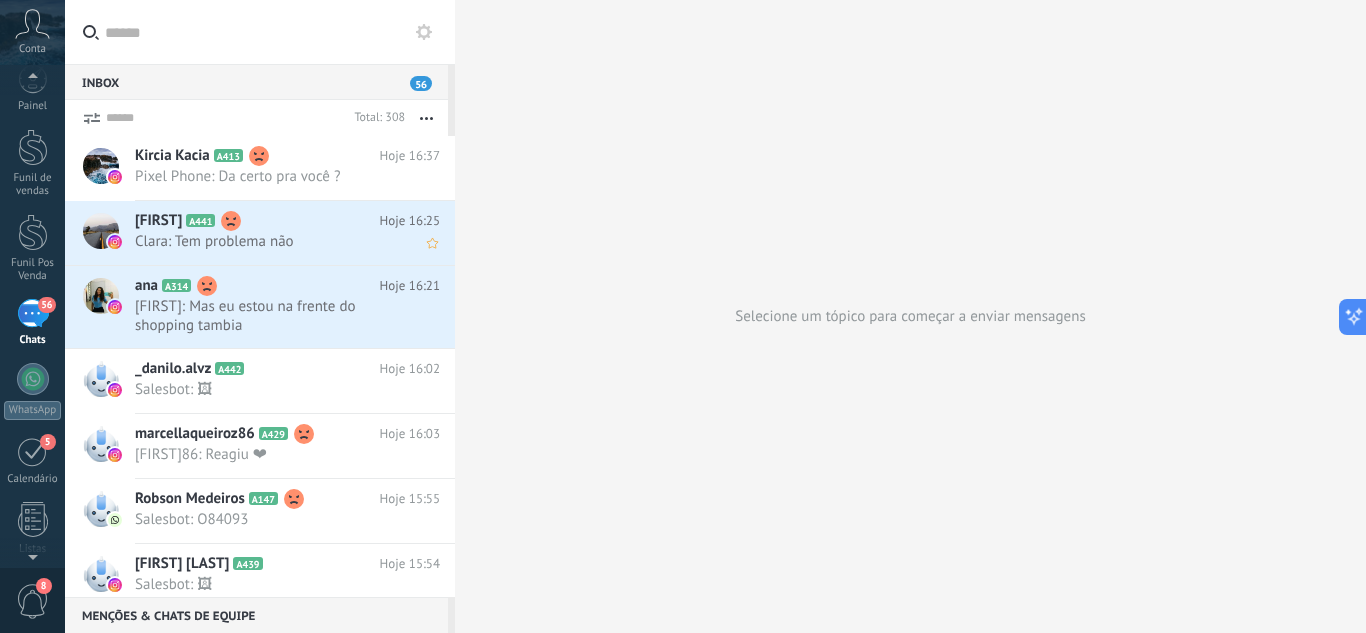click on "Clara: Tem problema não" at bounding box center (268, 241) 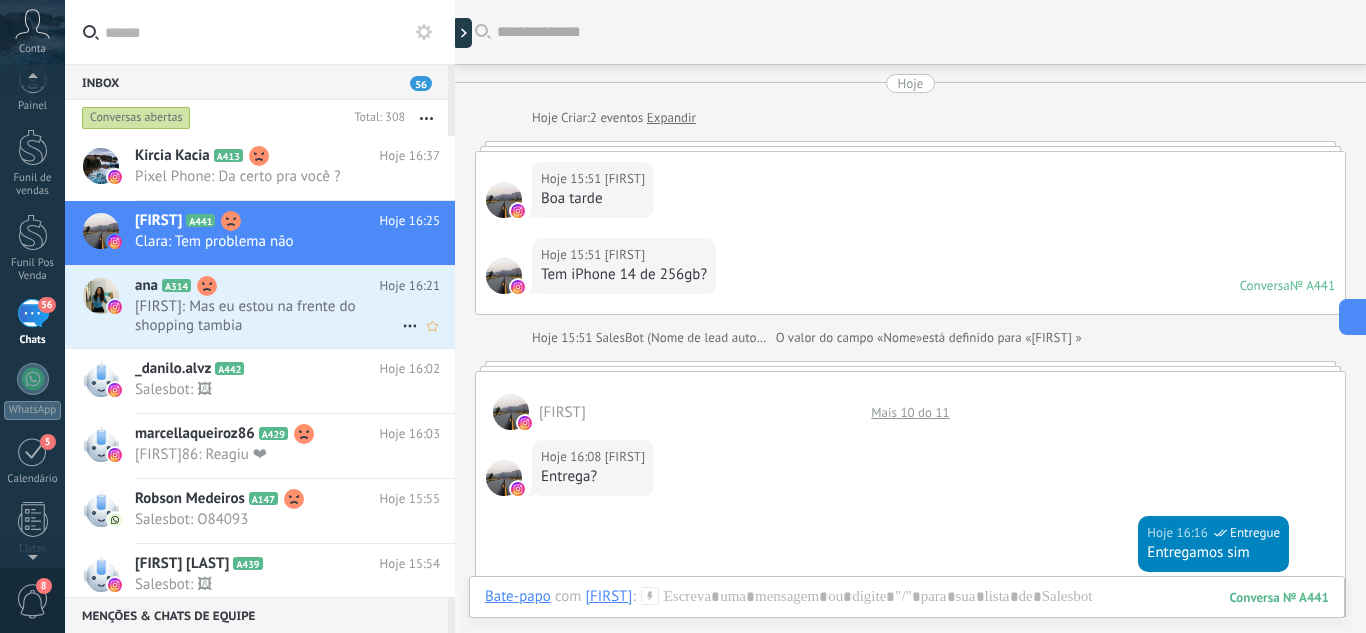 scroll, scrollTop: 957, scrollLeft: 0, axis: vertical 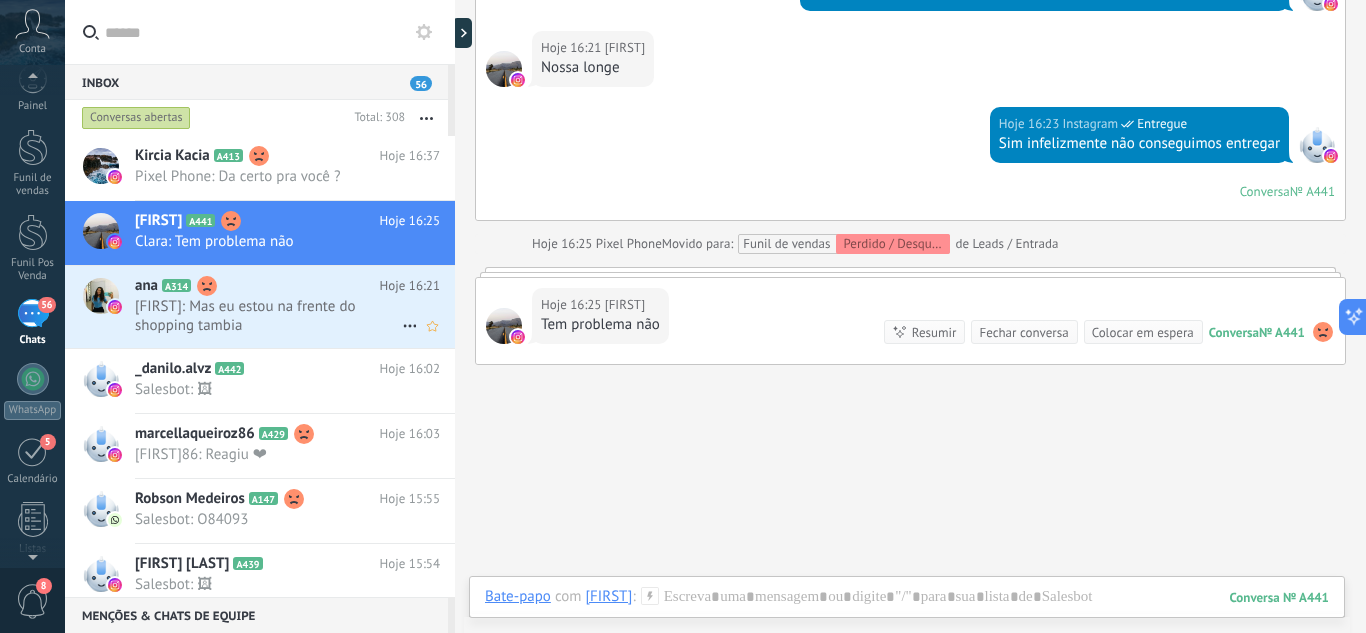 click on "Hoje 16:21" at bounding box center [410, 286] 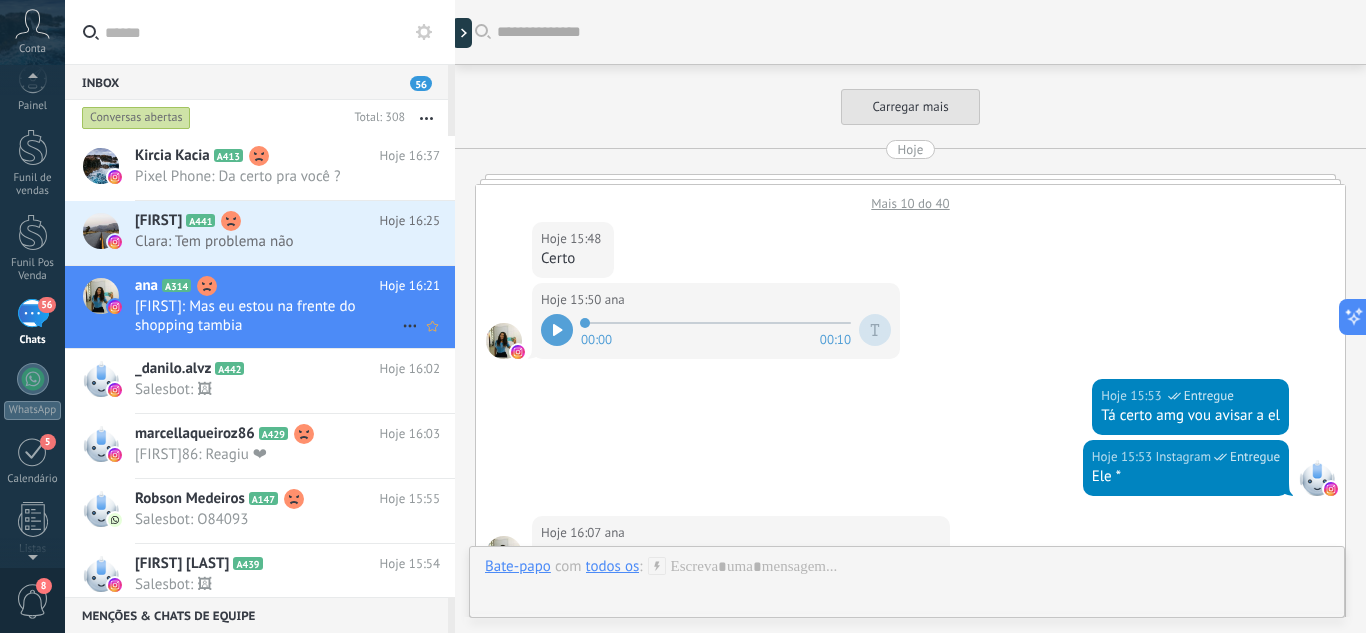 scroll, scrollTop: 593, scrollLeft: 0, axis: vertical 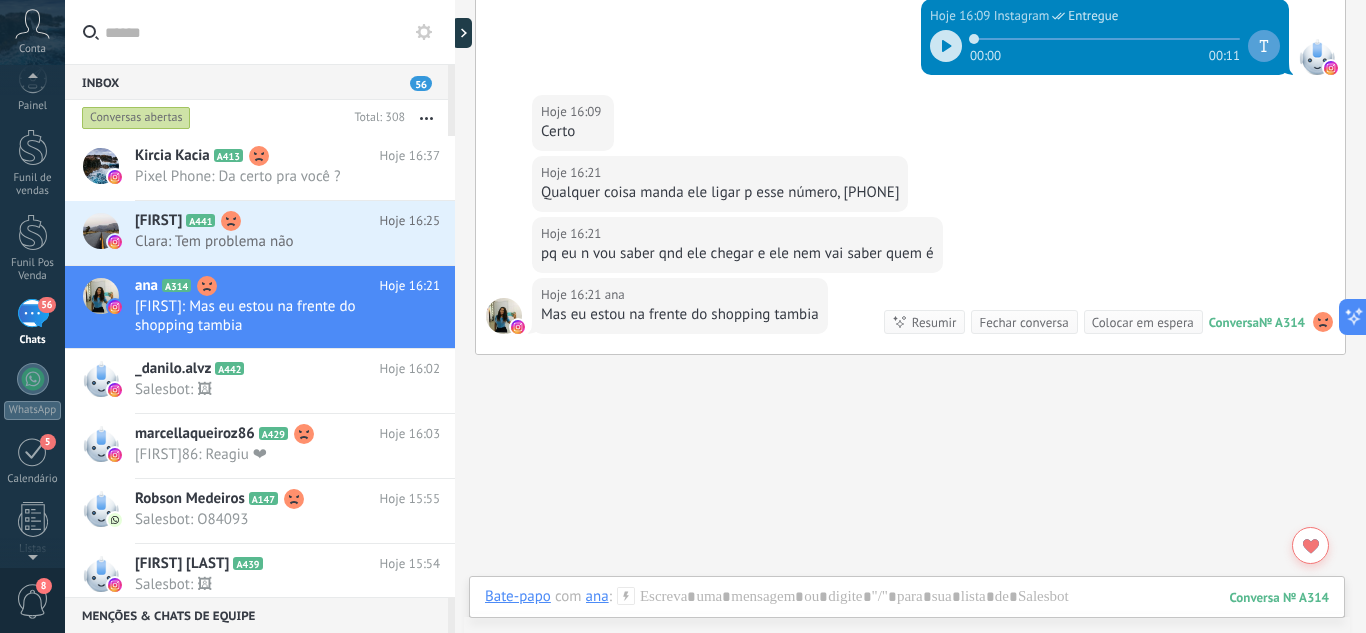 drag, startPoint x: 207, startPoint y: 118, endPoint x: 199, endPoint y: 140, distance: 23.409399 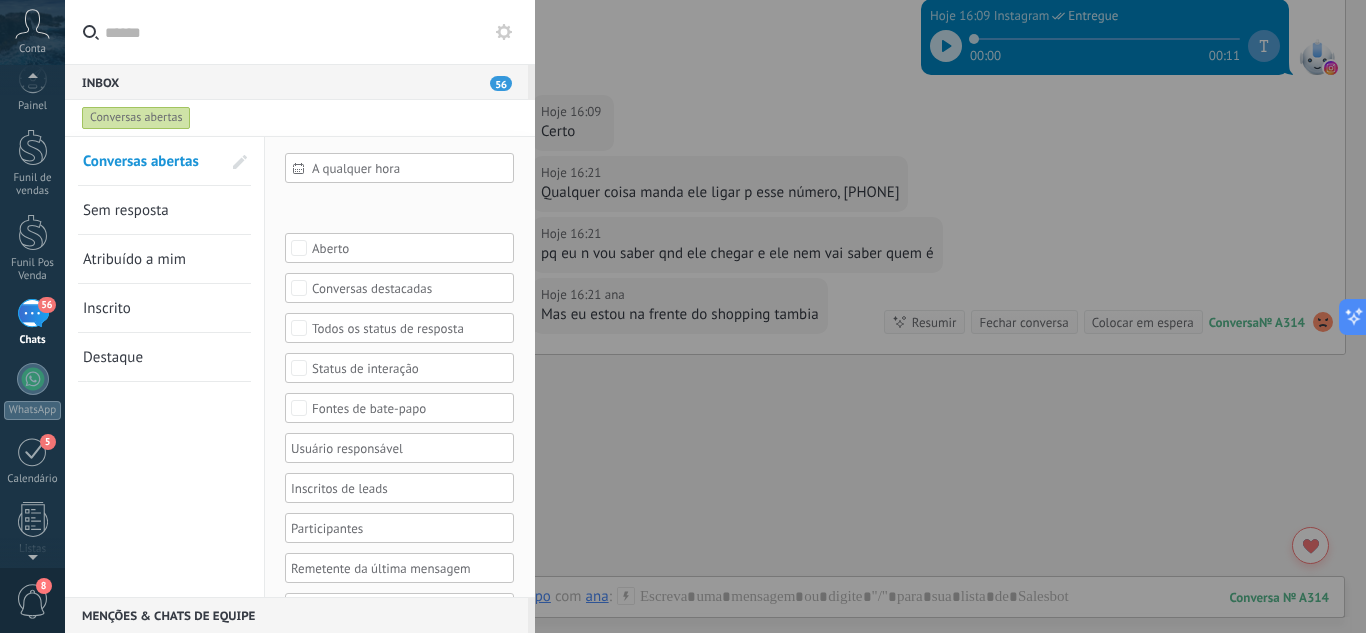 drag, startPoint x: 916, startPoint y: 177, endPoint x: 772, endPoint y: 145, distance: 147.51271 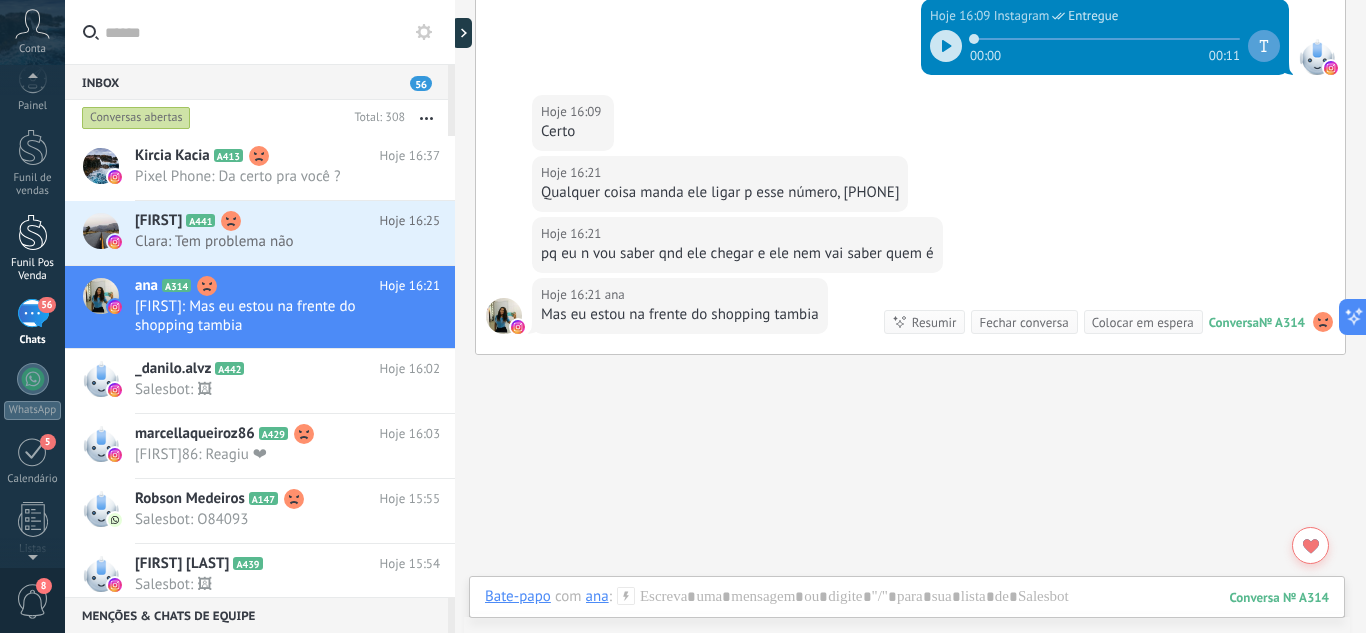 click at bounding box center (33, 147) 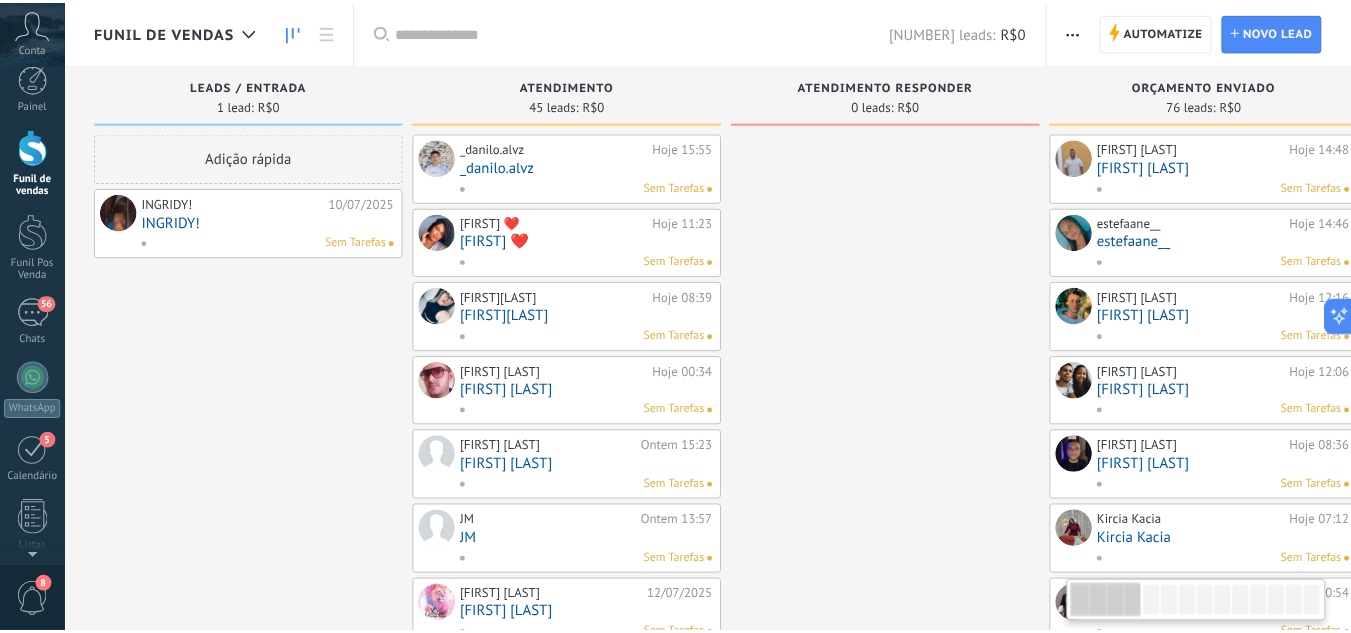 scroll, scrollTop: 0, scrollLeft: 0, axis: both 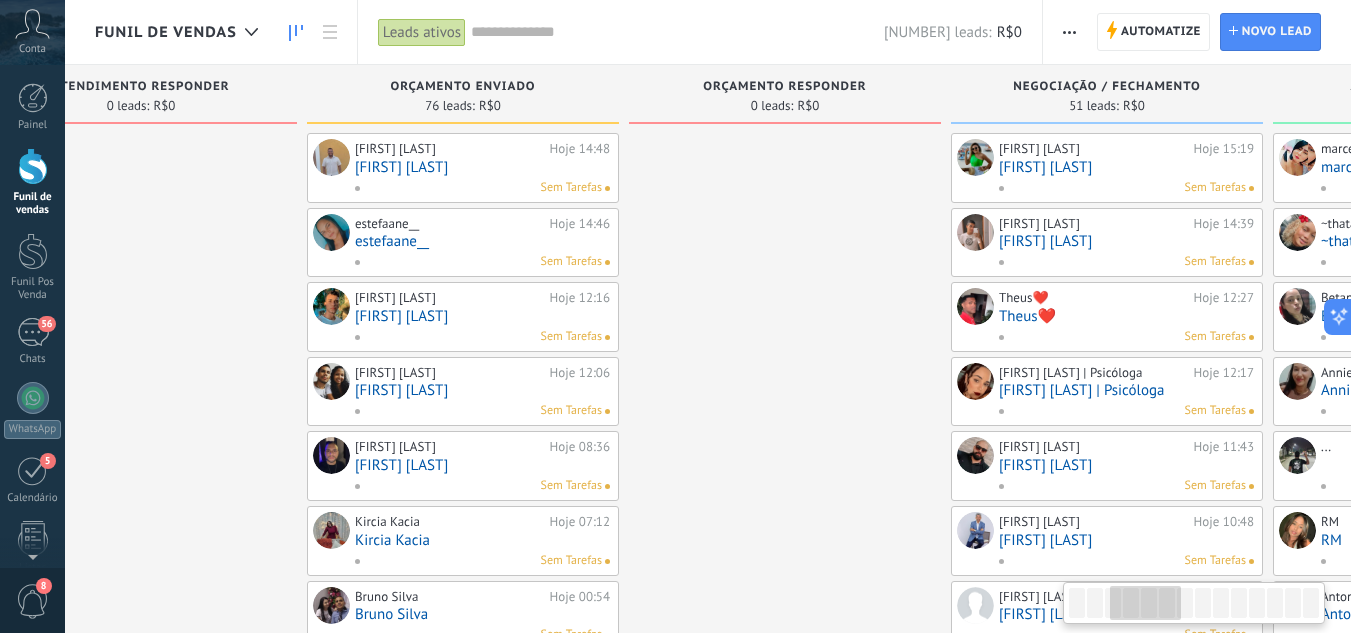 drag, startPoint x: 1049, startPoint y: 237, endPoint x: 875, endPoint y: 319, distance: 192.35384 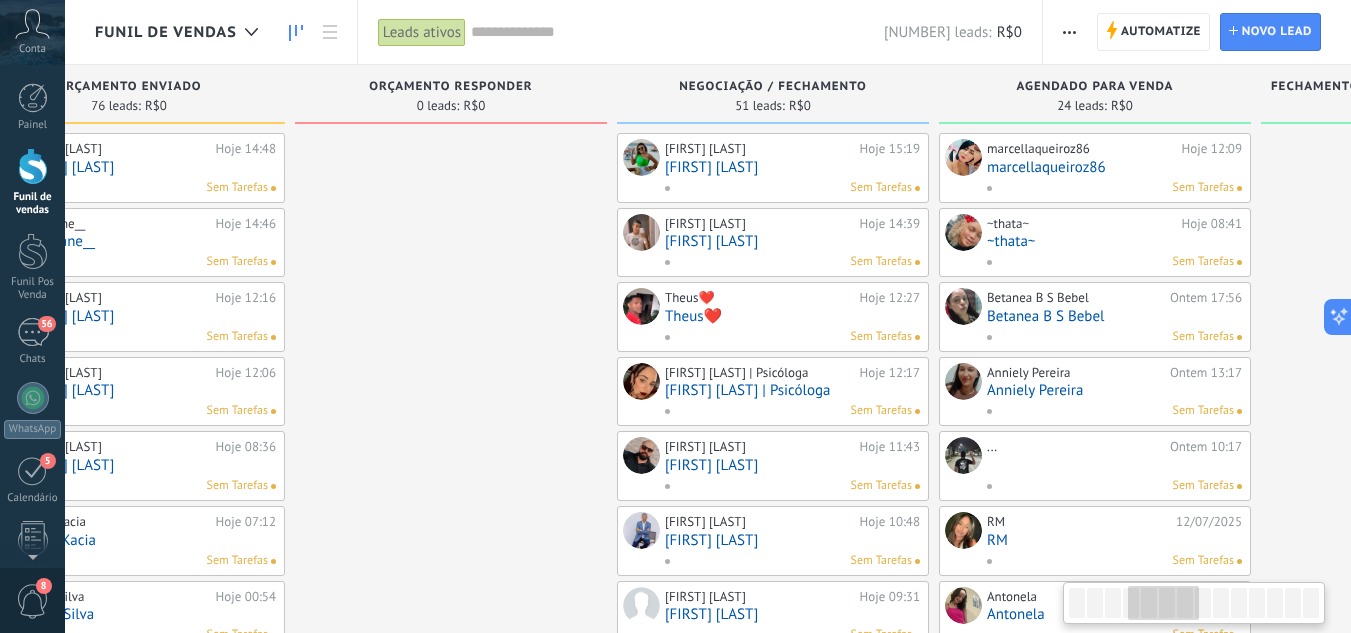 scroll, scrollTop: 0, scrollLeft: 1090, axis: horizontal 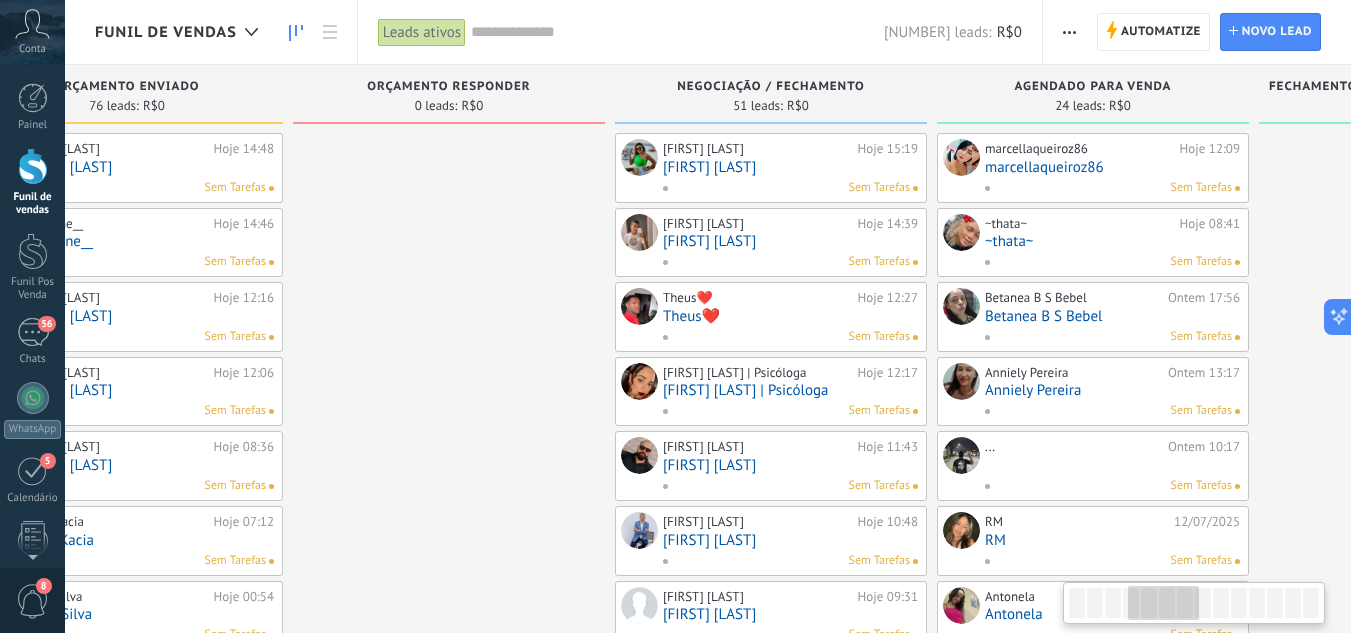drag, startPoint x: 788, startPoint y: 336, endPoint x: 534, endPoint y: 411, distance: 264.84146 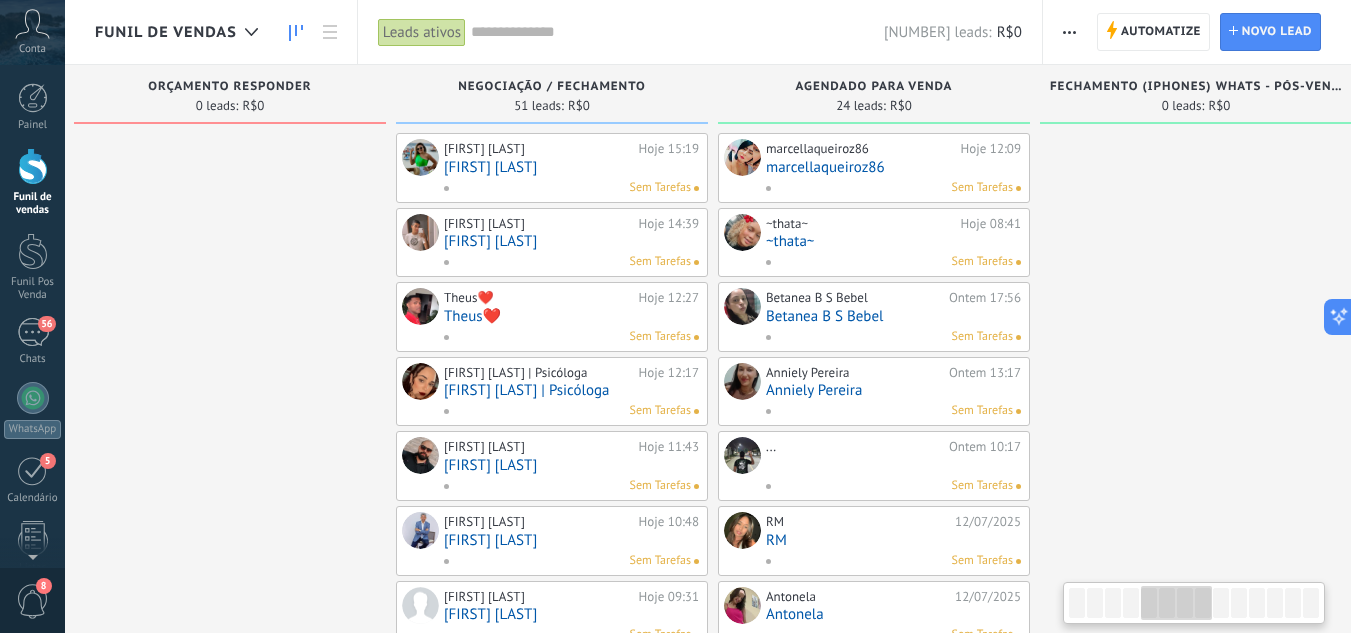 drag, startPoint x: 1277, startPoint y: 248, endPoint x: 1056, endPoint y: 286, distance: 224.24316 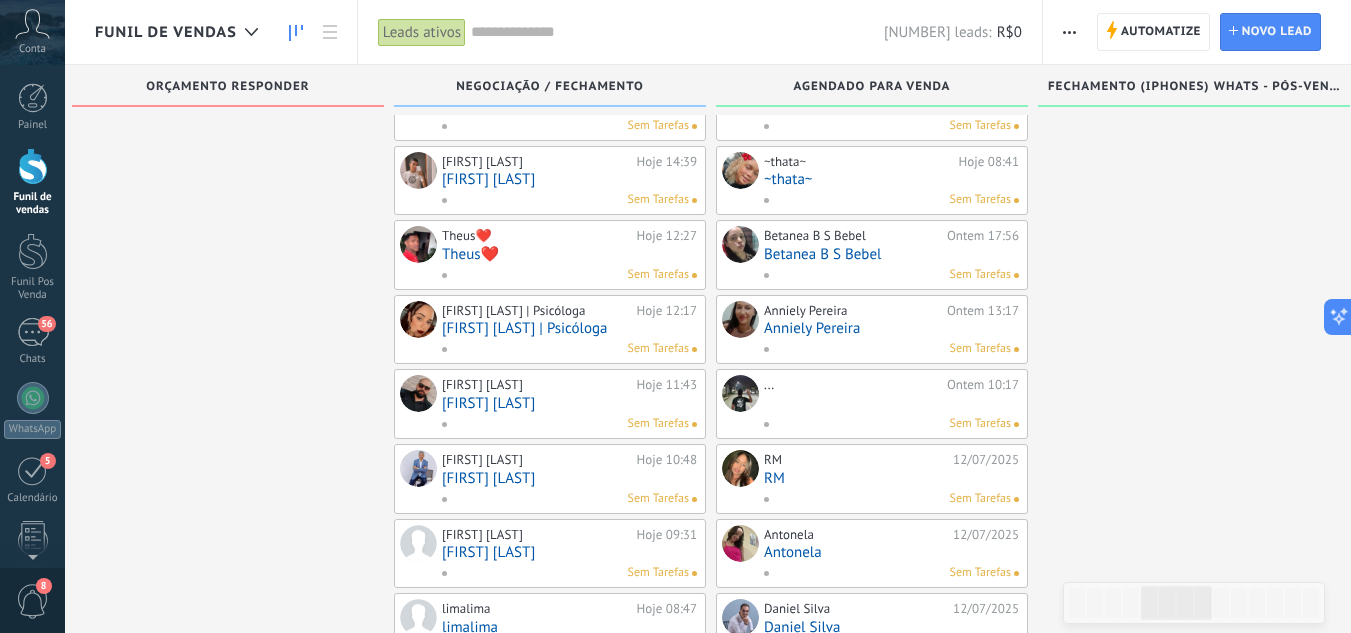 scroll, scrollTop: 0, scrollLeft: 0, axis: both 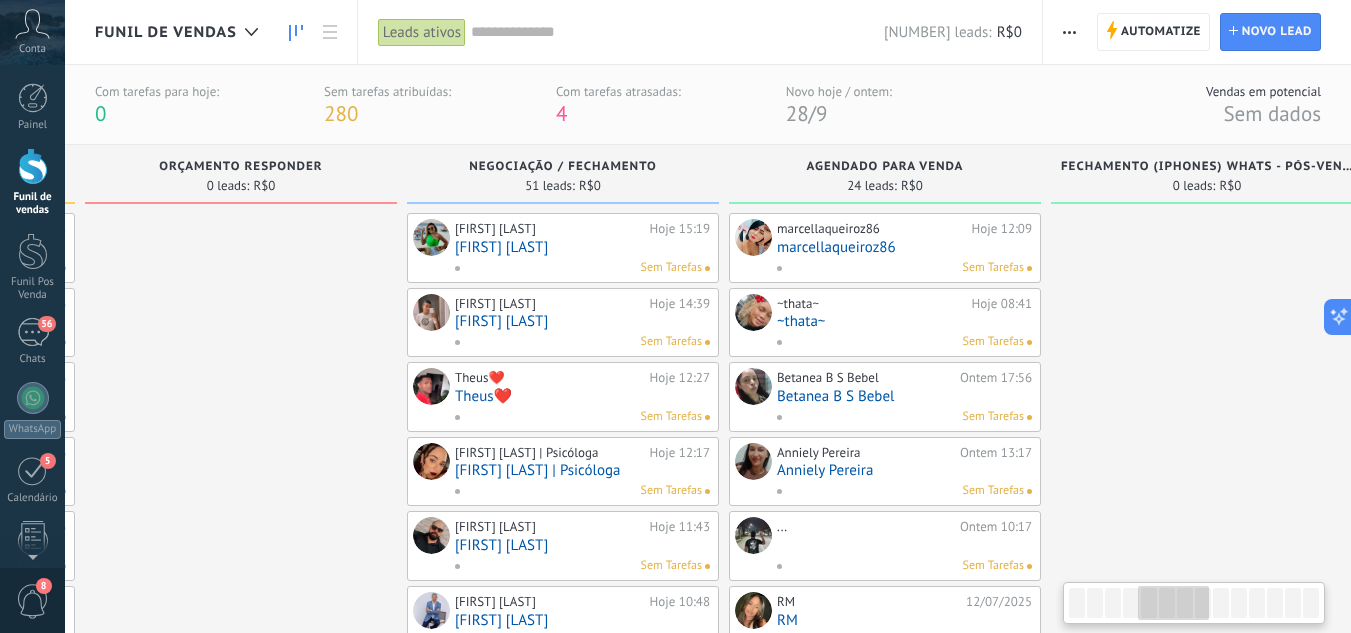 drag, startPoint x: 1102, startPoint y: 394, endPoint x: 1114, endPoint y: 290, distance: 104.69002 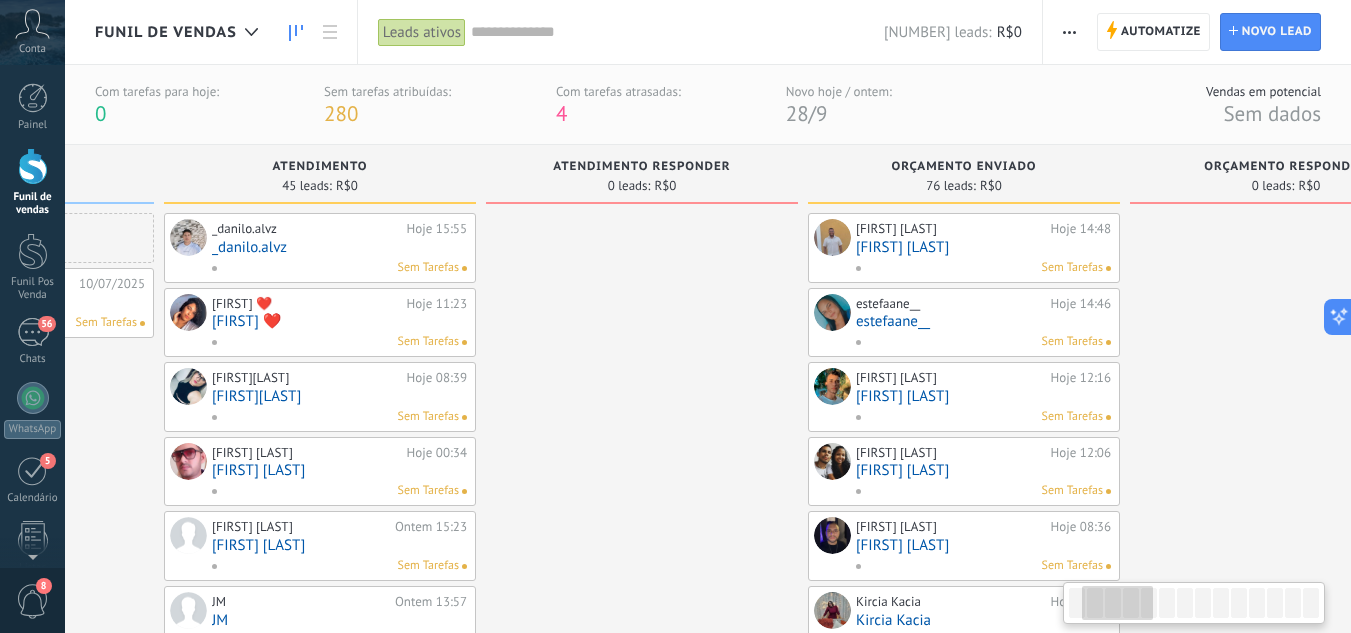 drag, startPoint x: 298, startPoint y: 382, endPoint x: 954, endPoint y: 358, distance: 656.4389 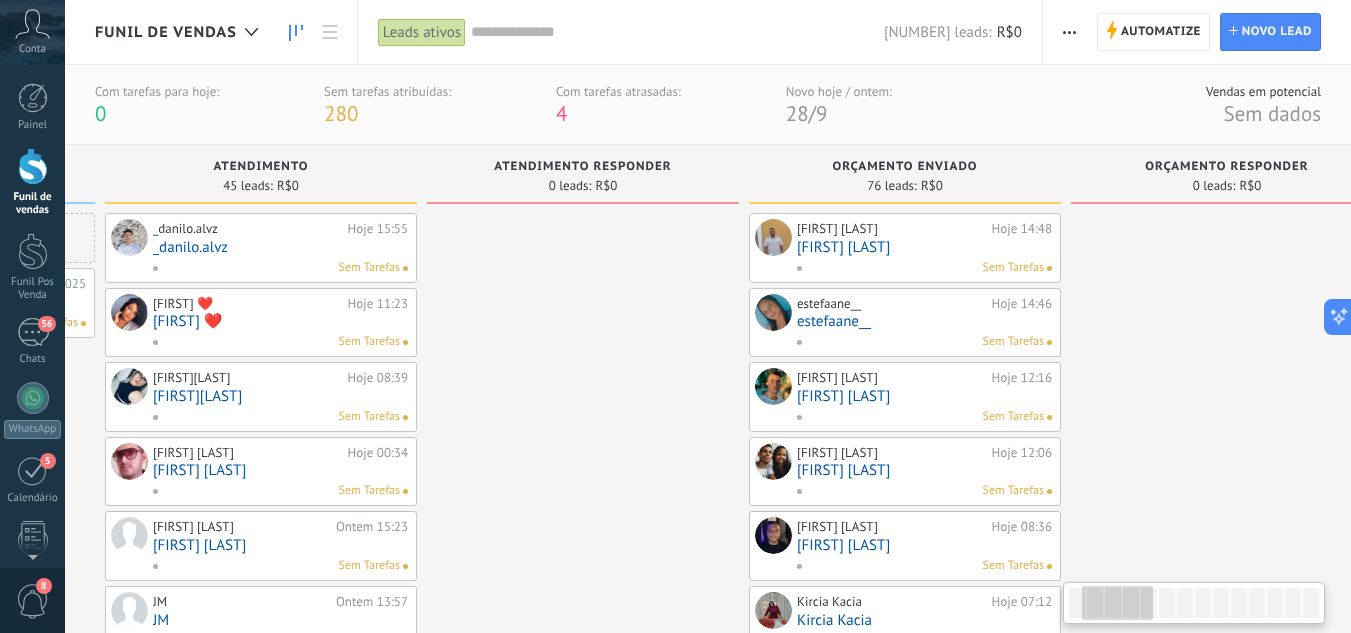scroll, scrollTop: 0, scrollLeft: 354, axis: horizontal 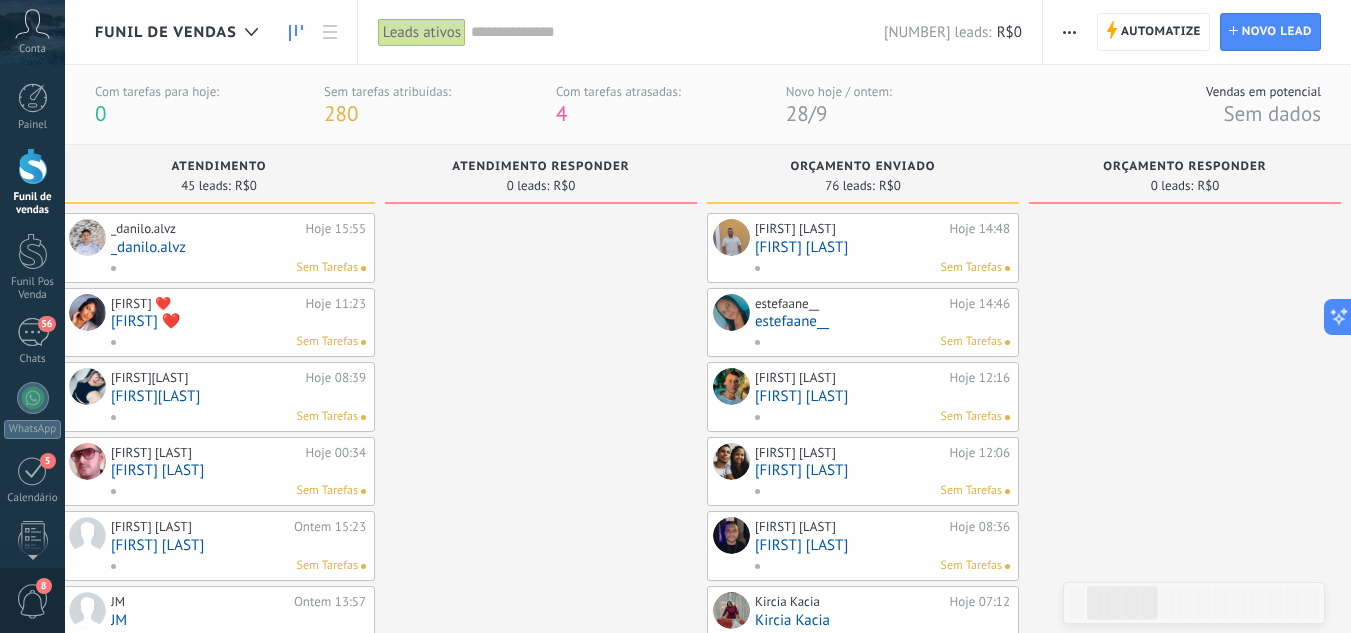 drag, startPoint x: 808, startPoint y: 375, endPoint x: 743, endPoint y: 352, distance: 68.94926 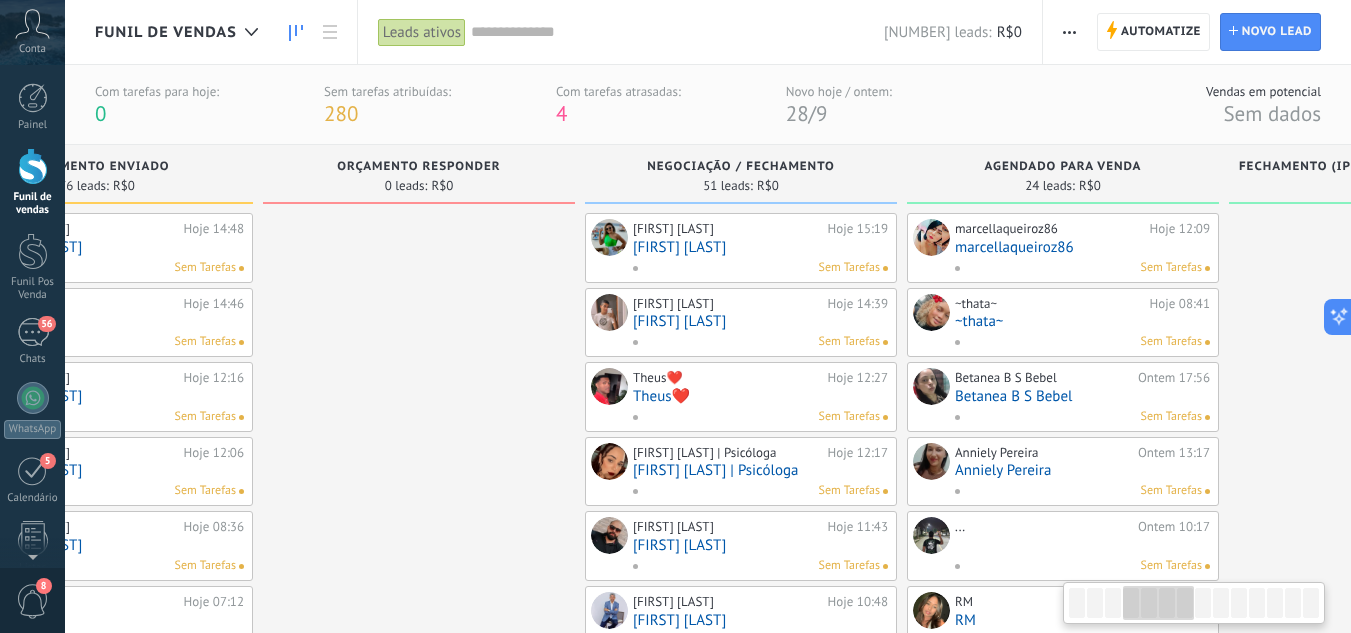 drag, startPoint x: 1100, startPoint y: 362, endPoint x: 1262, endPoint y: 401, distance: 166.62833 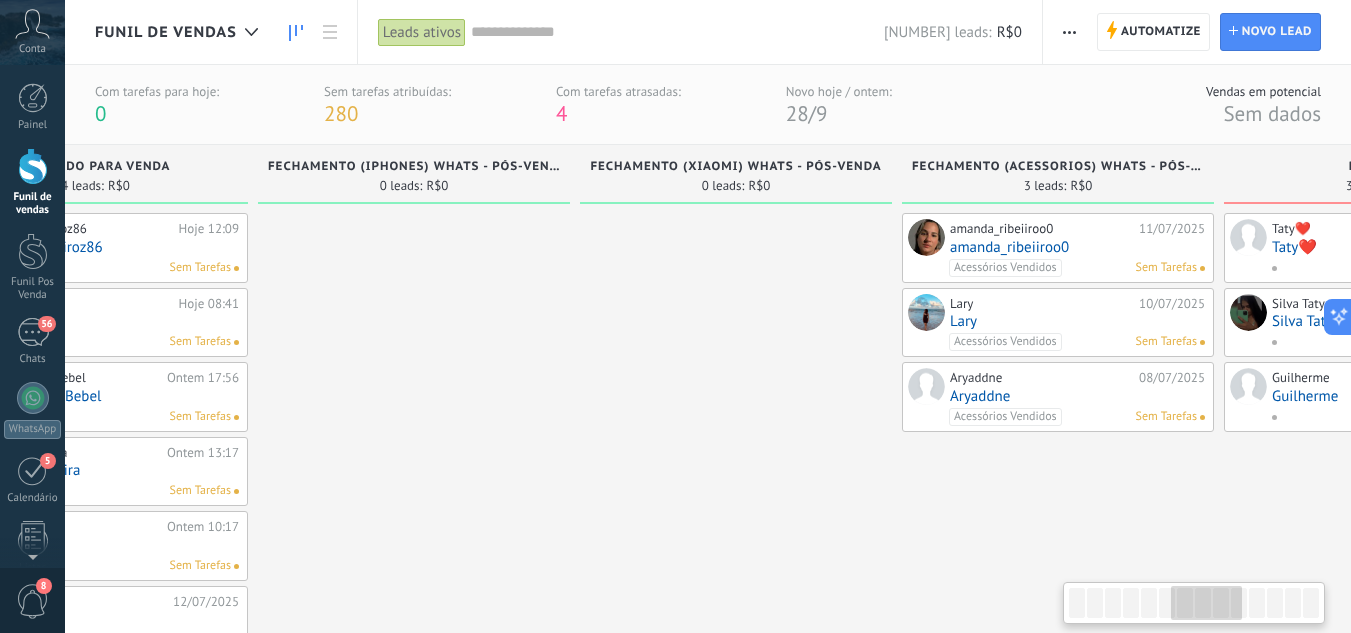 drag, startPoint x: 1268, startPoint y: 399, endPoint x: 704, endPoint y: 395, distance: 564.01416 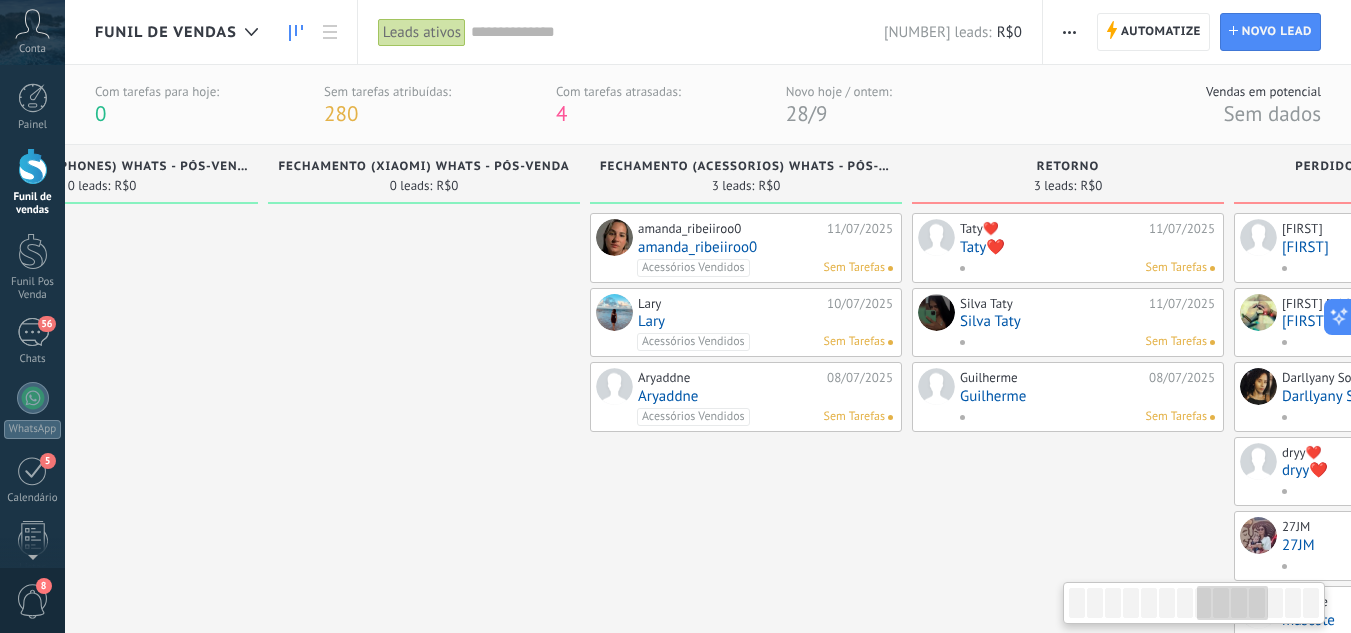 drag, startPoint x: 493, startPoint y: 395, endPoint x: 906, endPoint y: 492, distance: 424.23813 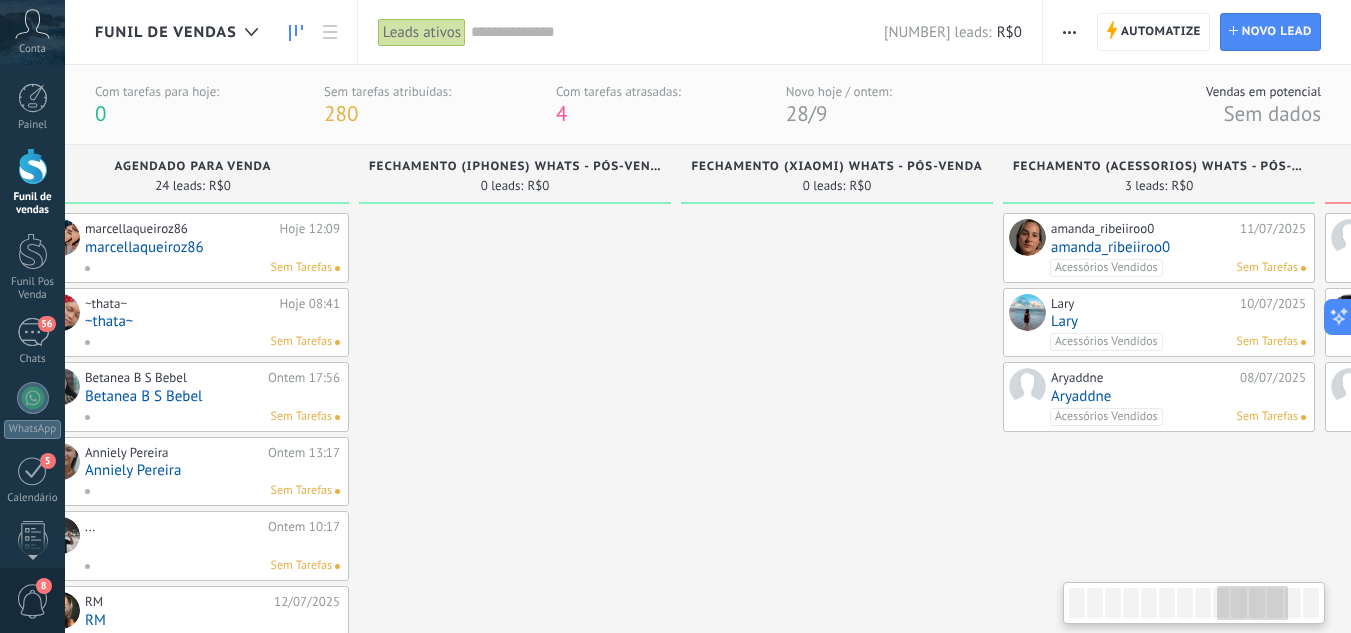 drag, startPoint x: 497, startPoint y: 505, endPoint x: 722, endPoint y: 460, distance: 229.45587 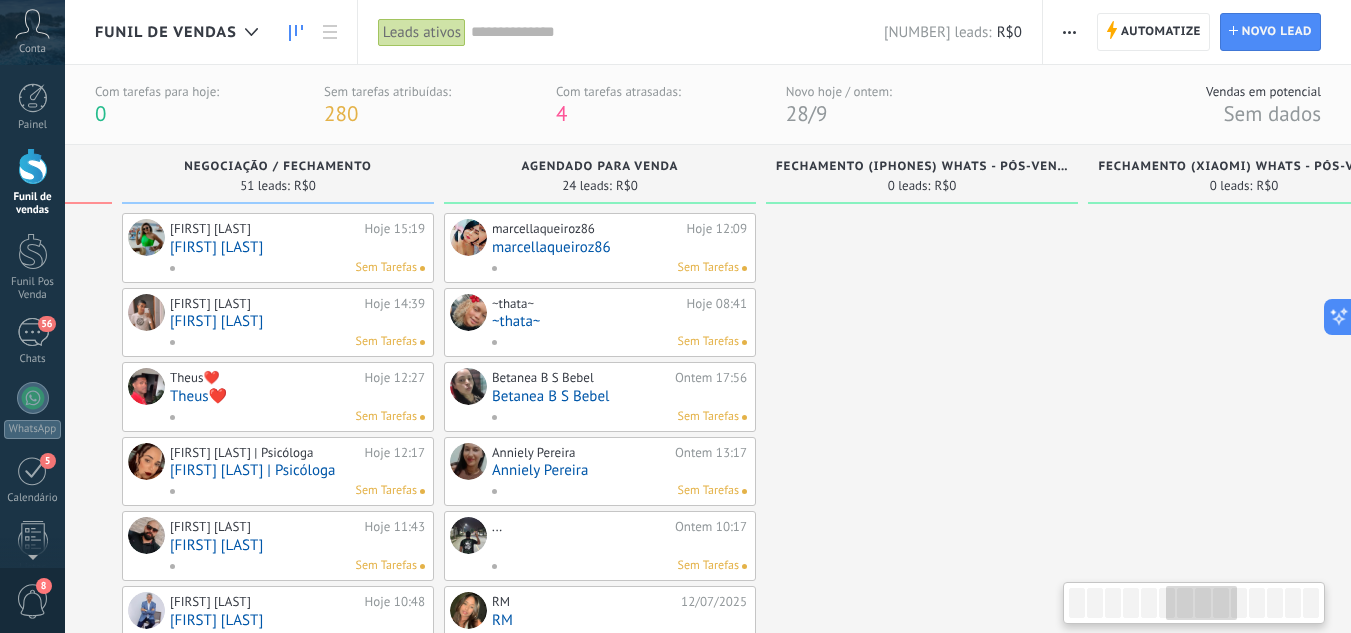 drag, startPoint x: 685, startPoint y: 460, endPoint x: 543, endPoint y: 454, distance: 142.12671 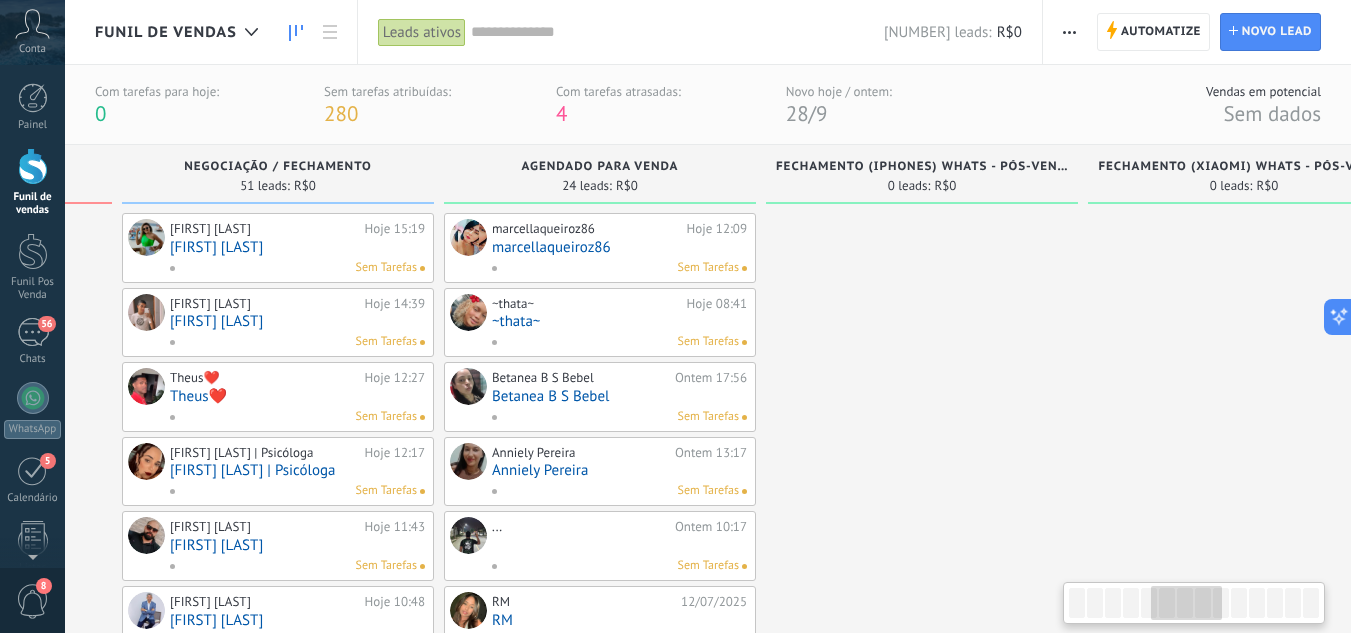 scroll, scrollTop: 0, scrollLeft: 1523, axis: horizontal 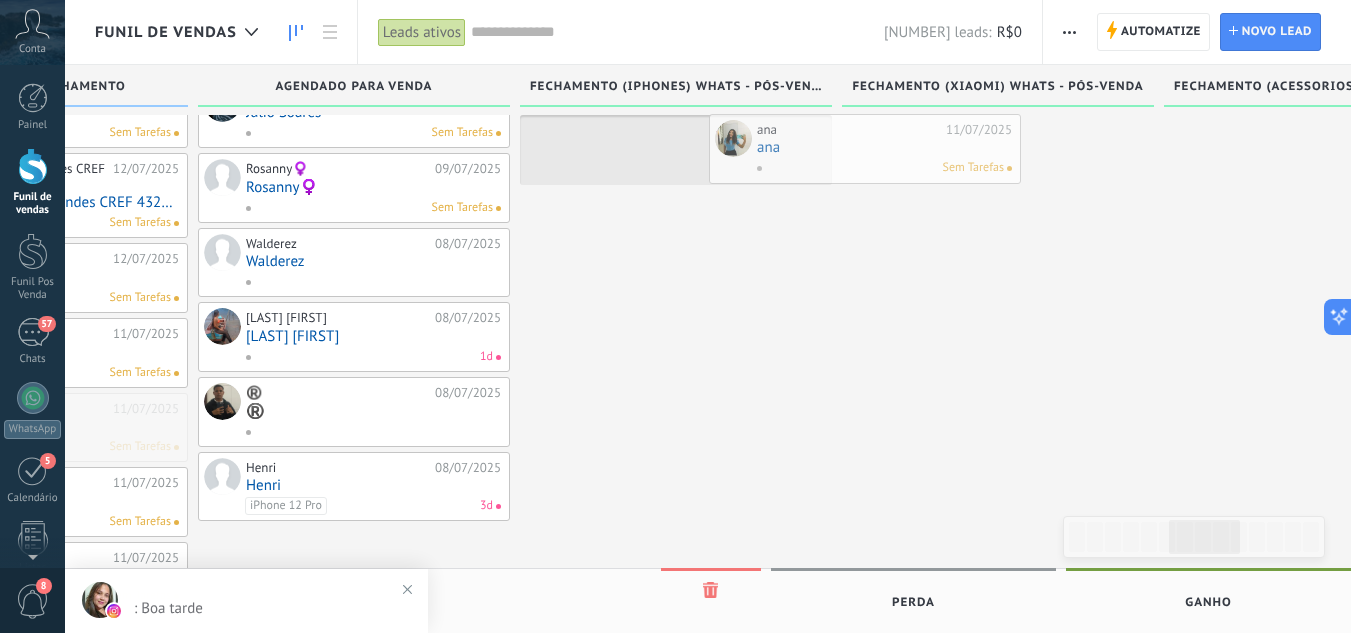 drag, startPoint x: 244, startPoint y: 424, endPoint x: 770, endPoint y: 145, distance: 595.4133 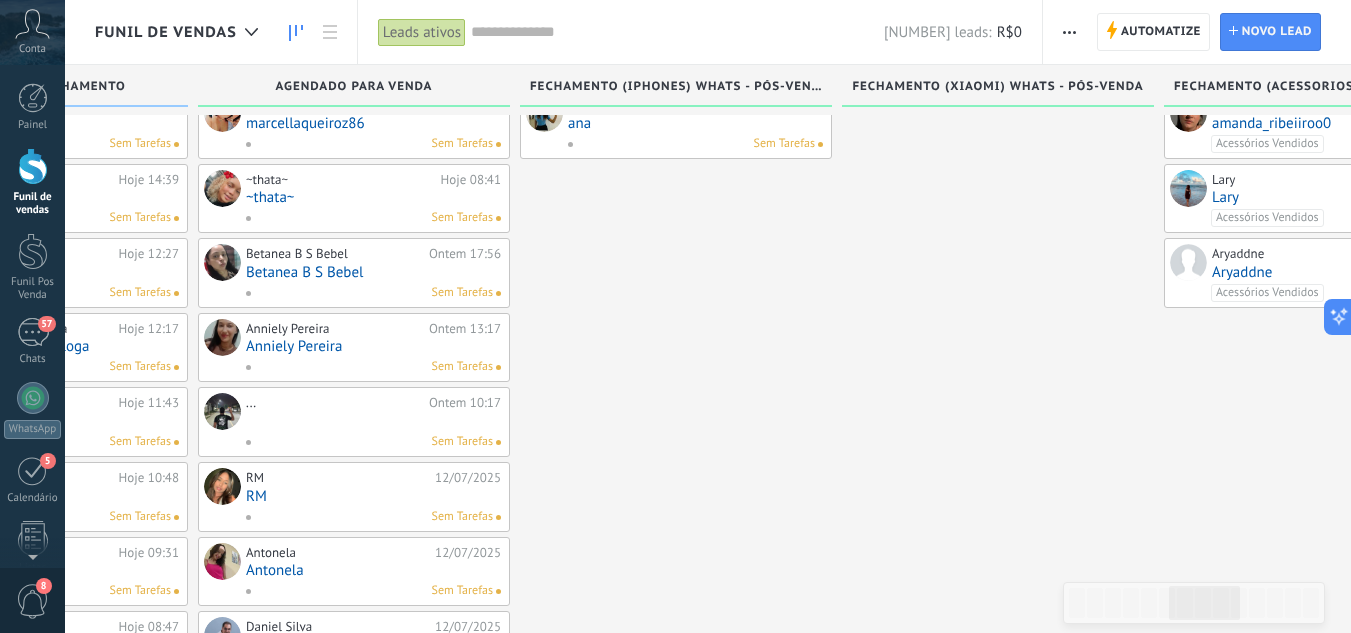 scroll, scrollTop: 0, scrollLeft: 0, axis: both 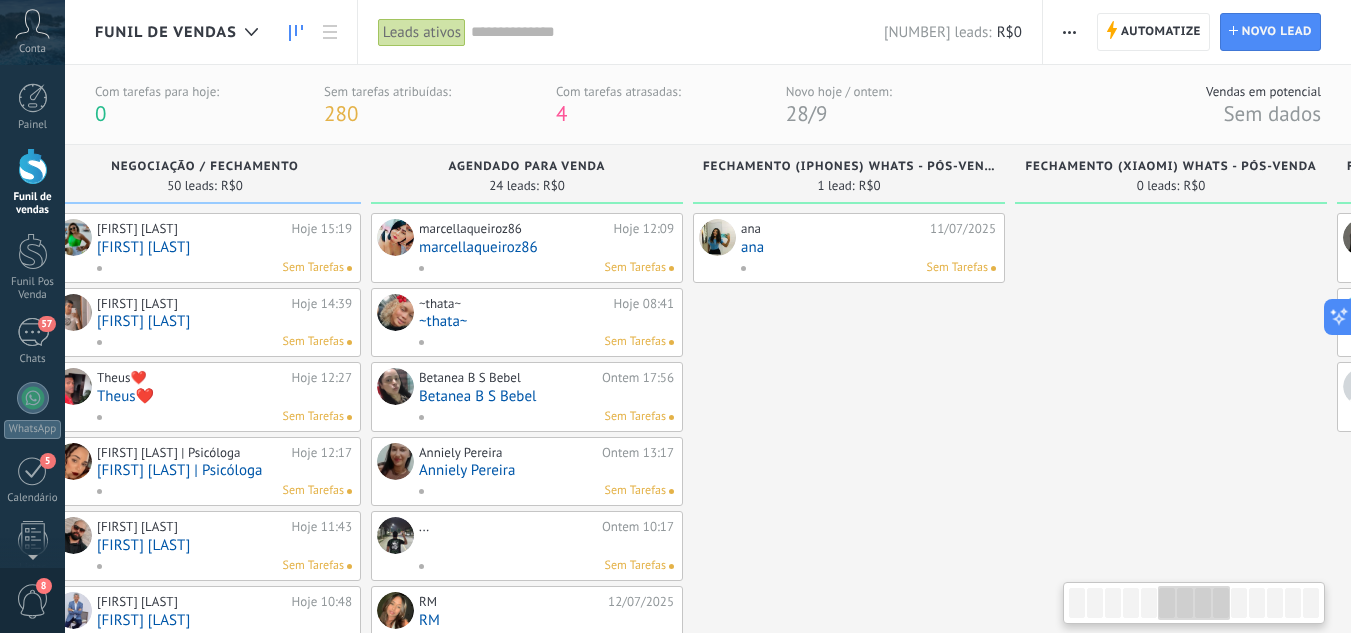 drag, startPoint x: 694, startPoint y: 475, endPoint x: 867, endPoint y: 478, distance: 173.02602 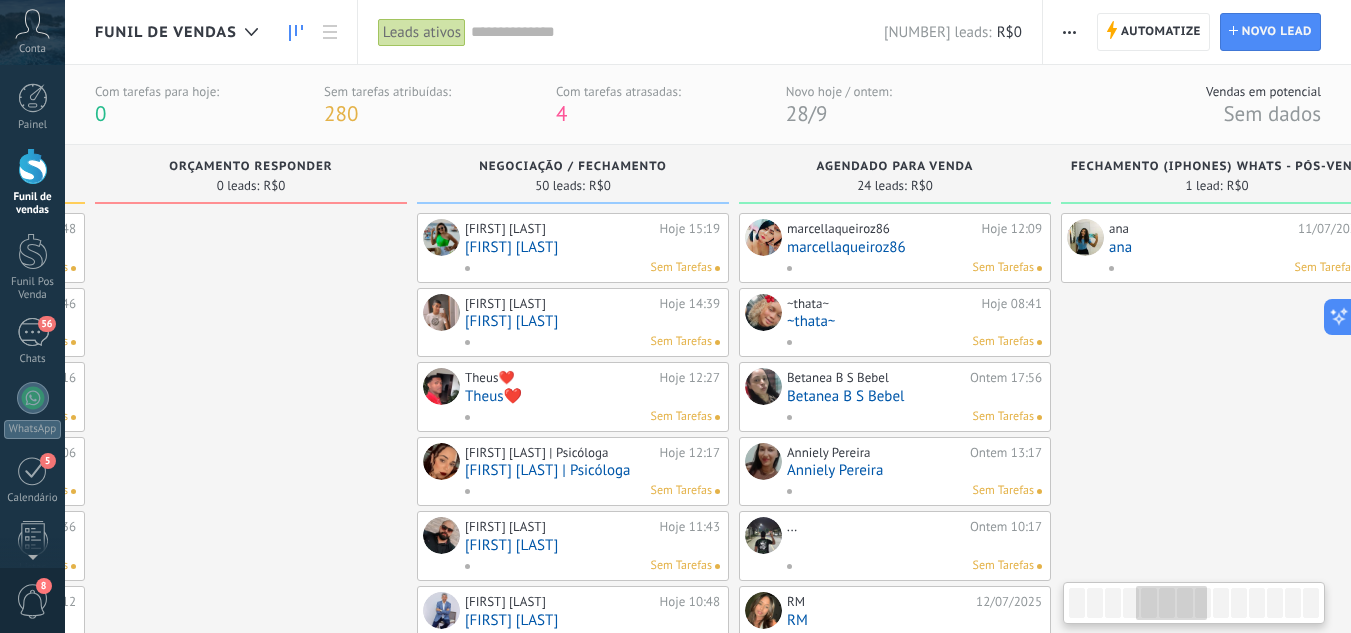 drag, startPoint x: 892, startPoint y: 436, endPoint x: 782, endPoint y: 6, distance: 443.84683 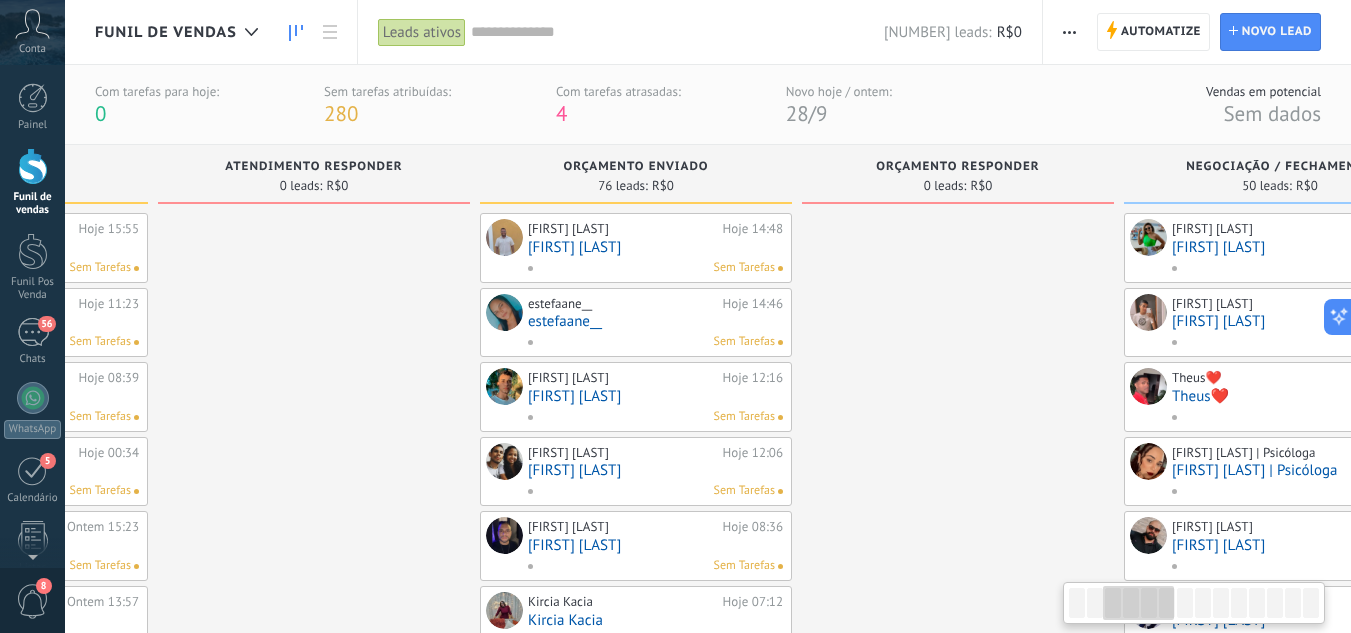 drag, startPoint x: 279, startPoint y: 267, endPoint x: 475, endPoint y: 225, distance: 200.4495 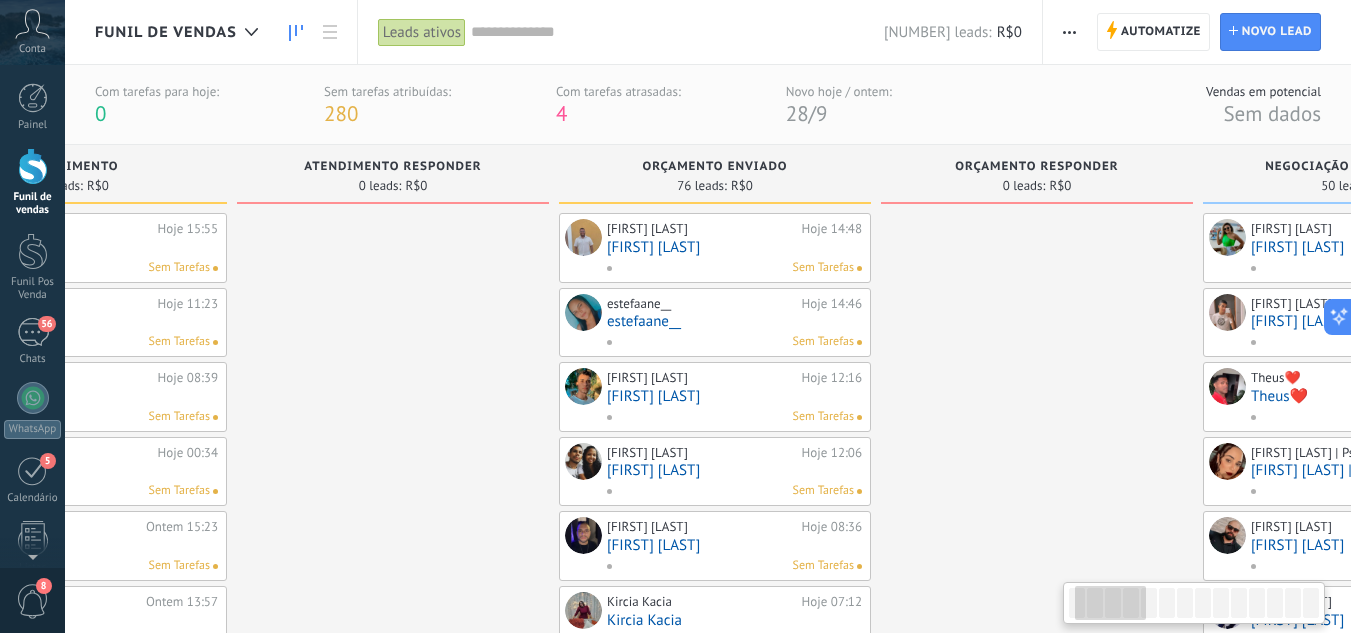 scroll, scrollTop: 0, scrollLeft: 0, axis: both 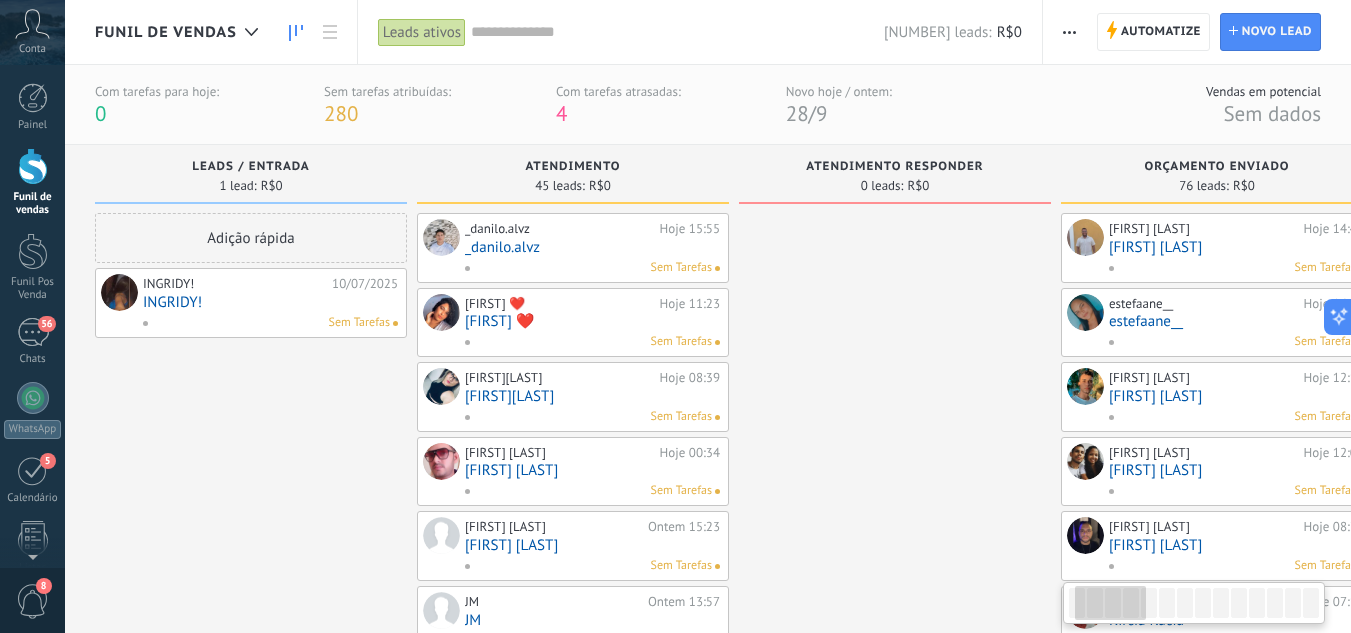 drag, startPoint x: 467, startPoint y: 225, endPoint x: 852, endPoint y: 308, distance: 393.84515 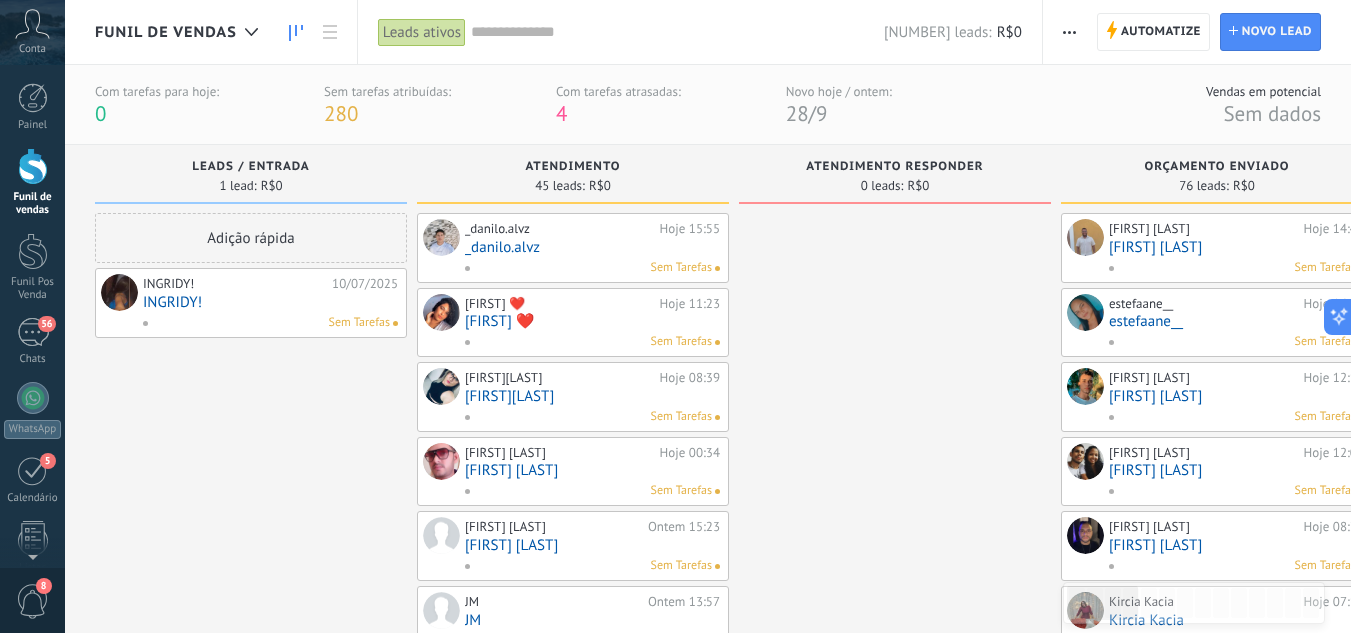 drag, startPoint x: 287, startPoint y: 438, endPoint x: 321, endPoint y: 417, distance: 39.962482 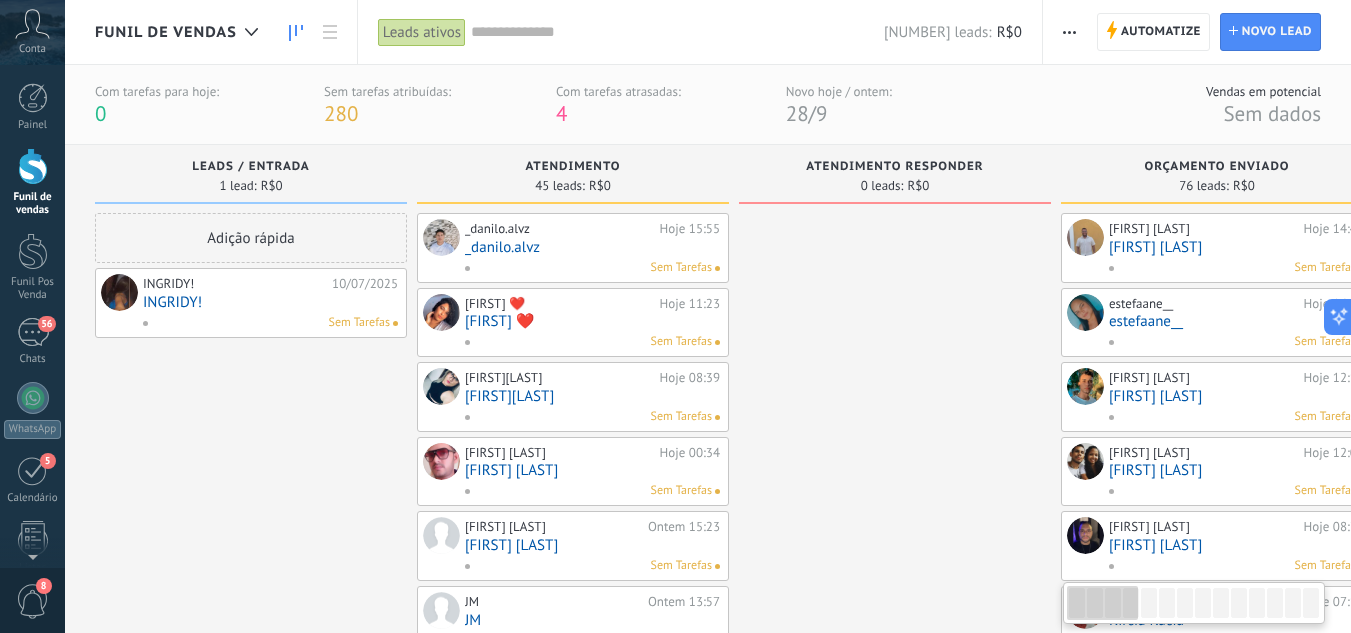 scroll, scrollTop: 0, scrollLeft: 3, axis: horizontal 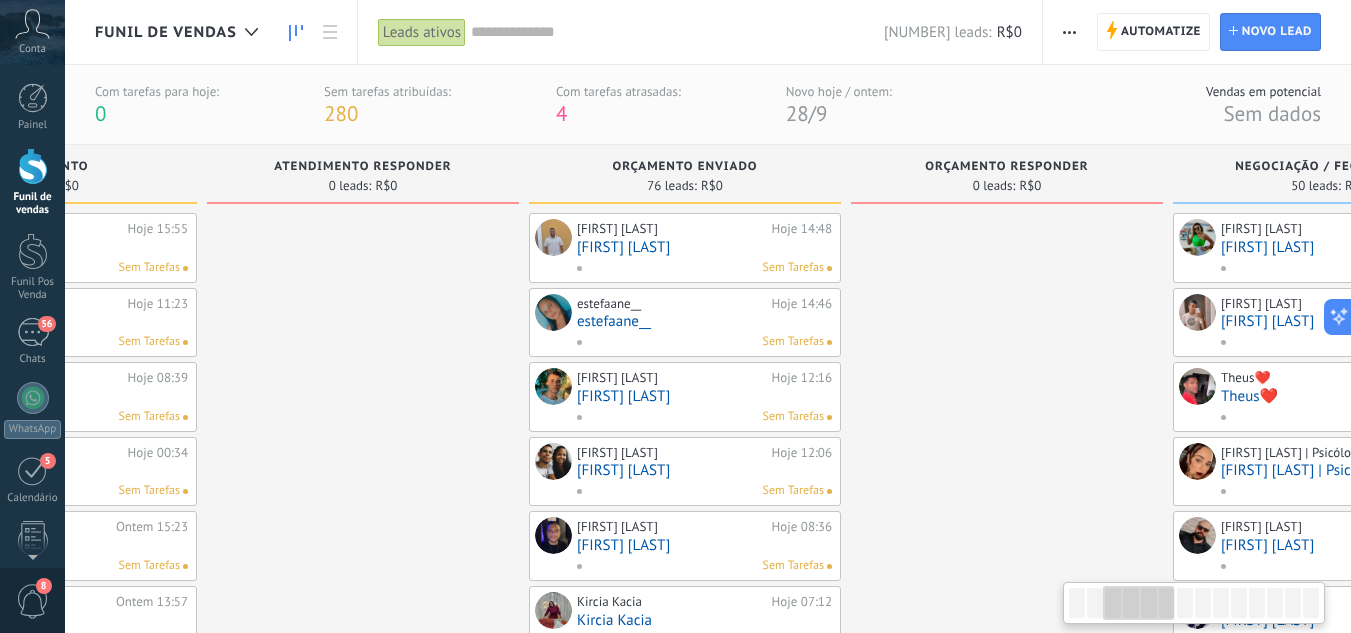 drag, startPoint x: 869, startPoint y: 419, endPoint x: 770, endPoint y: 336, distance: 129.18979 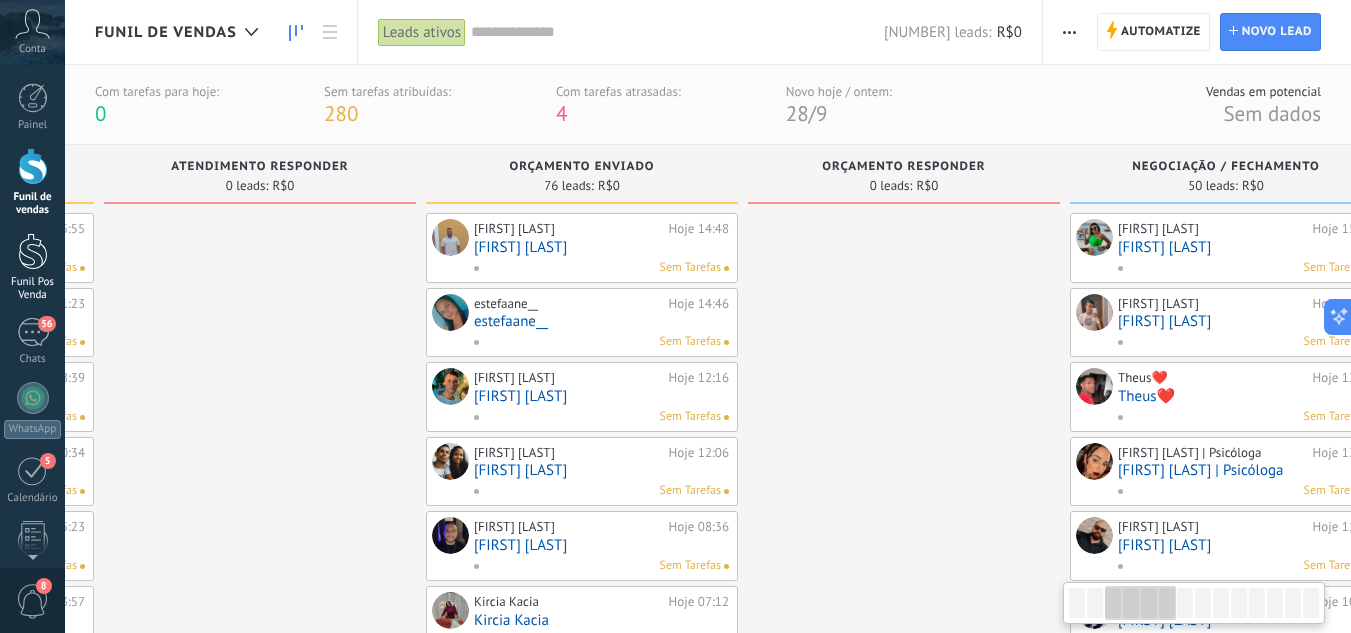drag, startPoint x: 751, startPoint y: 350, endPoint x: 0, endPoint y: 256, distance: 756.86 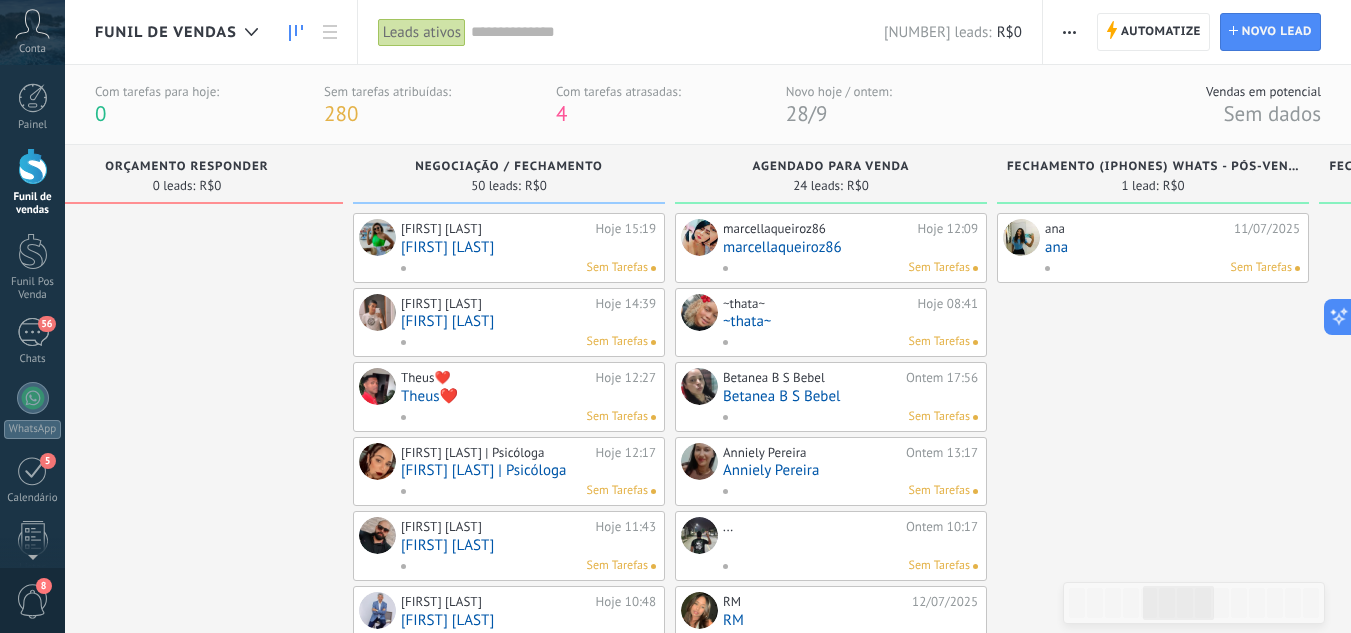 click on "Funil de vendas" at bounding box center (32, 182) 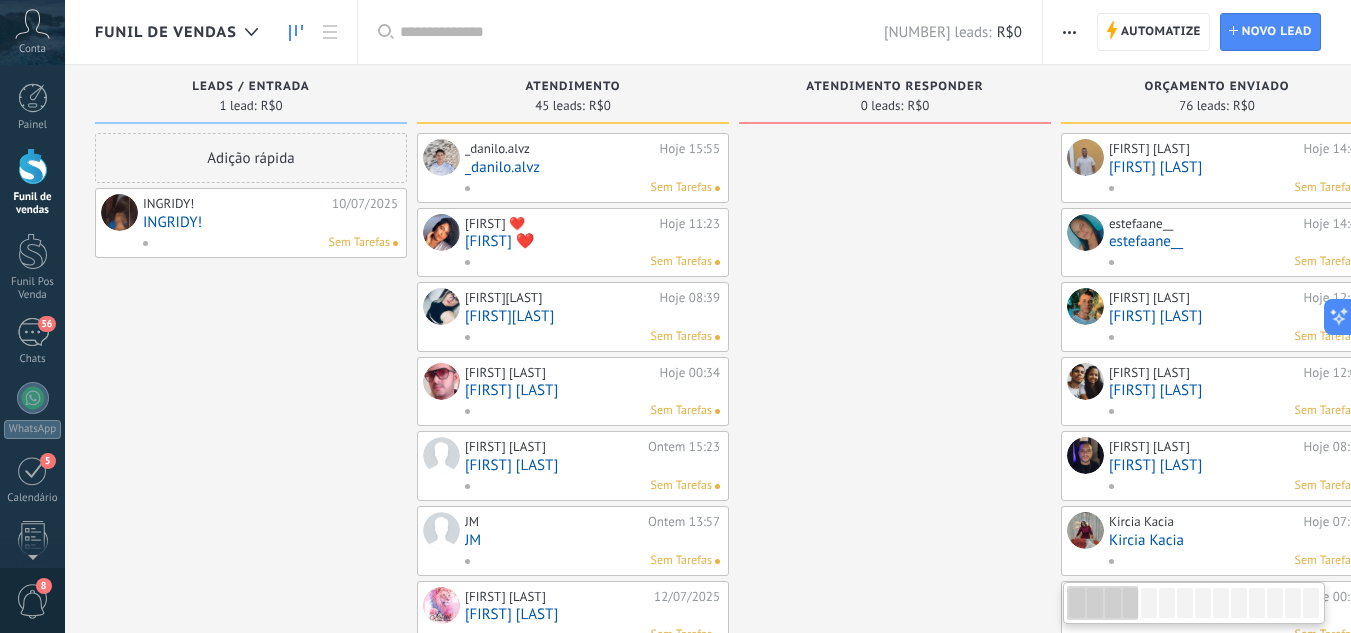 drag, startPoint x: 774, startPoint y: 312, endPoint x: 486, endPoint y: 400, distance: 301.14447 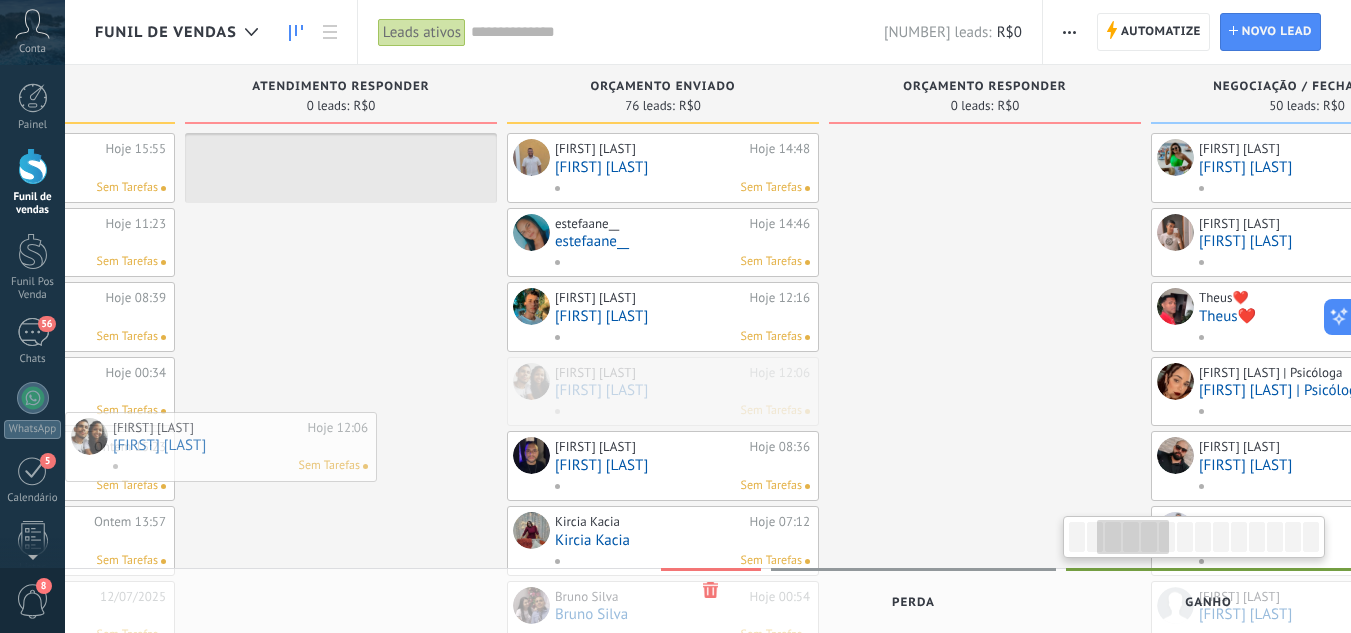 scroll, scrollTop: 0, scrollLeft: 534, axis: horizontal 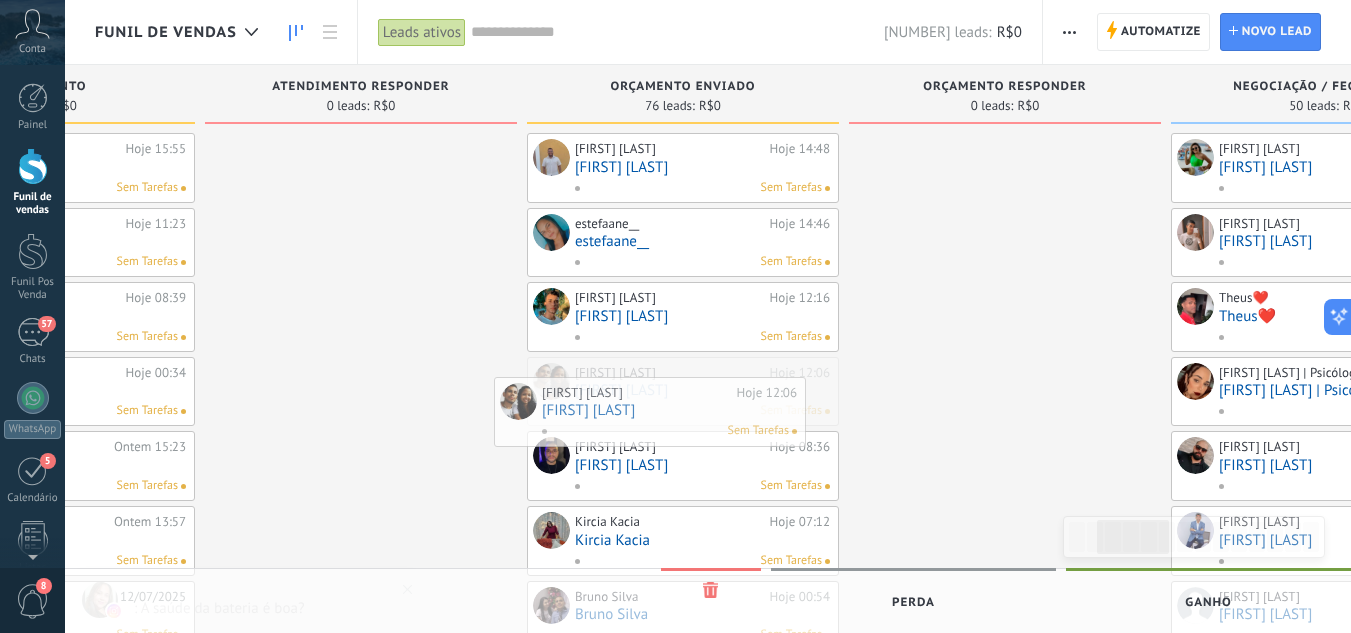 drag, startPoint x: 551, startPoint y: 400, endPoint x: 718, endPoint y: 420, distance: 168.19334 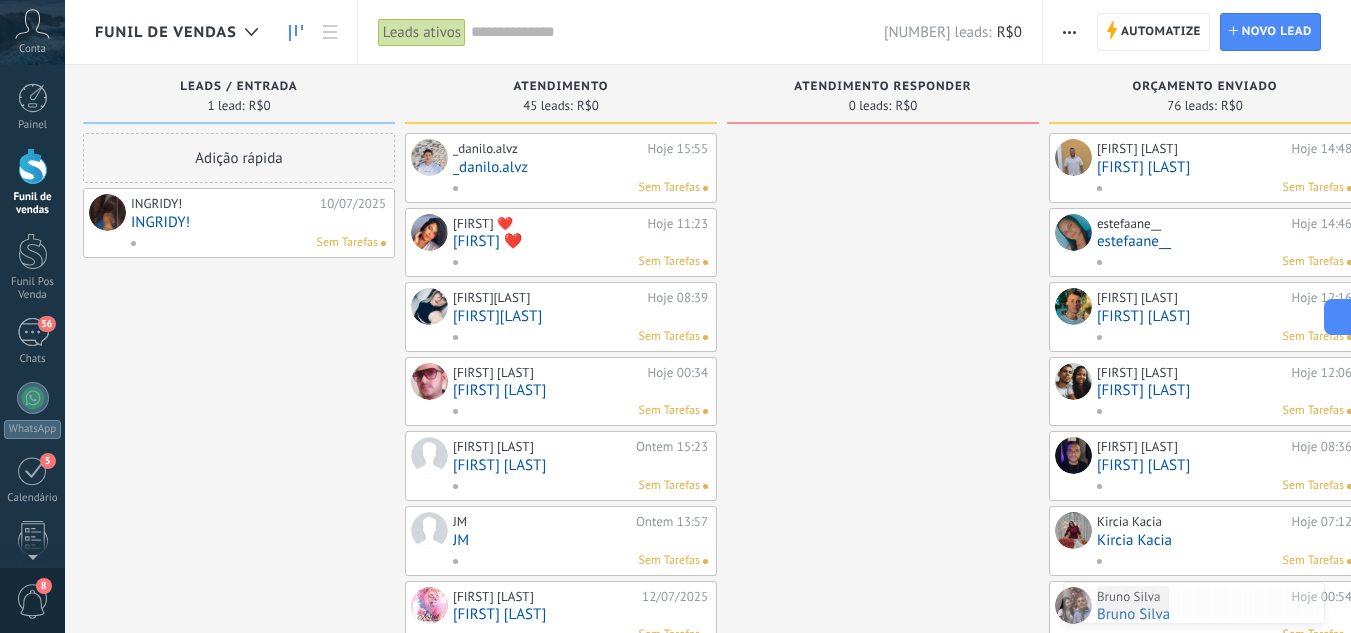 scroll, scrollTop: 0, scrollLeft: 0, axis: both 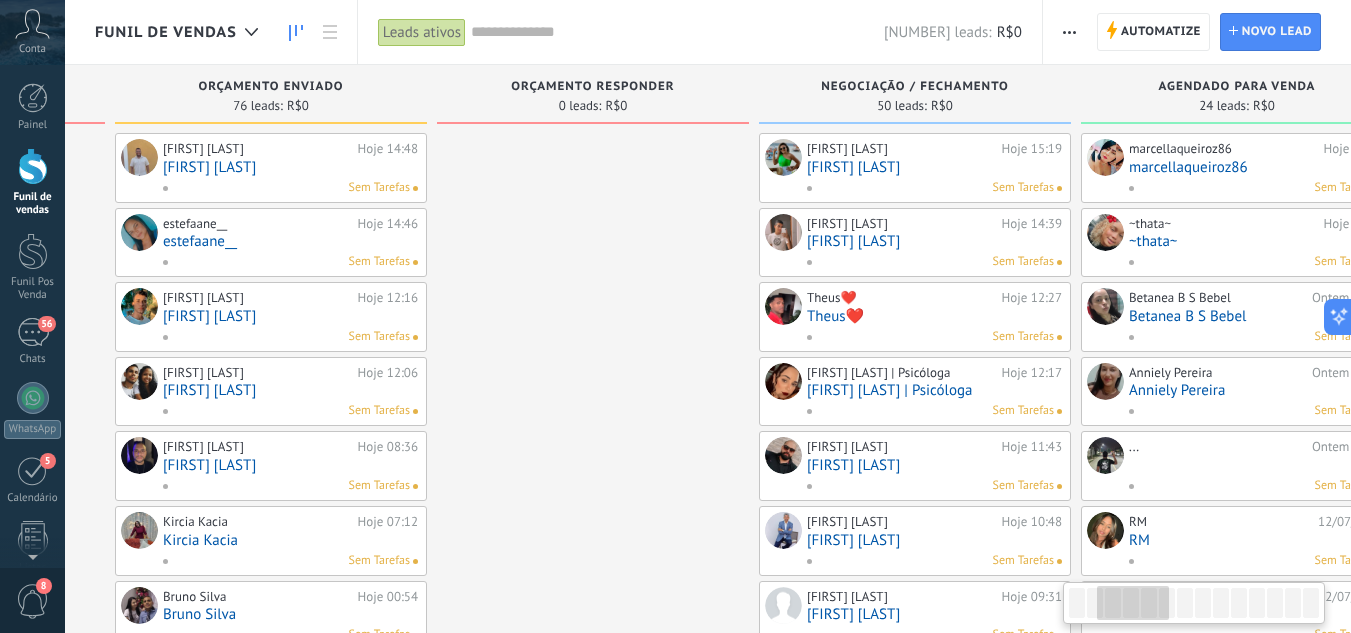 drag, startPoint x: 409, startPoint y: 346, endPoint x: 699, endPoint y: 258, distance: 303.05774 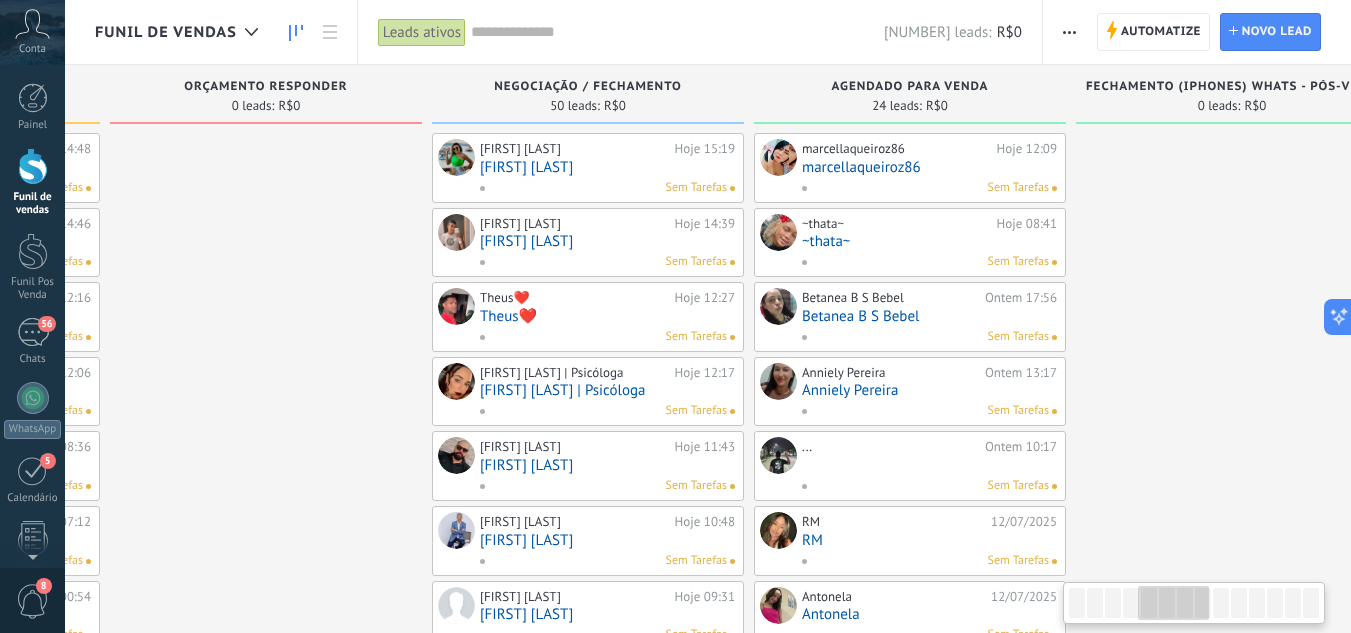 drag, startPoint x: 446, startPoint y: 272, endPoint x: 536, endPoint y: 285, distance: 90.934044 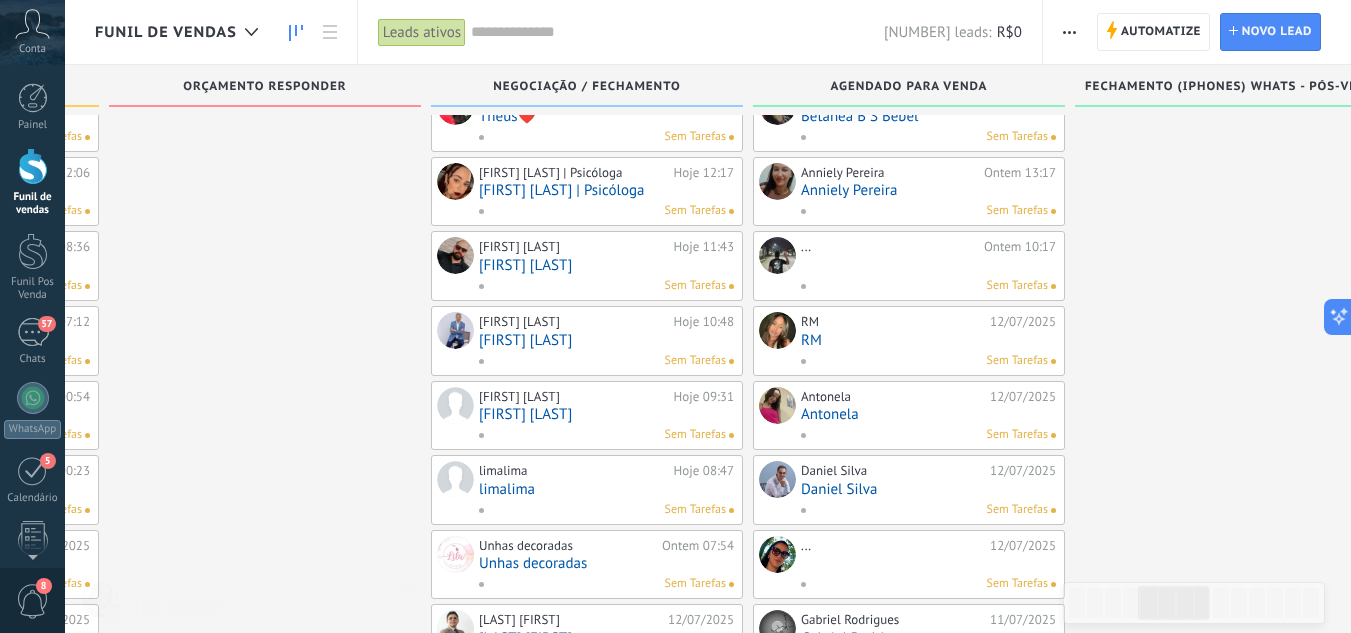 scroll, scrollTop: 0, scrollLeft: 0, axis: both 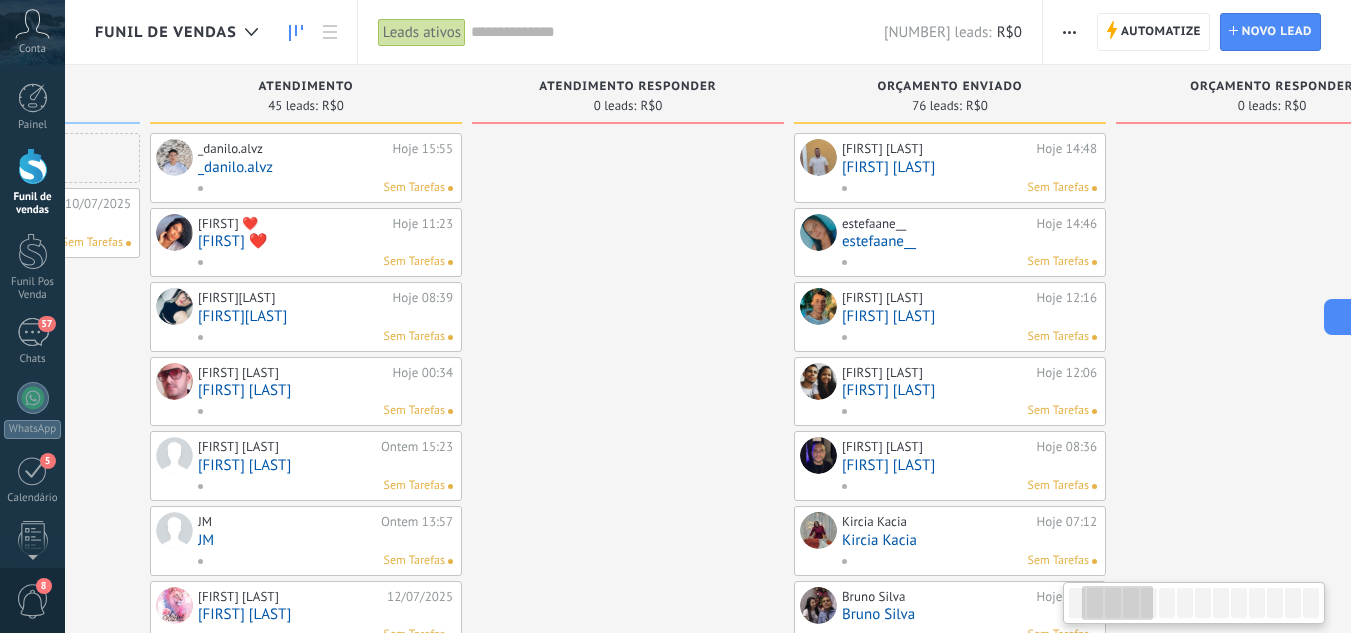 drag, startPoint x: 334, startPoint y: 250, endPoint x: 776, endPoint y: 322, distance: 447.82587 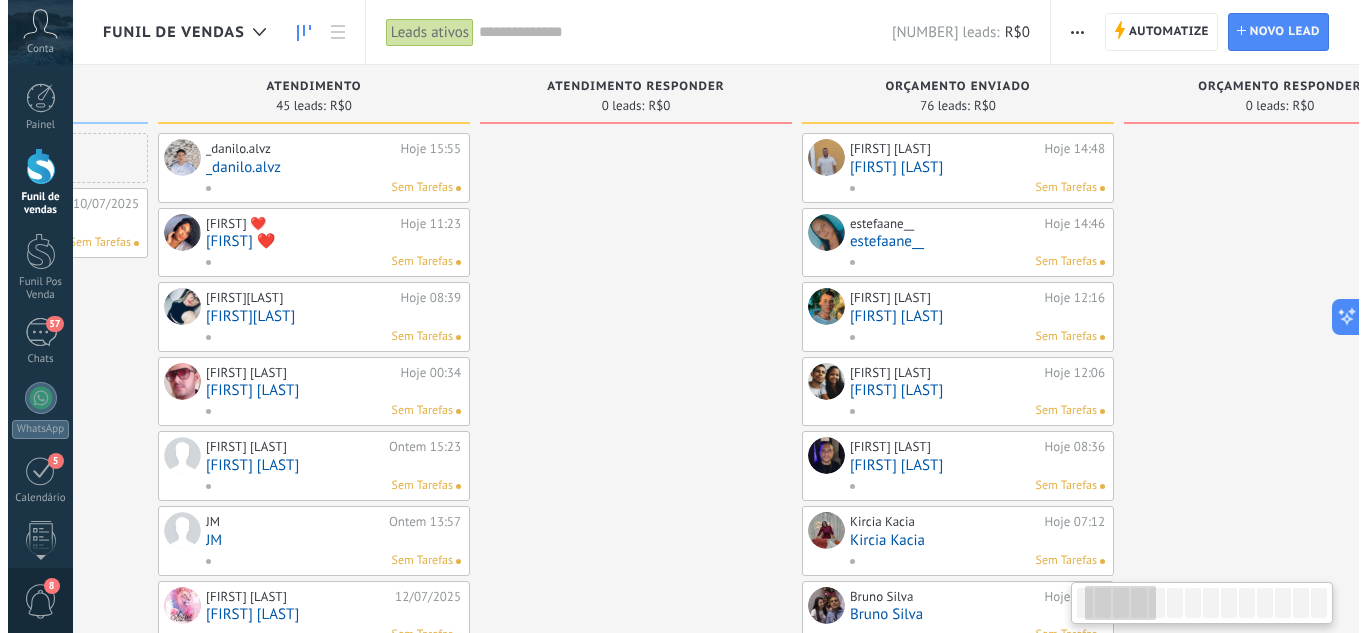 scroll, scrollTop: 0, scrollLeft: 0, axis: both 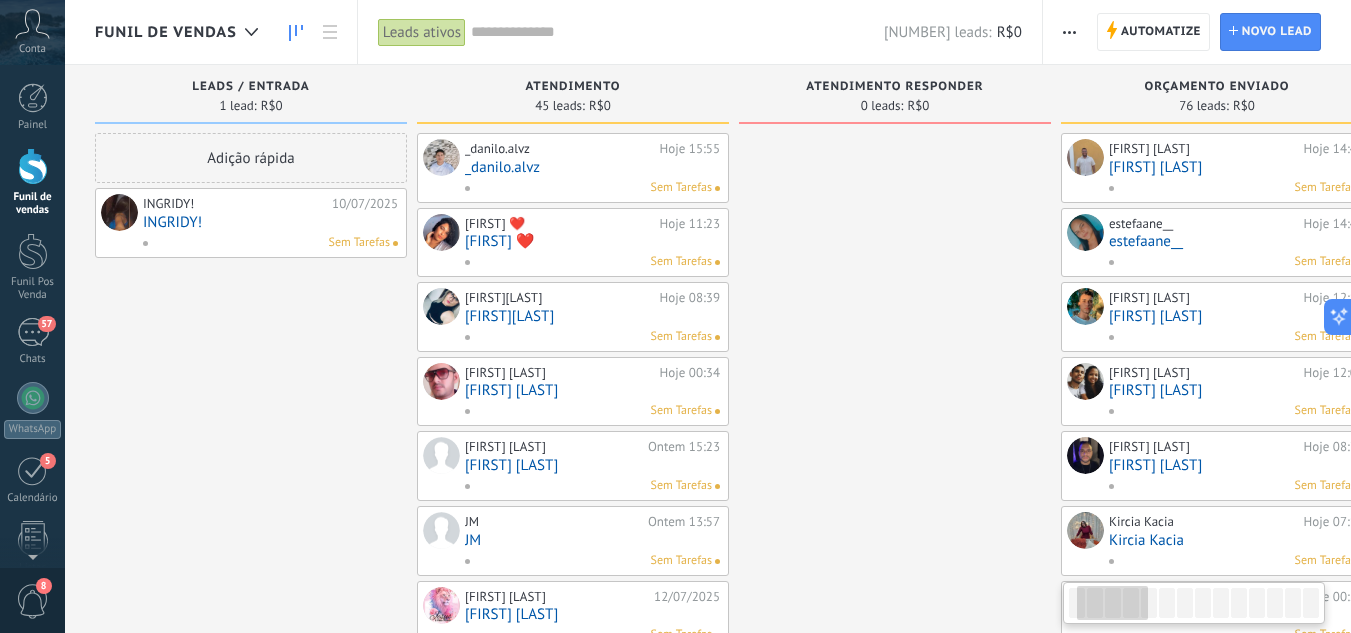 drag, startPoint x: 694, startPoint y: 328, endPoint x: 0, endPoint y: 175, distance: 710.66516 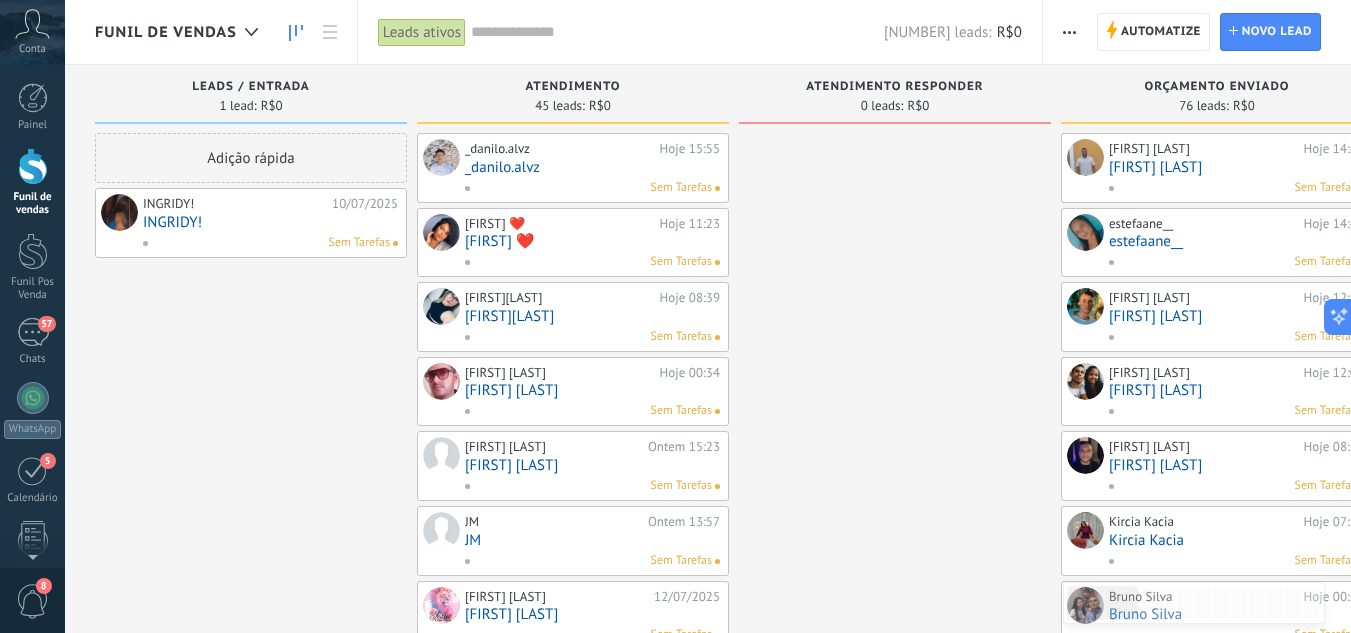click on "Funil de vendas" at bounding box center [32, 182] 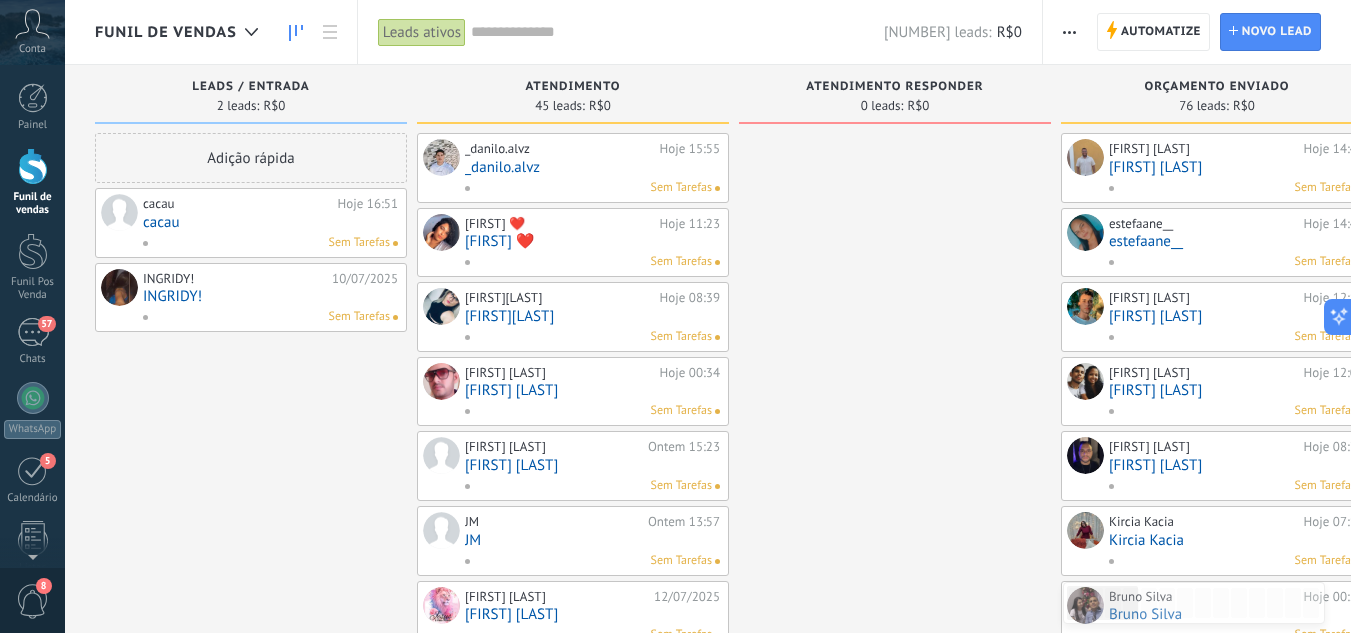 click on "cacau" at bounding box center (270, 222) 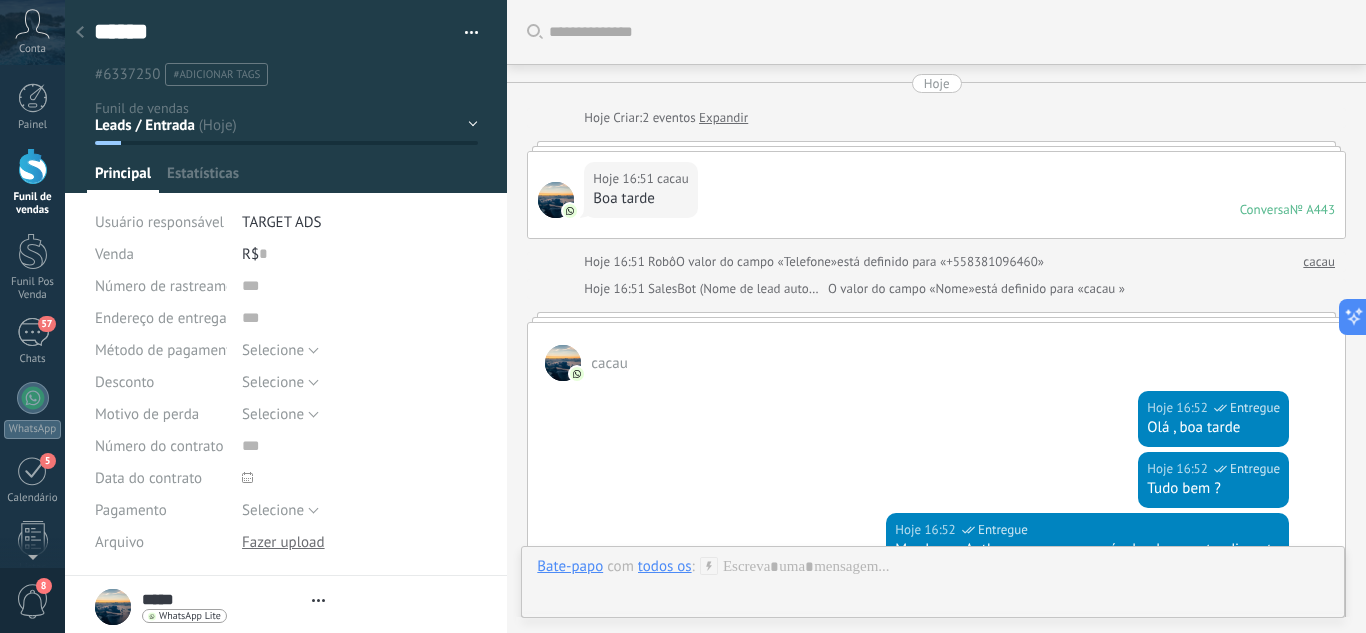 scroll, scrollTop: 728, scrollLeft: 0, axis: vertical 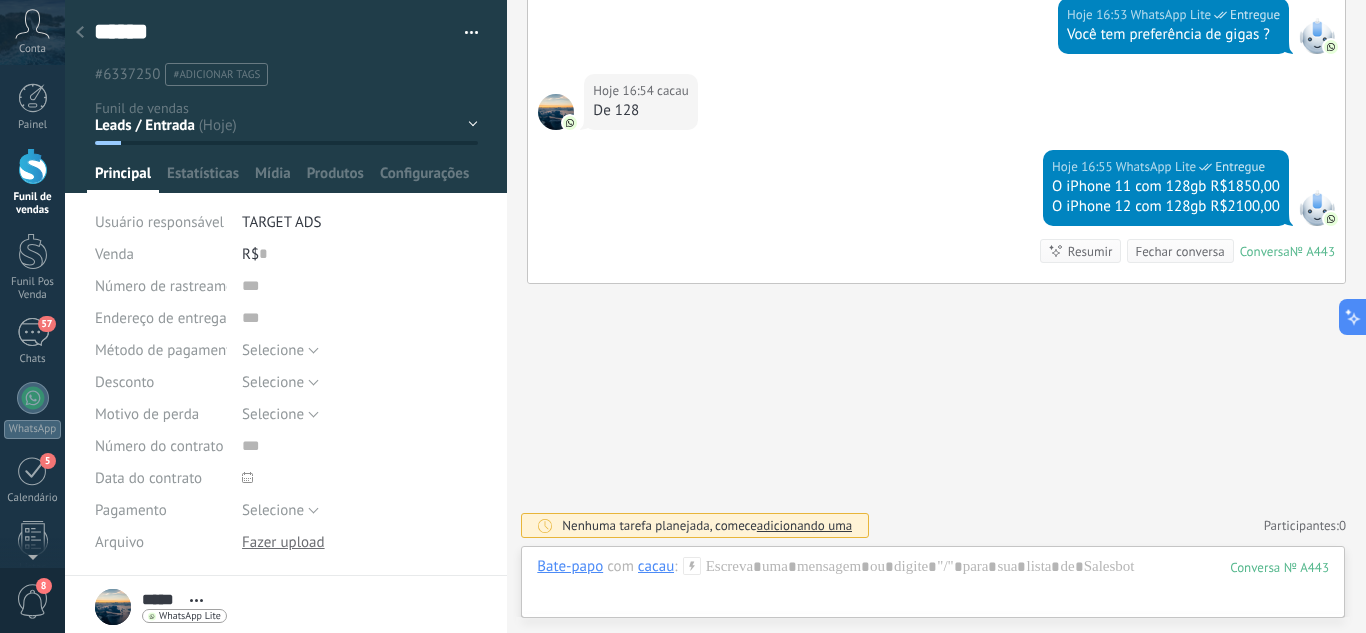 click 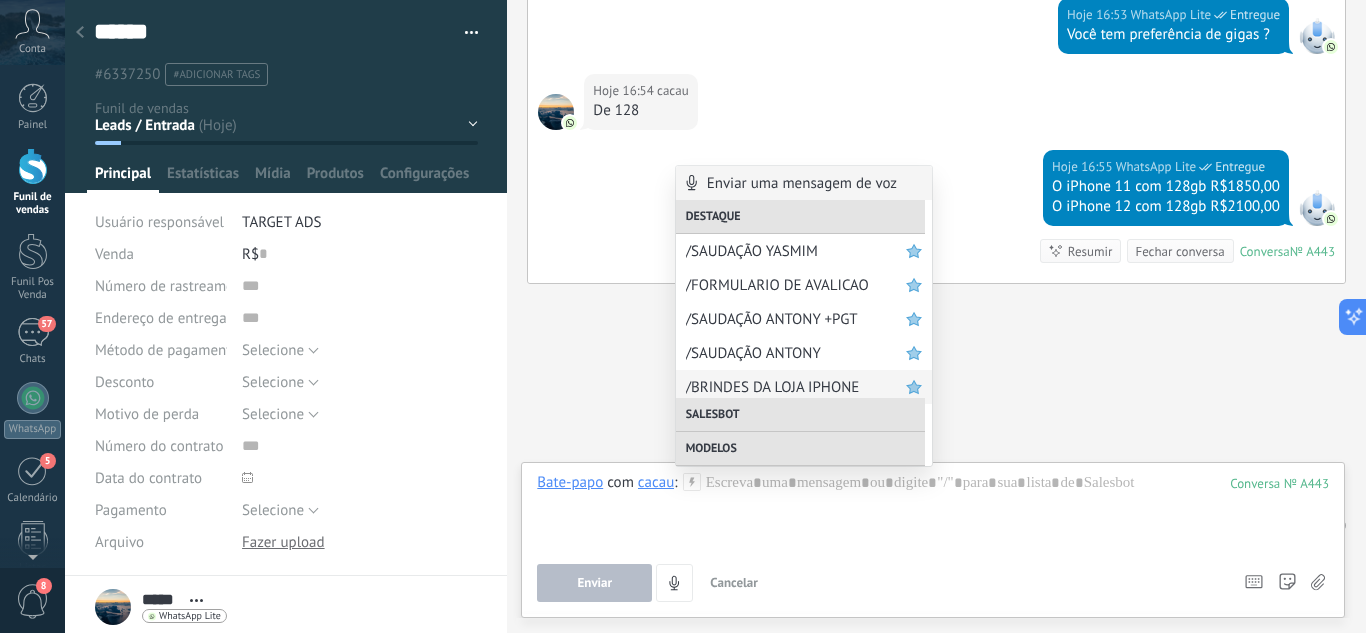 click on "/BRINDES DA LOJA IPHONE" at bounding box center (796, 387) 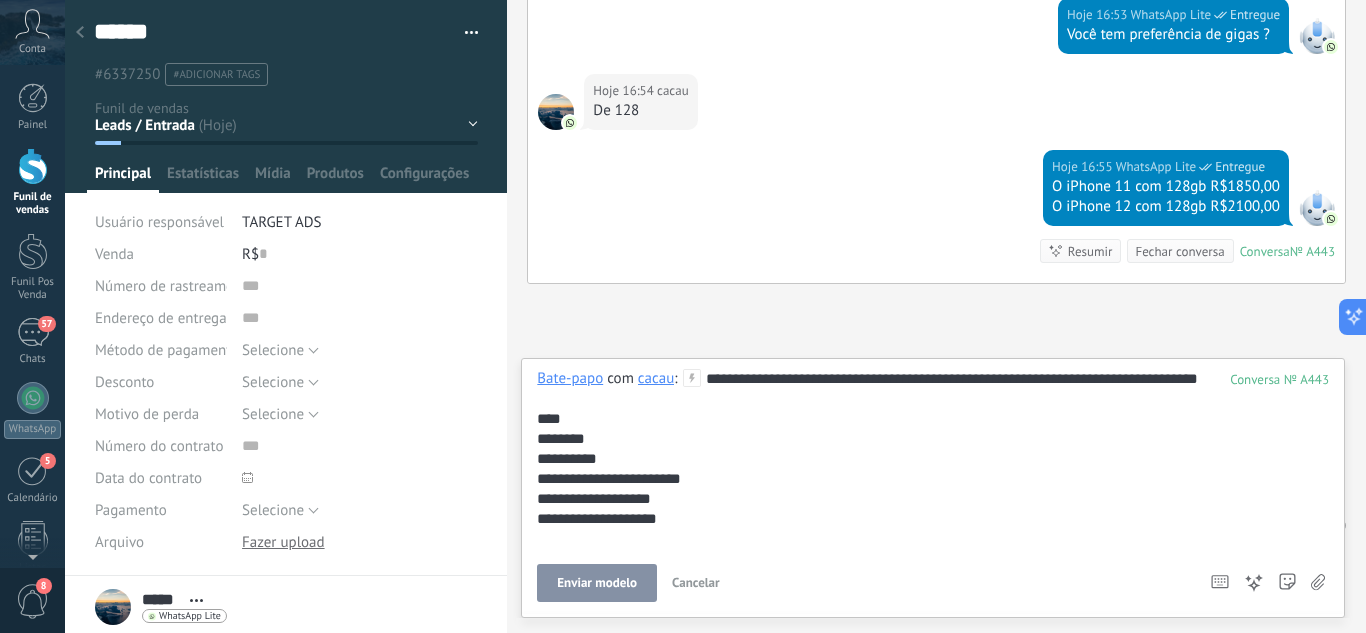 drag, startPoint x: 618, startPoint y: 572, endPoint x: 629, endPoint y: 568, distance: 11.7046995 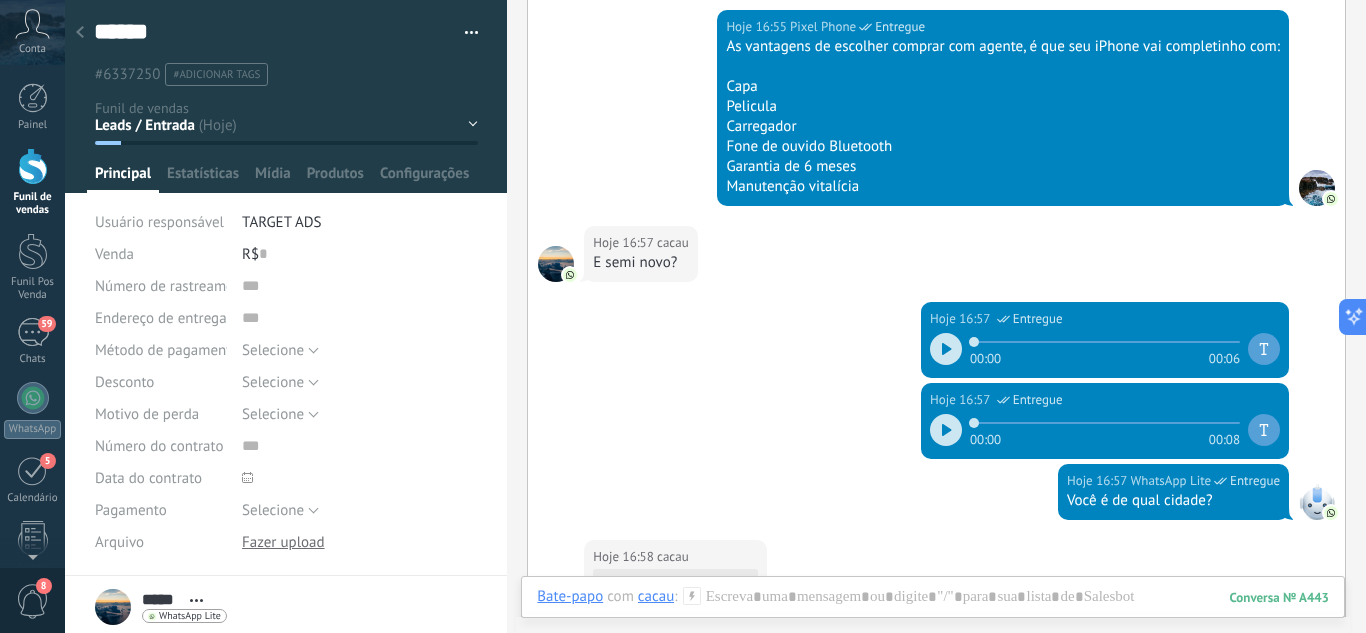scroll, scrollTop: 1511, scrollLeft: 0, axis: vertical 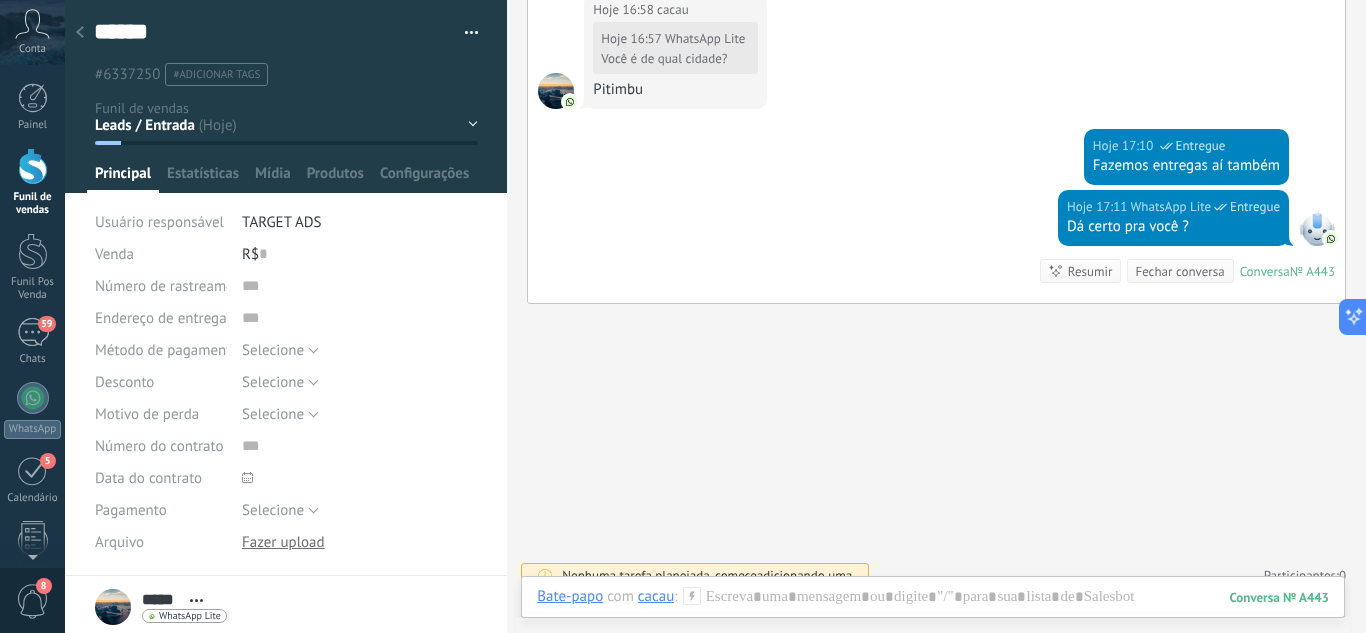 click at bounding box center (80, 33) 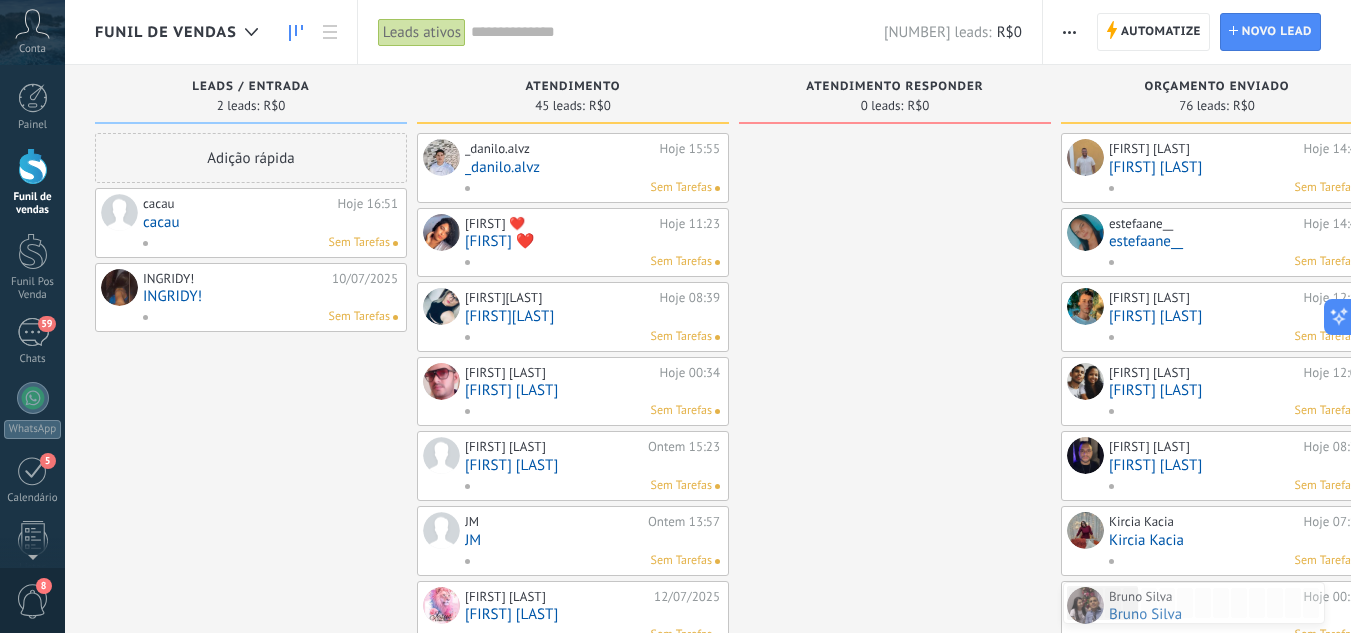 click on "Funil de vendas" at bounding box center (32, 182) 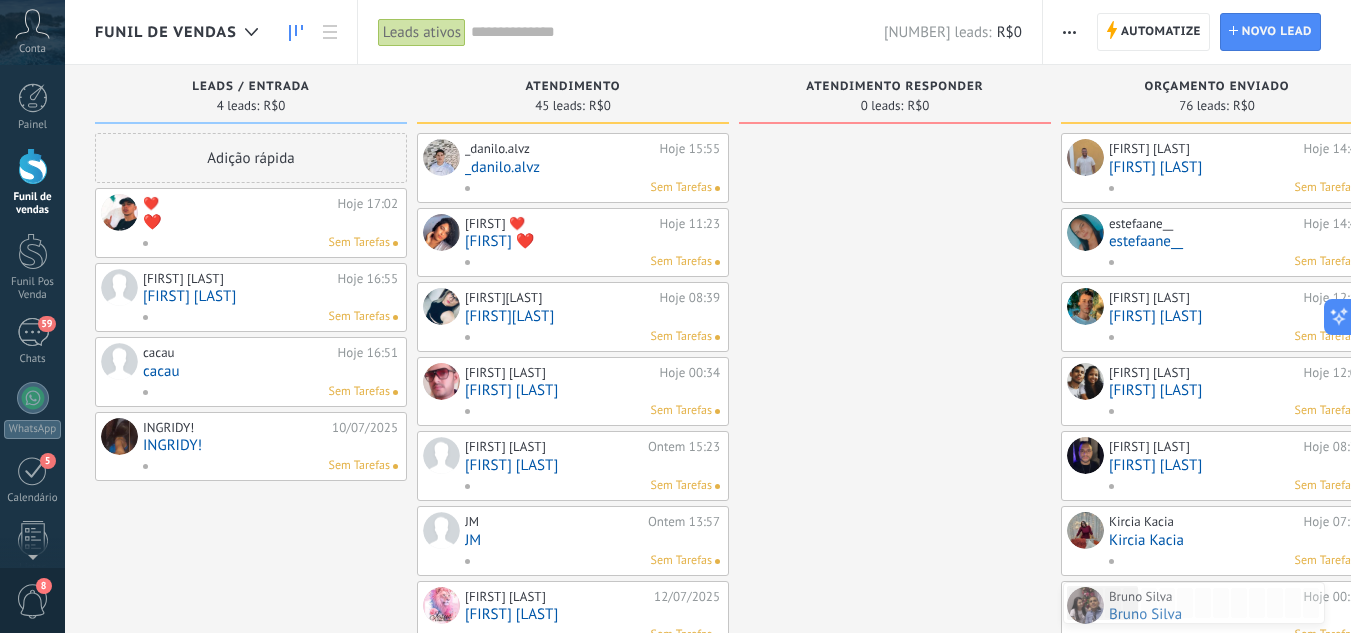 click on "[FIRST] [LAST]" at bounding box center [270, 296] 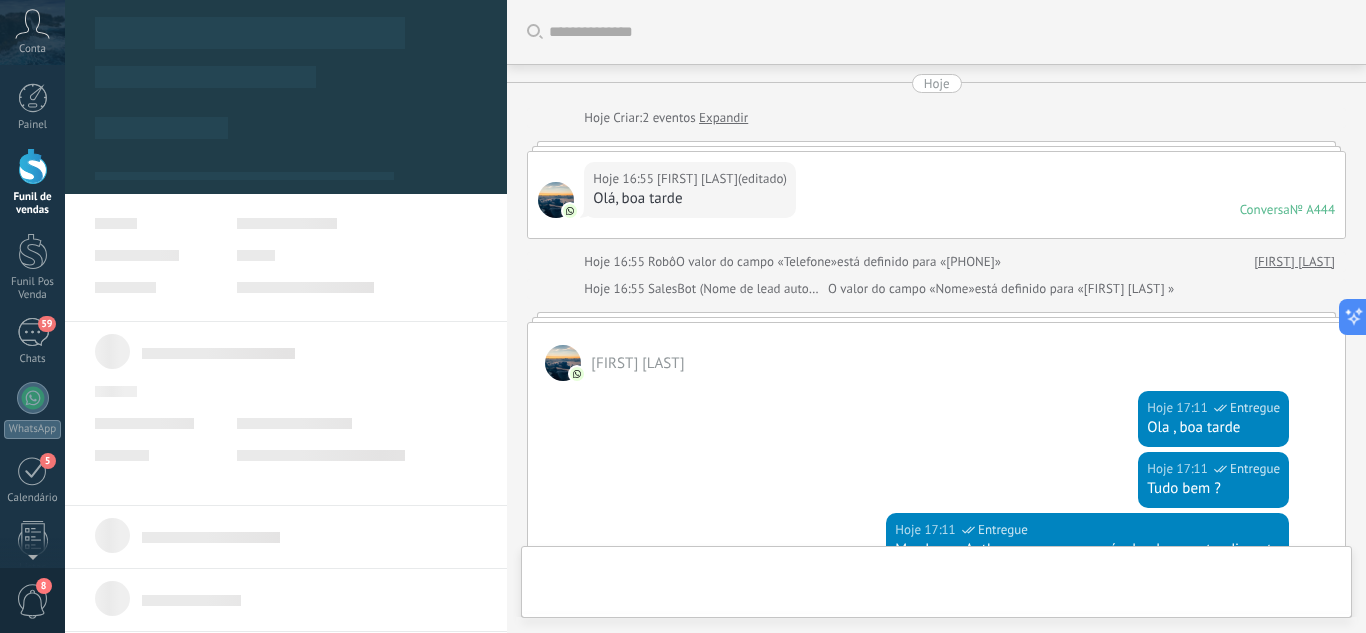 type on "**********" 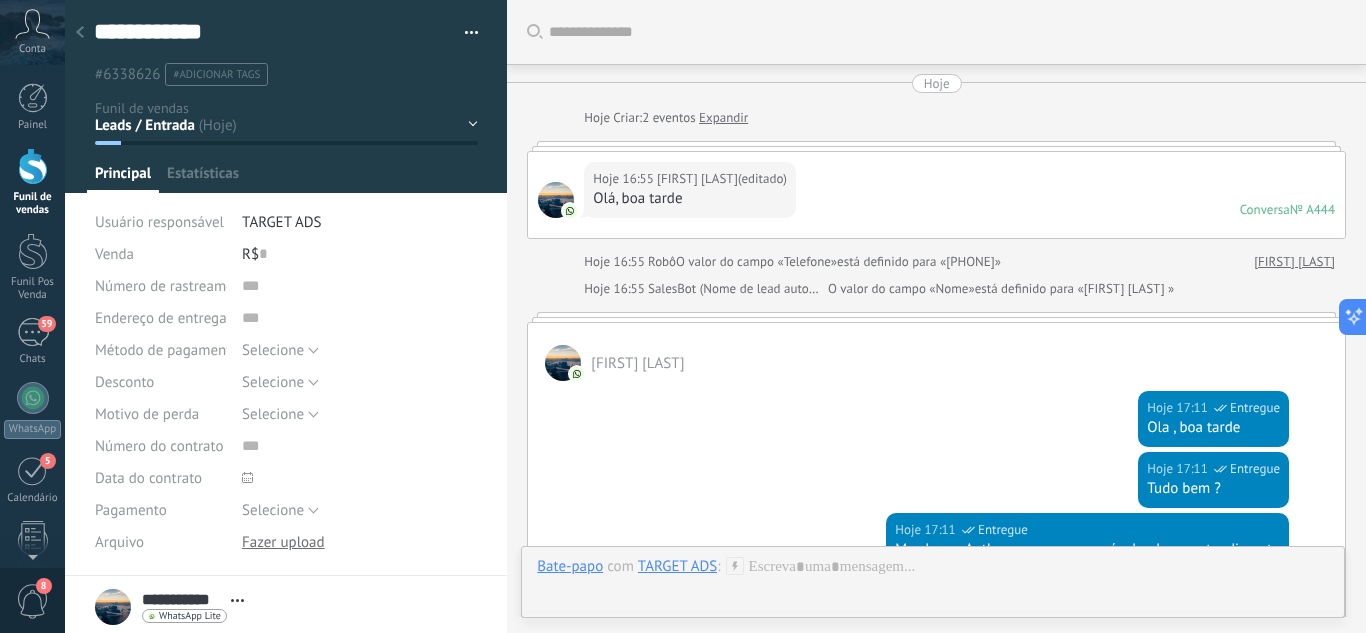 scroll, scrollTop: 443, scrollLeft: 0, axis: vertical 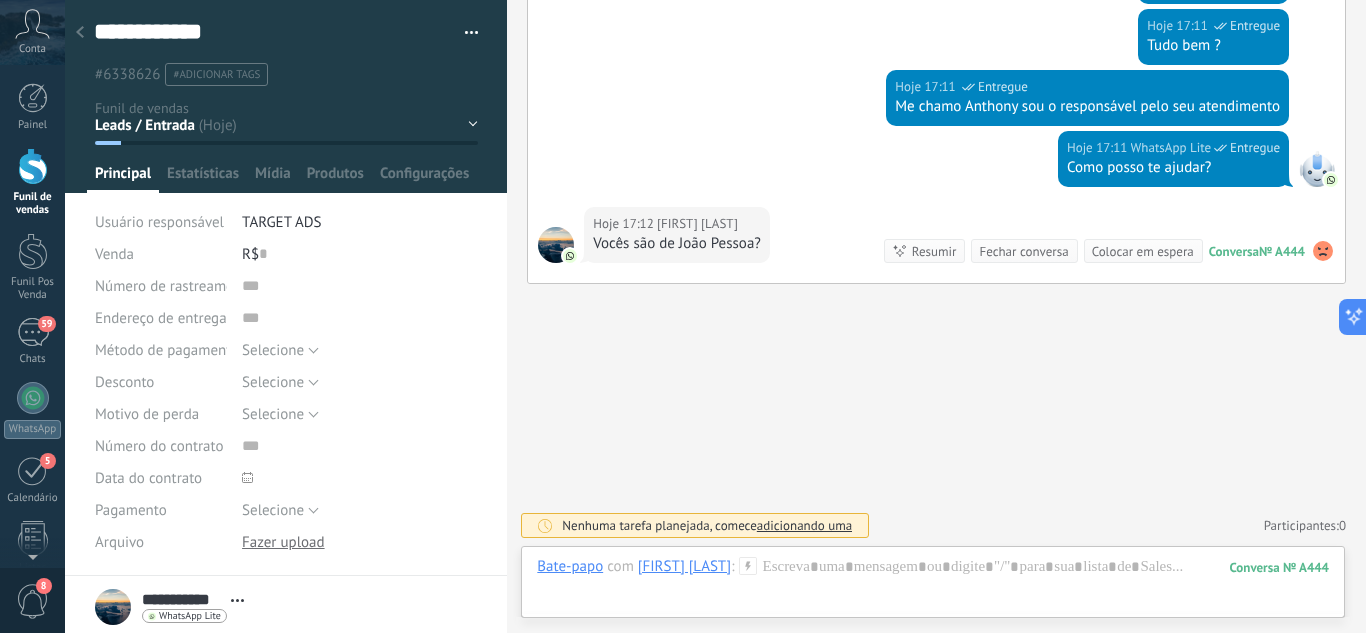 click 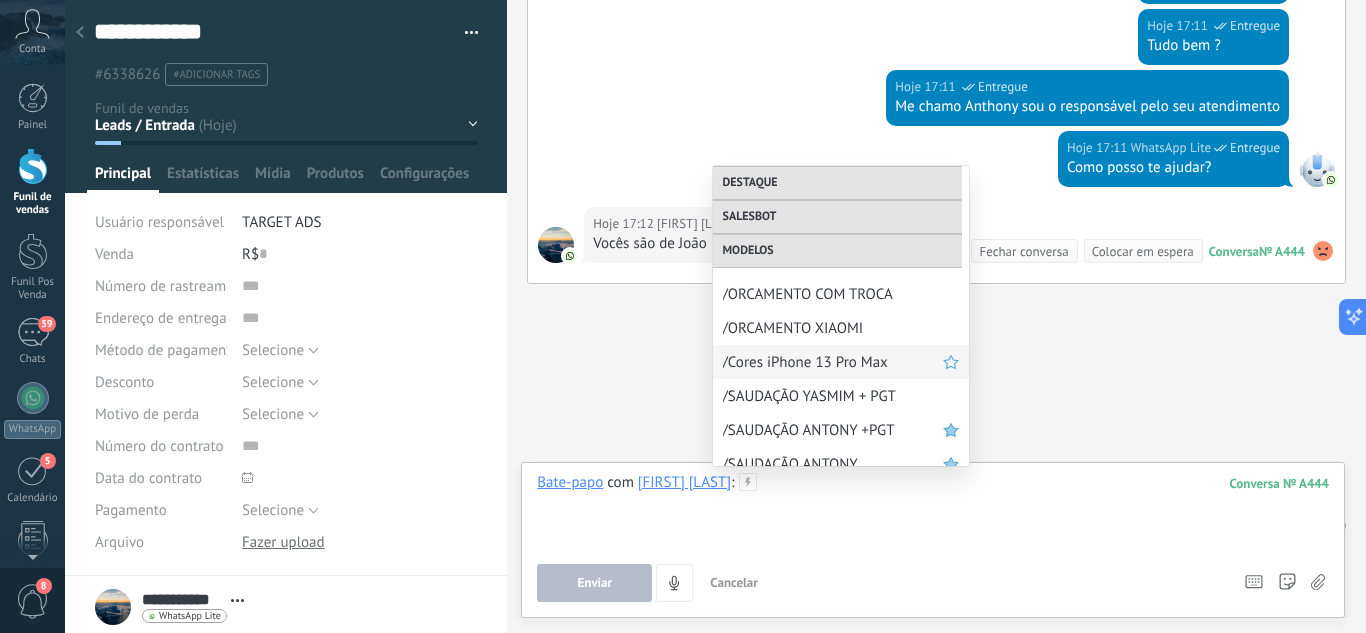 scroll, scrollTop: 788, scrollLeft: 0, axis: vertical 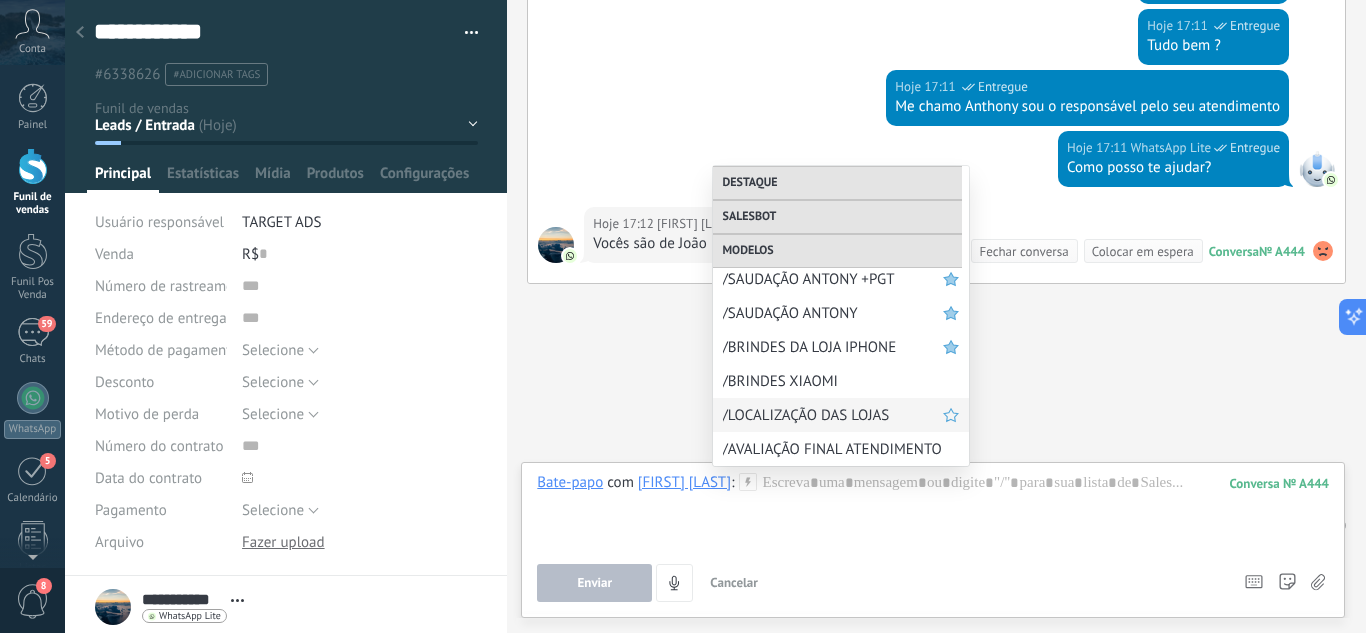 click on "/LOCALIZAÇÃO DAS LOJAS" at bounding box center (841, 415) 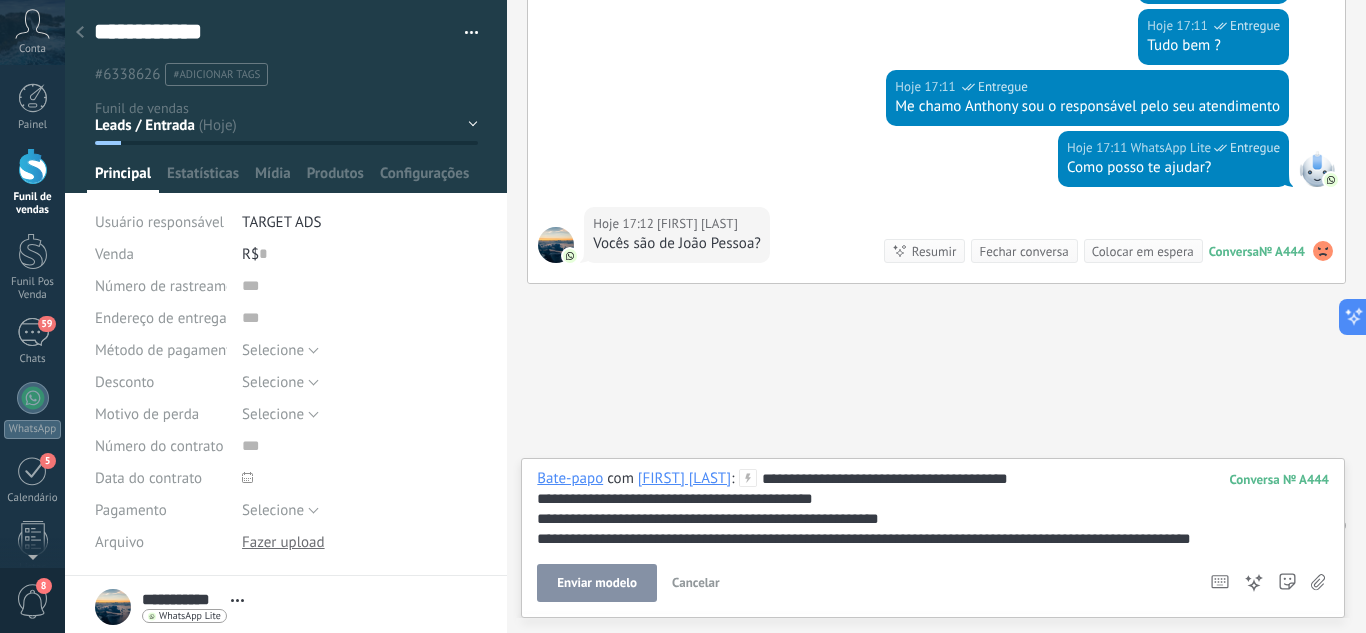 click on "Enviar modelo" at bounding box center [597, 583] 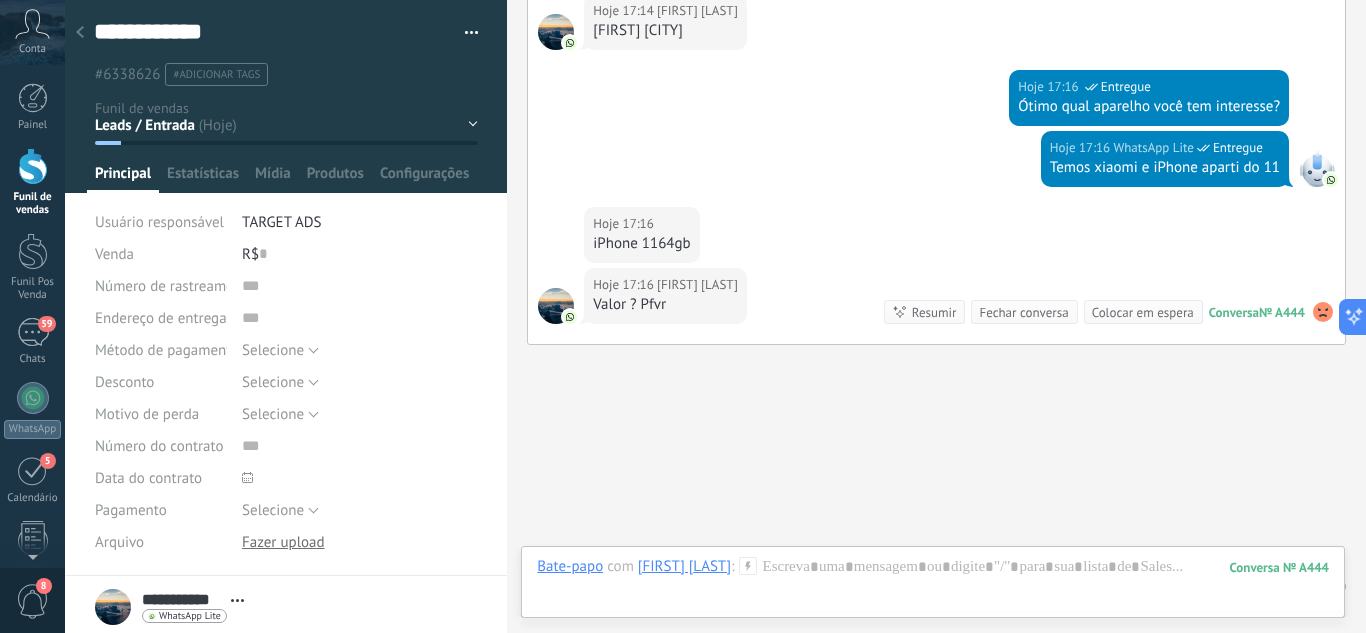 scroll, scrollTop: 1025, scrollLeft: 0, axis: vertical 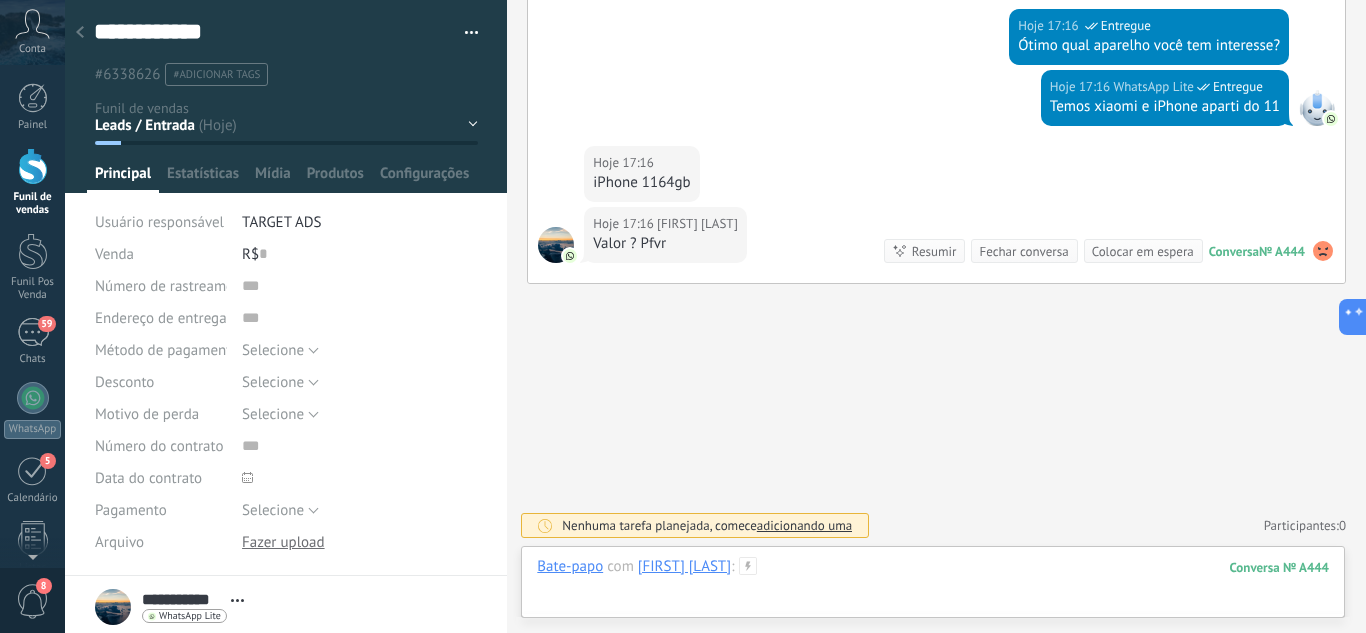 click at bounding box center (933, 587) 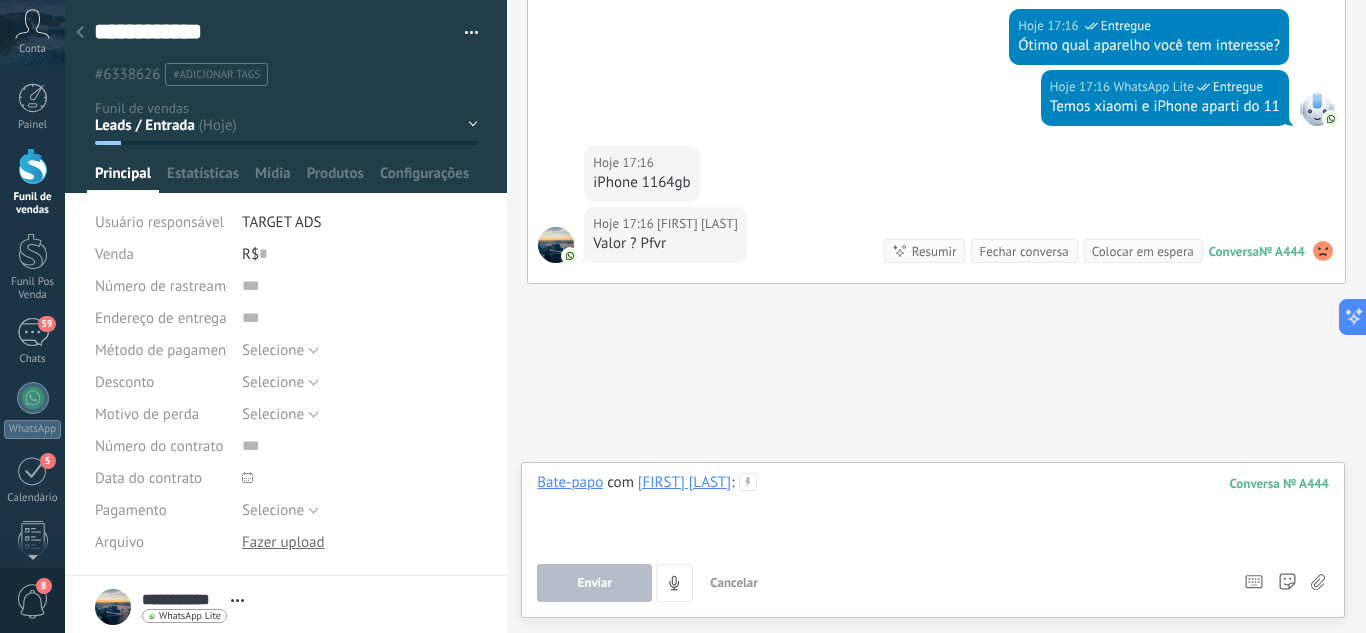 type 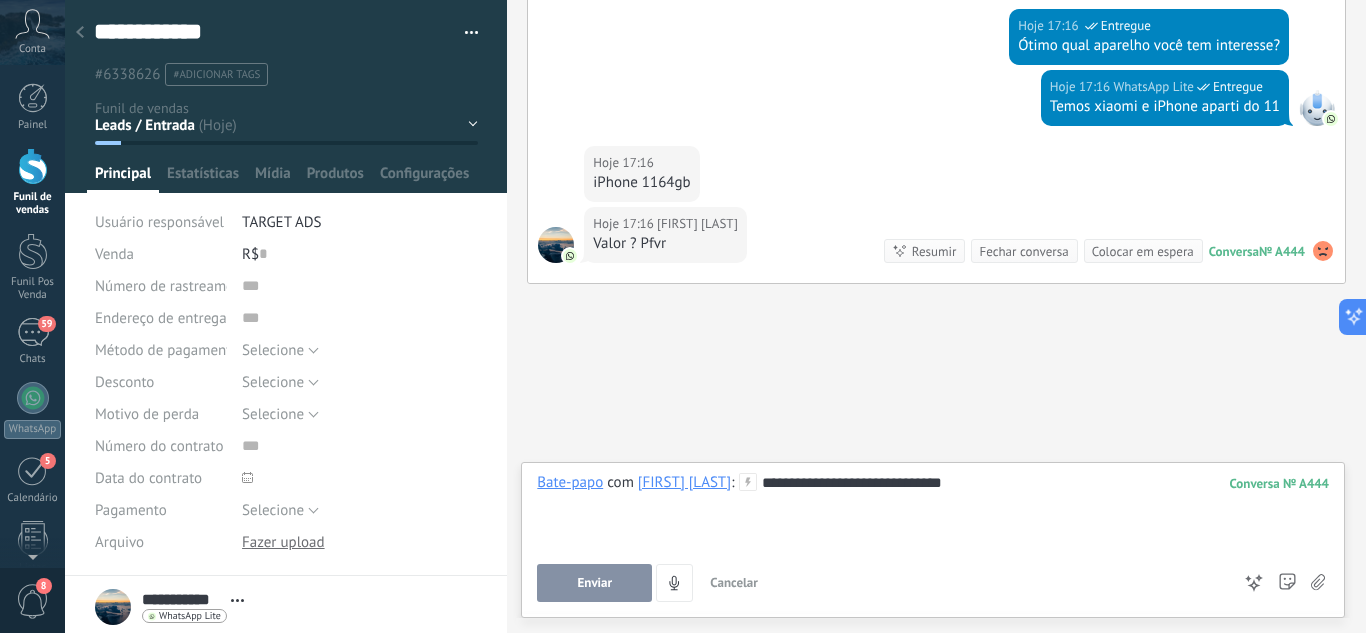 click on "Enviar Cancelar Rastrear cliques em links ? Reduzir links longos e rastrear cliques: quando habilitado, os URLs enviados serão substituídos por links de rastreamento. Uma vez clicado, um evento será registrado no feed do lead. Selecione abaixo quais fontes usam esse  em Configurações" at bounding box center (883, 583) 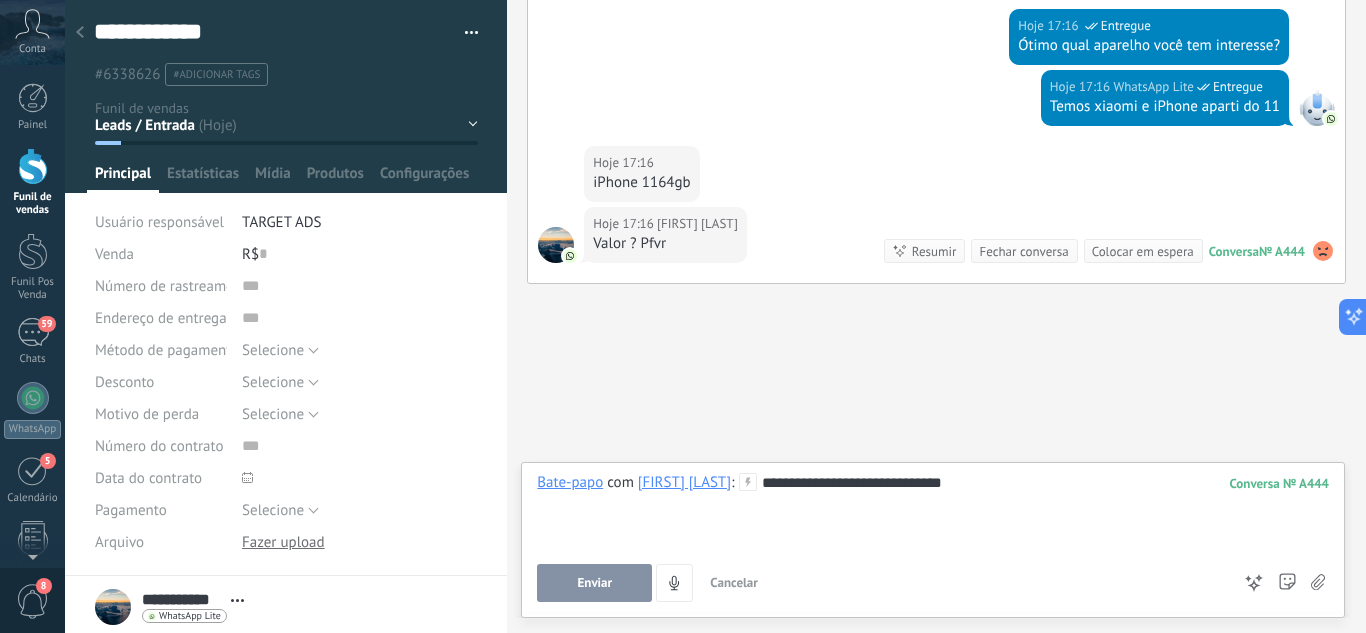 click on "Enviar" at bounding box center (594, 583) 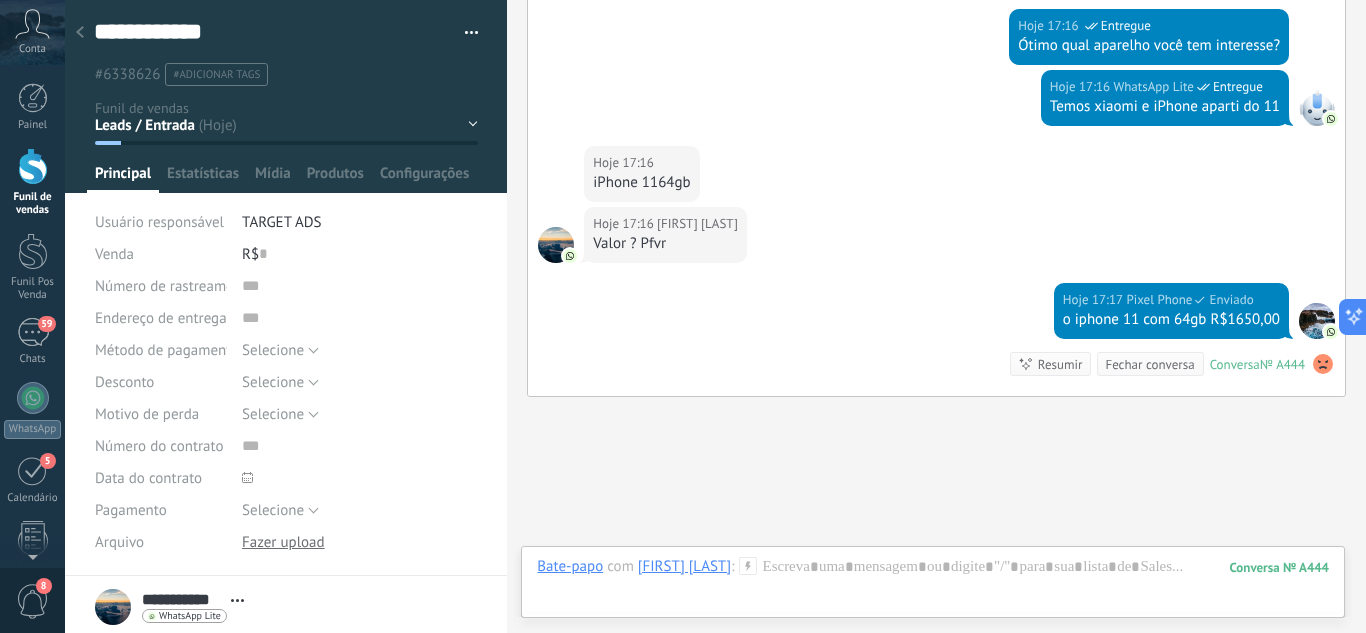 scroll, scrollTop: 1138, scrollLeft: 0, axis: vertical 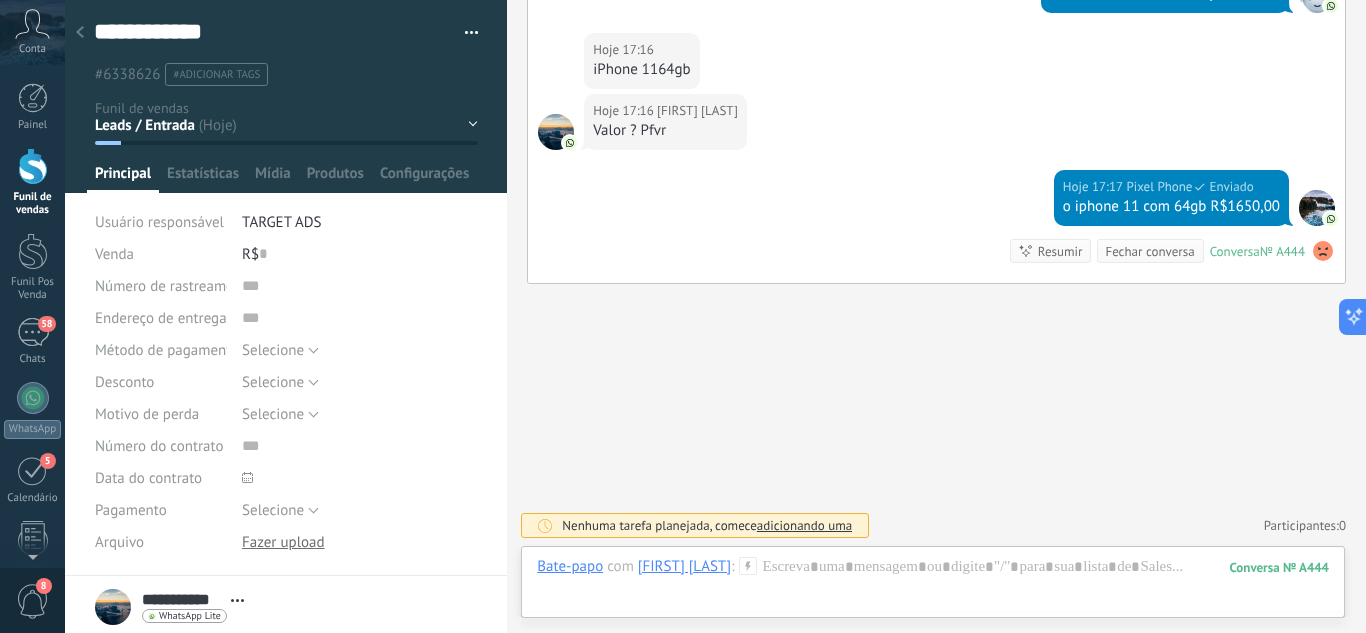 click on "Painel
Funil de vendas
Funil Pos Venda
58
Chats
WhatsApp" at bounding box center (32, 474) 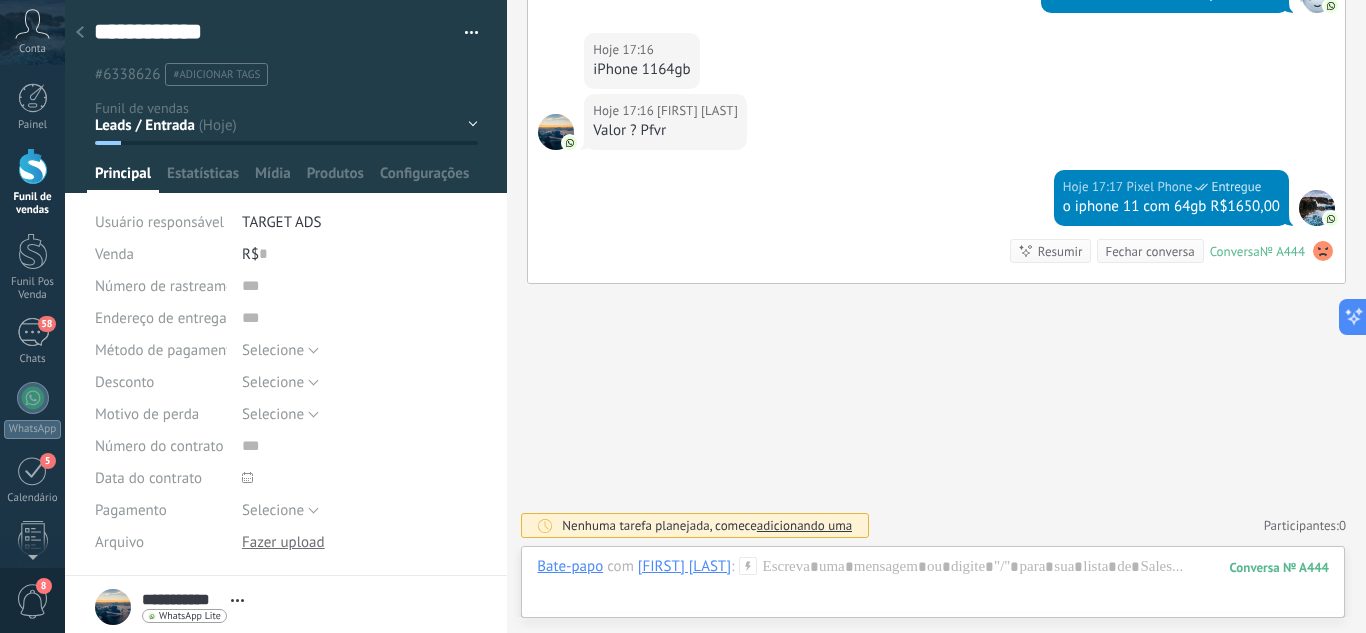 click 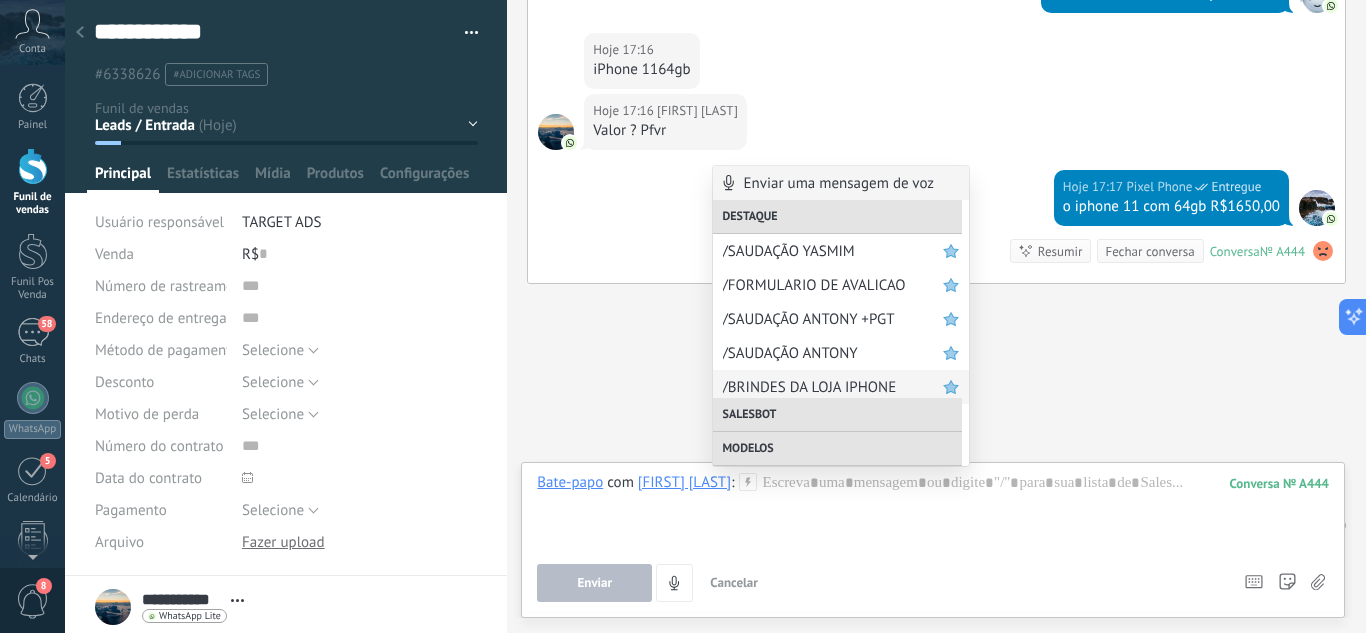 click on "/BRINDES DA LOJA IPHONE" at bounding box center (833, 387) 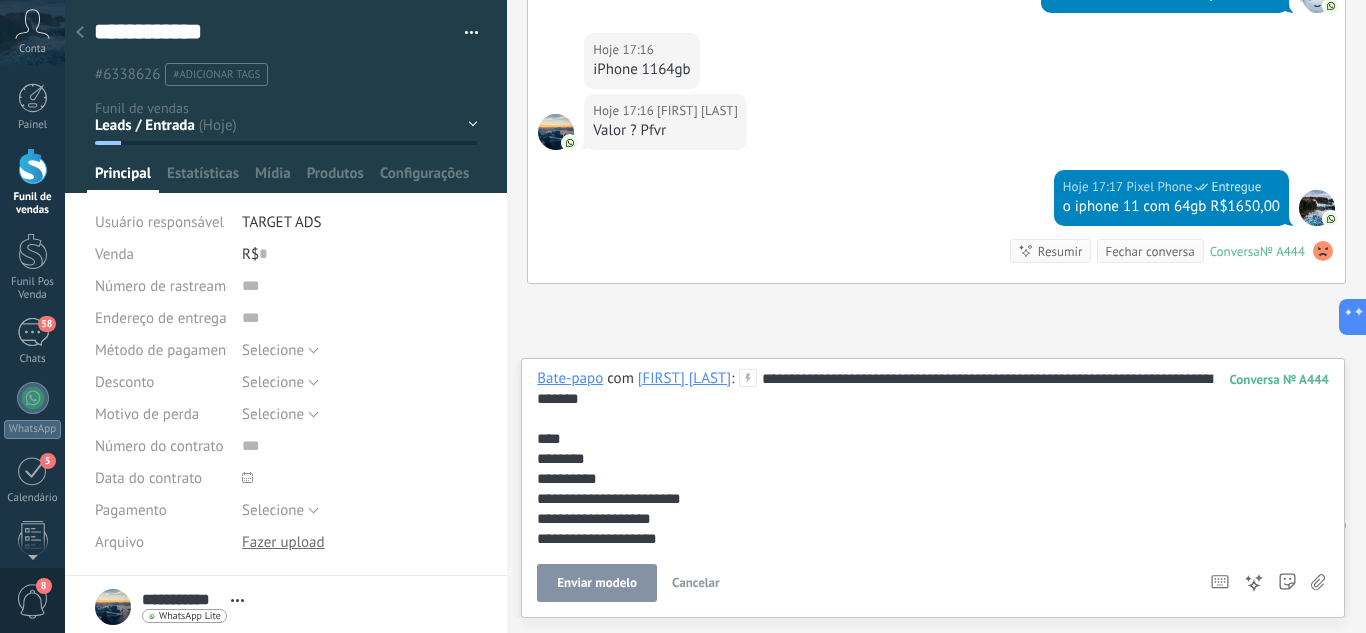 click on "Enviar modelo" at bounding box center [597, 583] 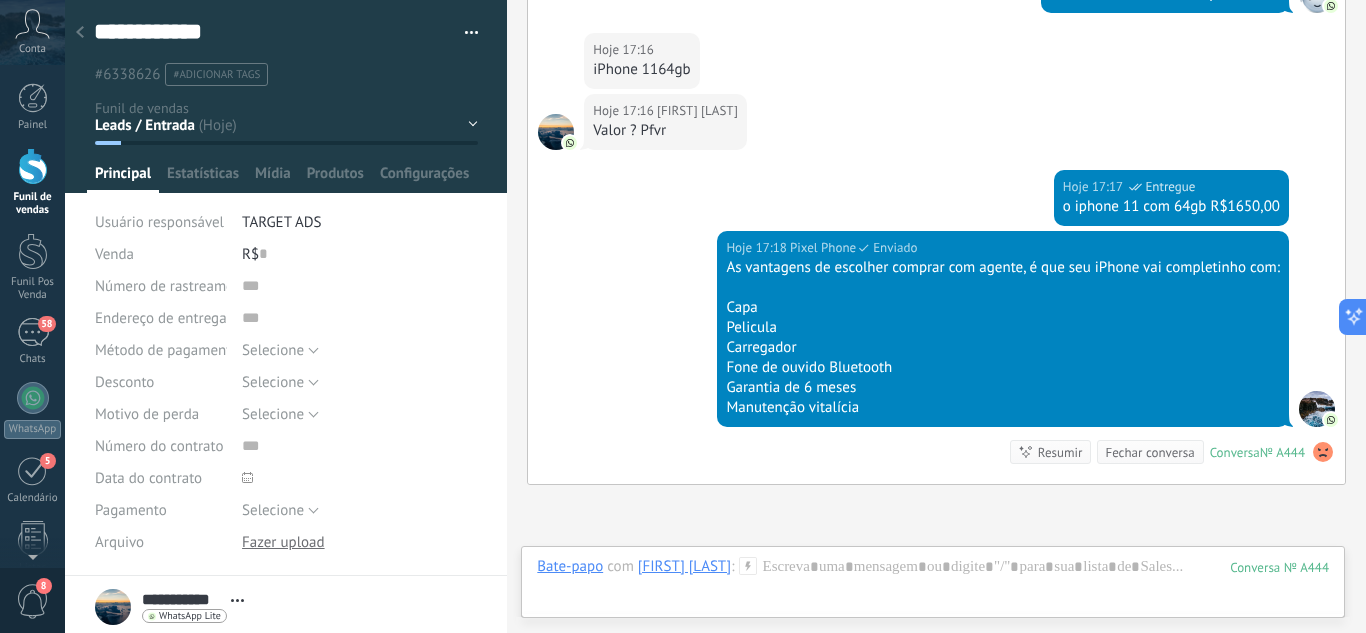 scroll, scrollTop: 1359, scrollLeft: 0, axis: vertical 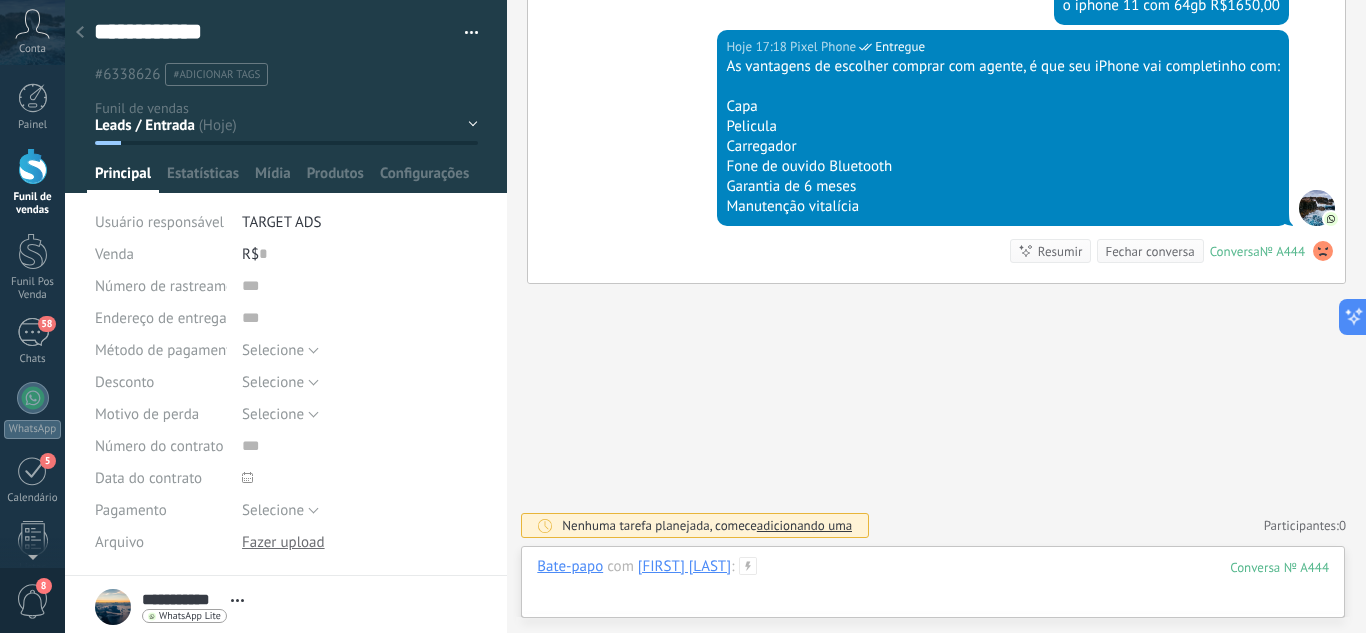 click at bounding box center [933, 587] 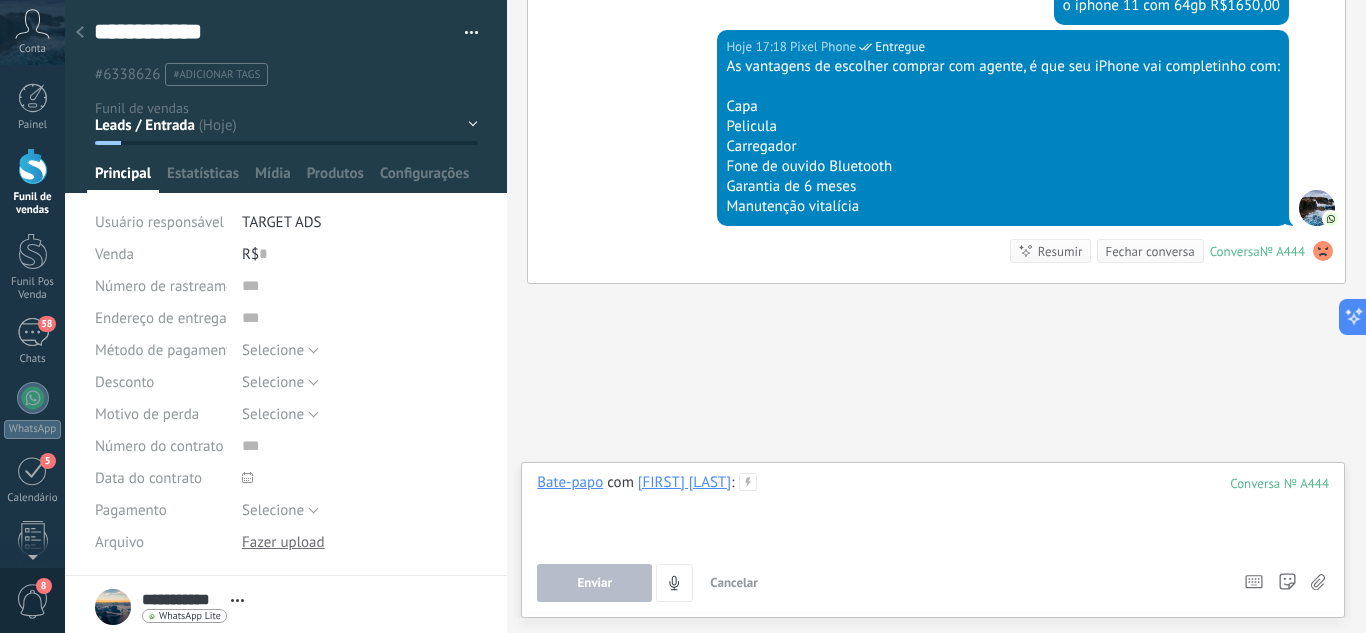 type 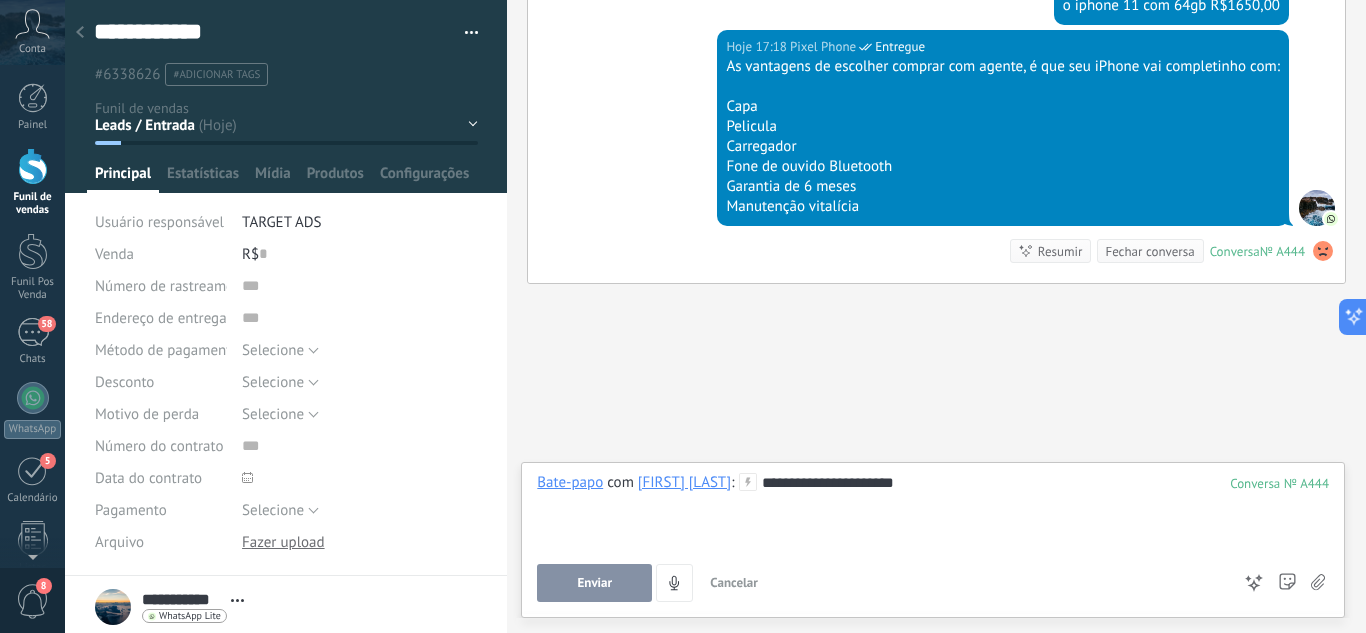 click on "Enviar" at bounding box center [595, 583] 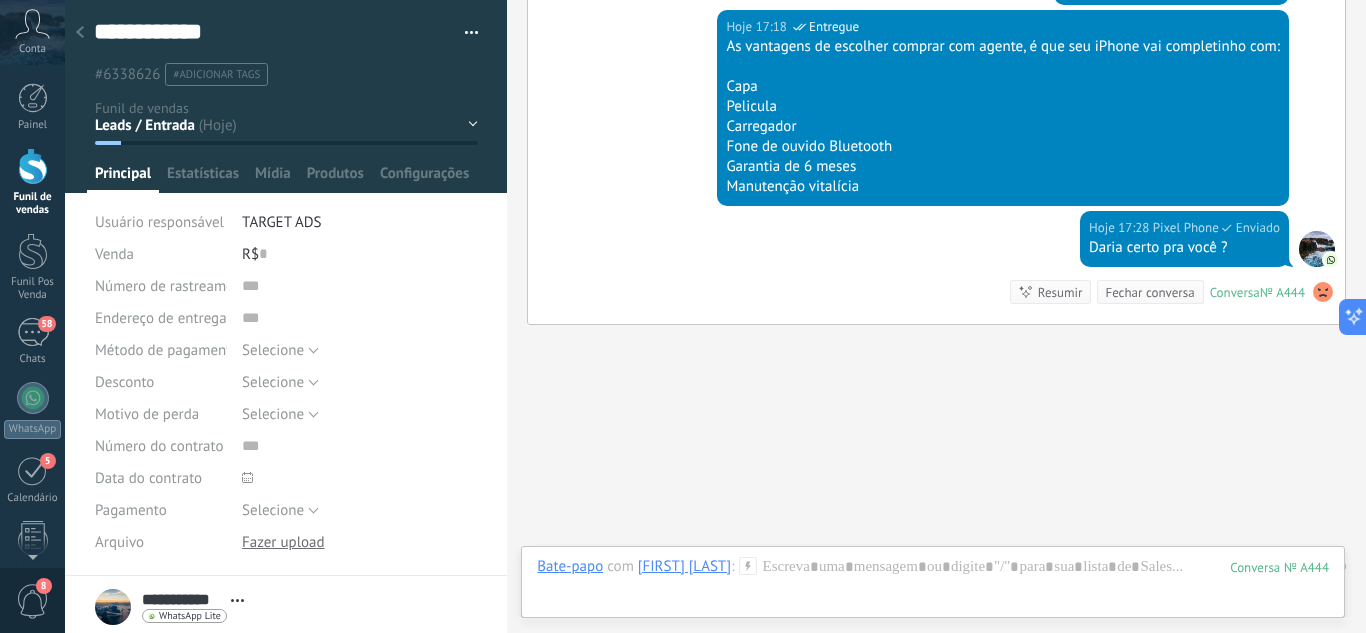 scroll, scrollTop: 1420, scrollLeft: 0, axis: vertical 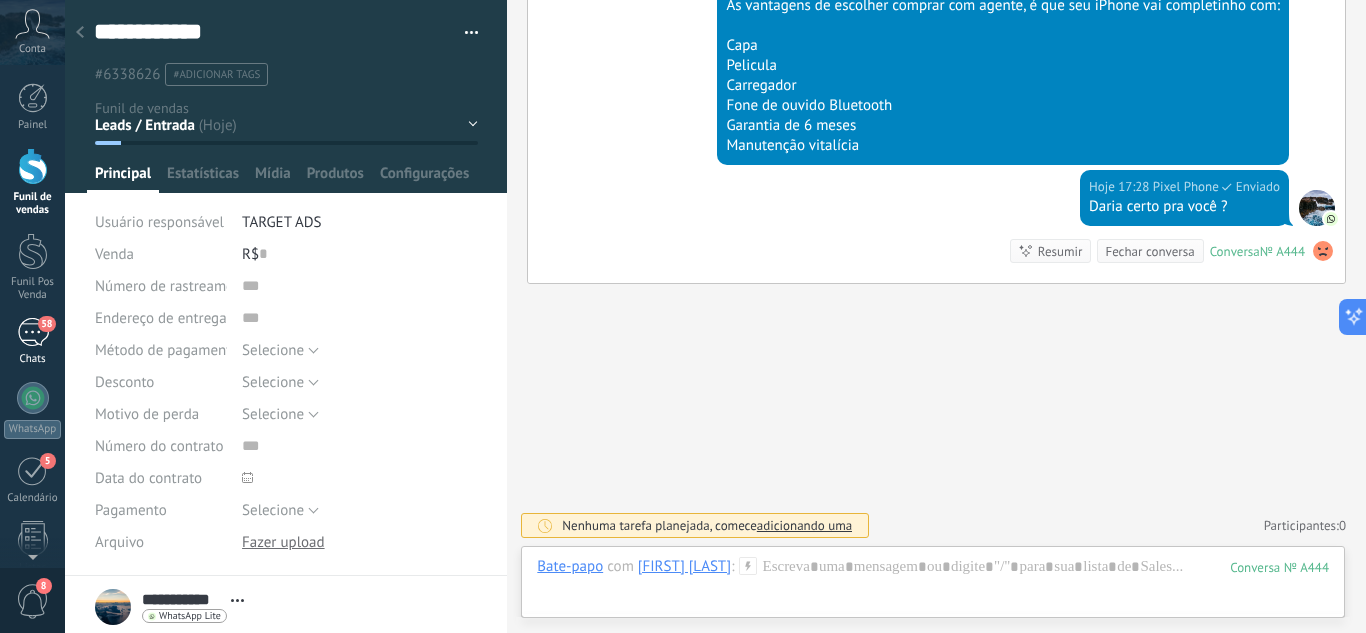 click on "58" at bounding box center (33, 332) 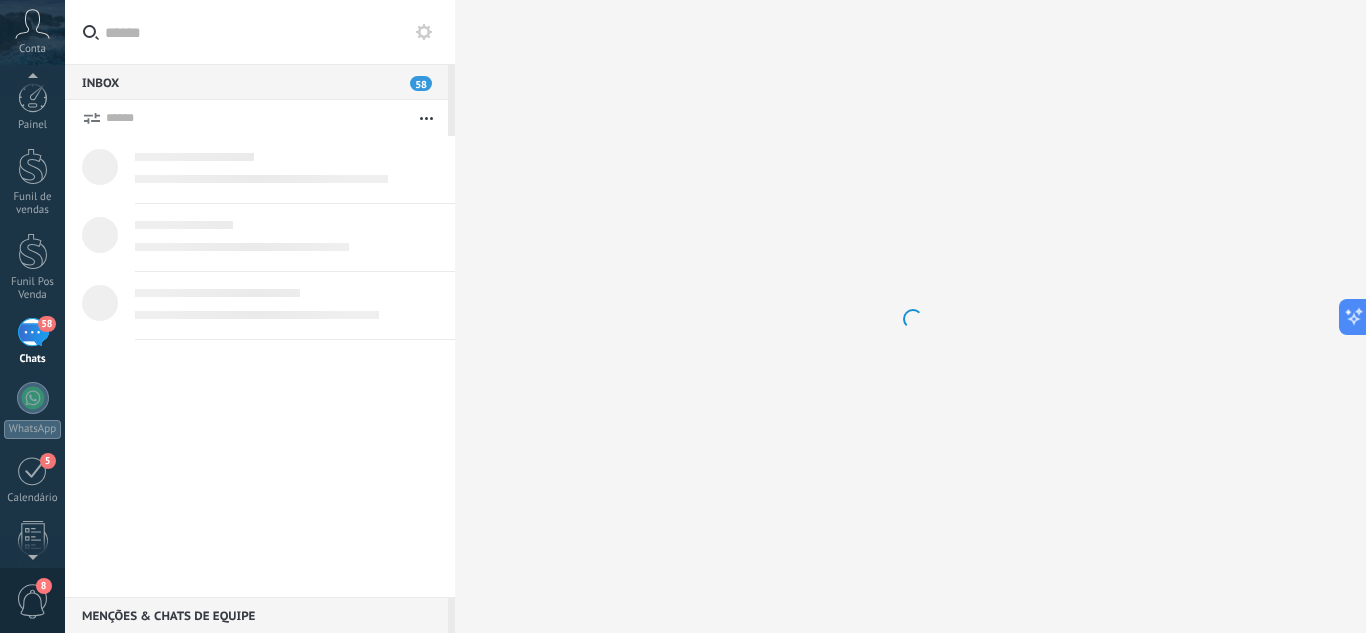 scroll, scrollTop: 19, scrollLeft: 0, axis: vertical 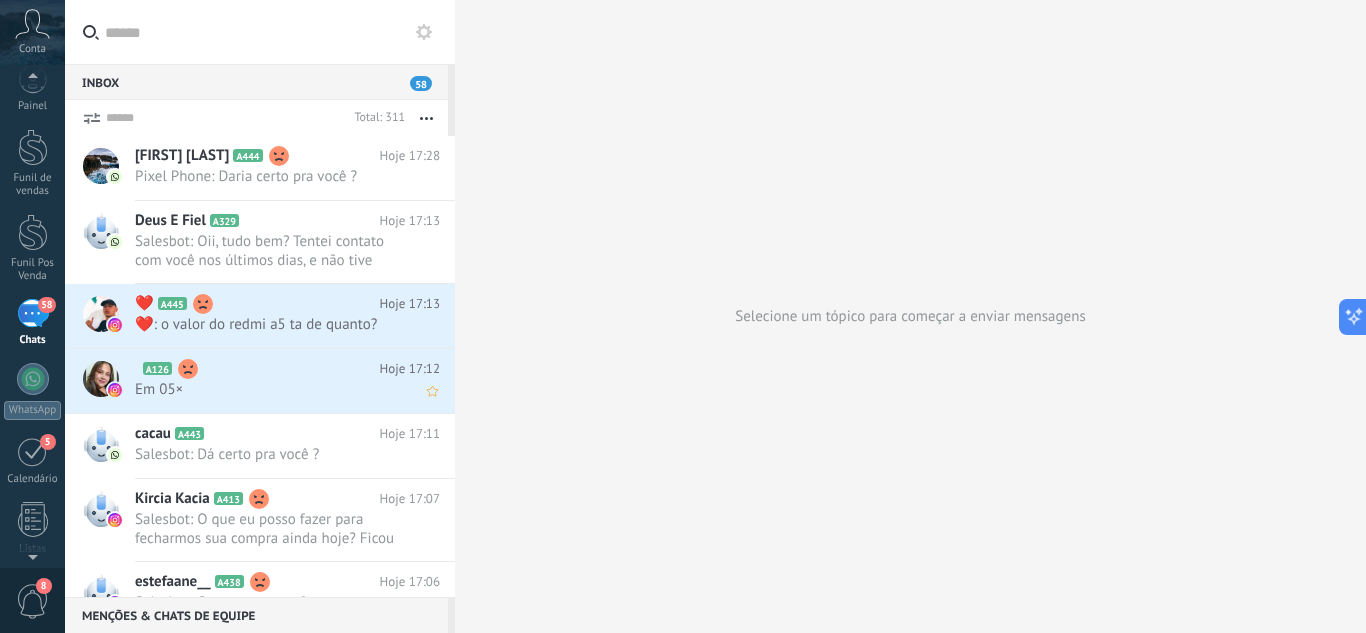 click on "A126" at bounding box center (257, 369) 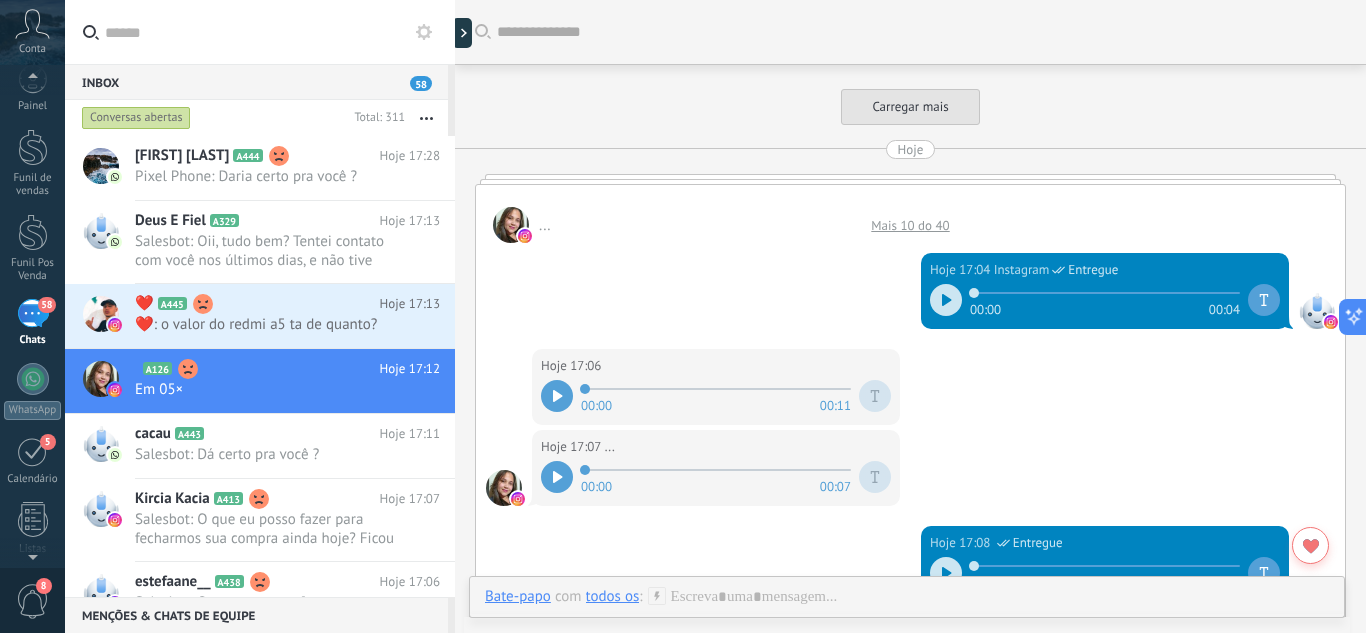 scroll, scrollTop: 804, scrollLeft: 0, axis: vertical 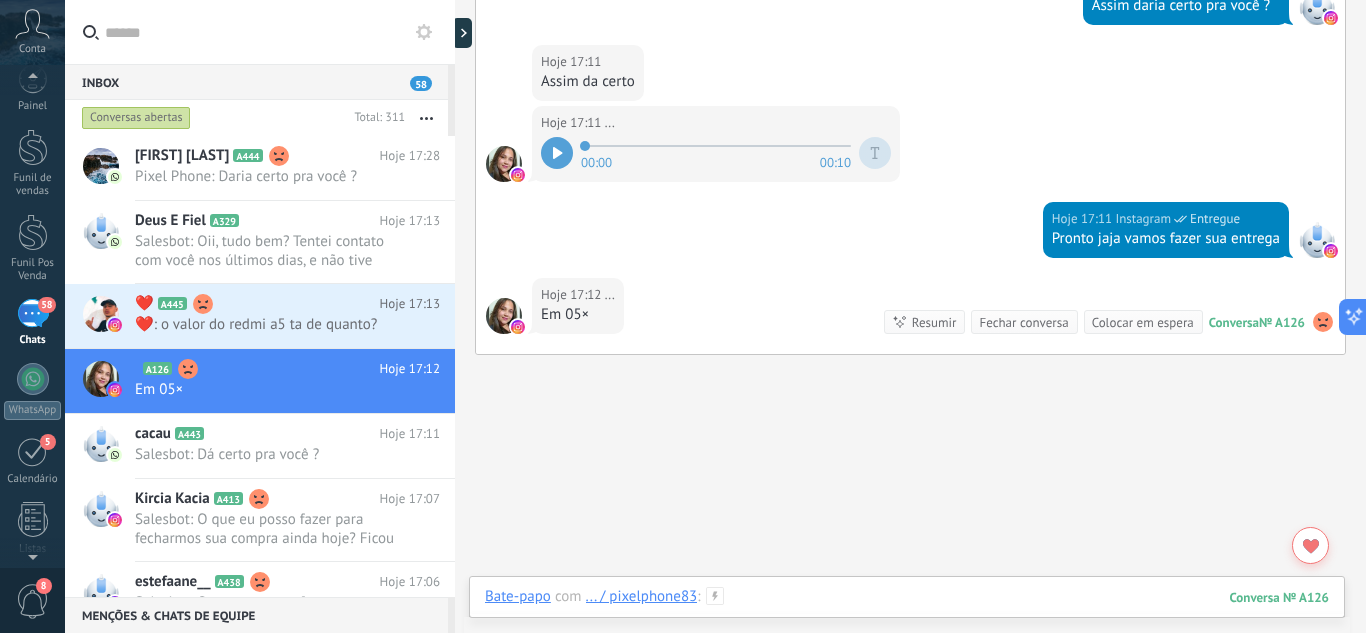 click at bounding box center (907, 617) 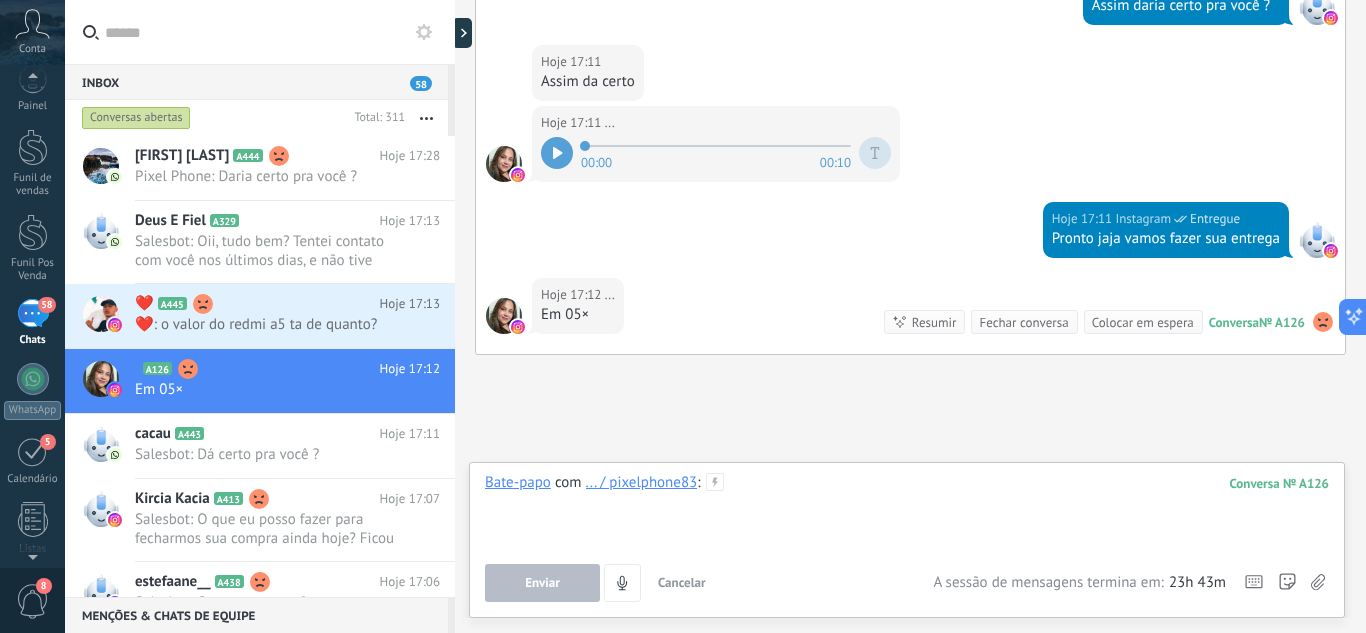 type 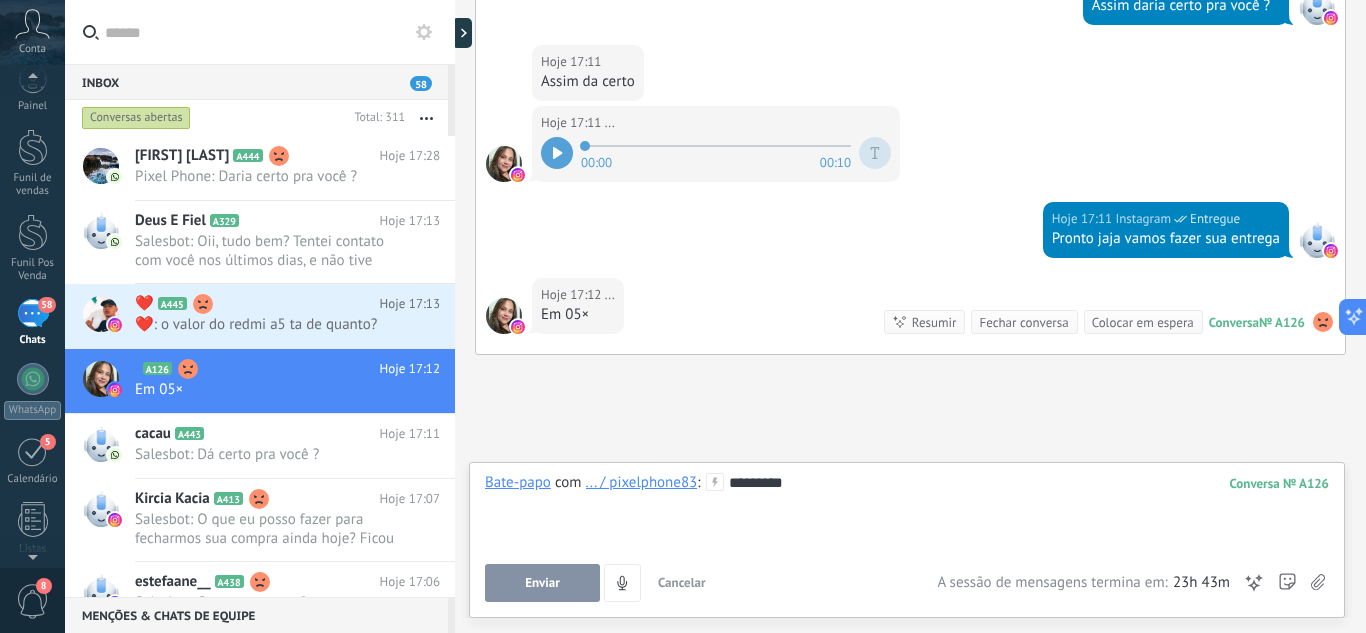 click on "Enviar" at bounding box center [542, 583] 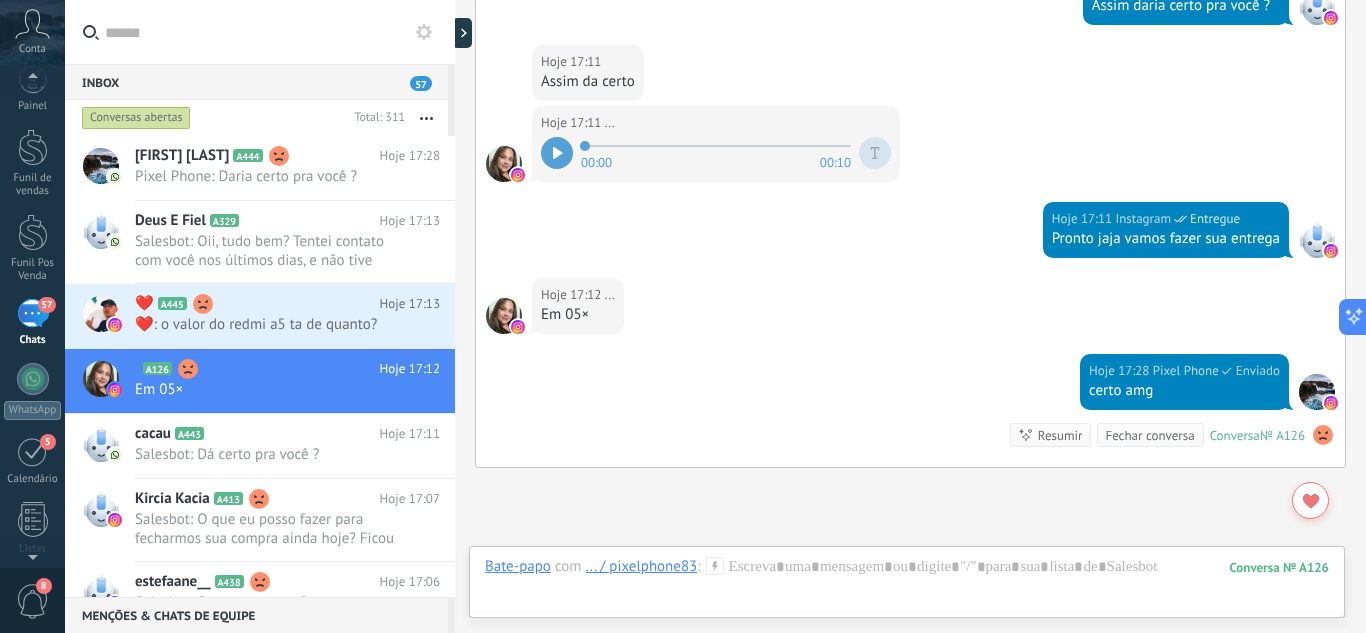 scroll, scrollTop: 988, scrollLeft: 0, axis: vertical 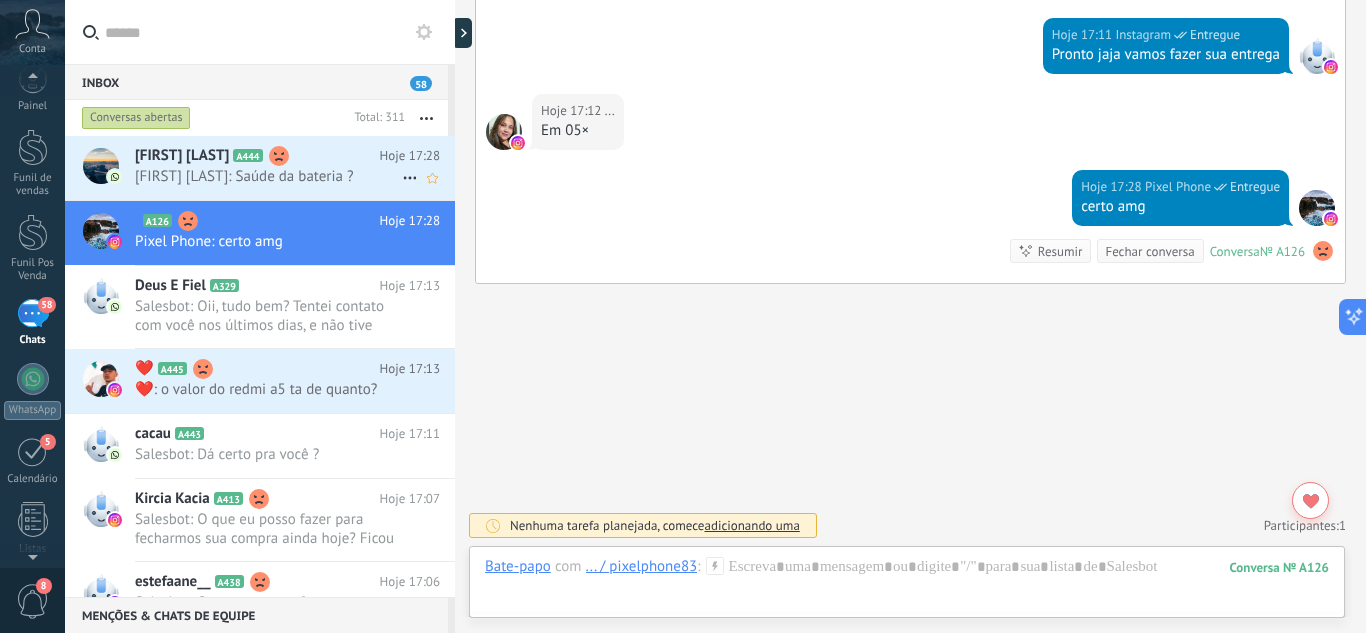 click 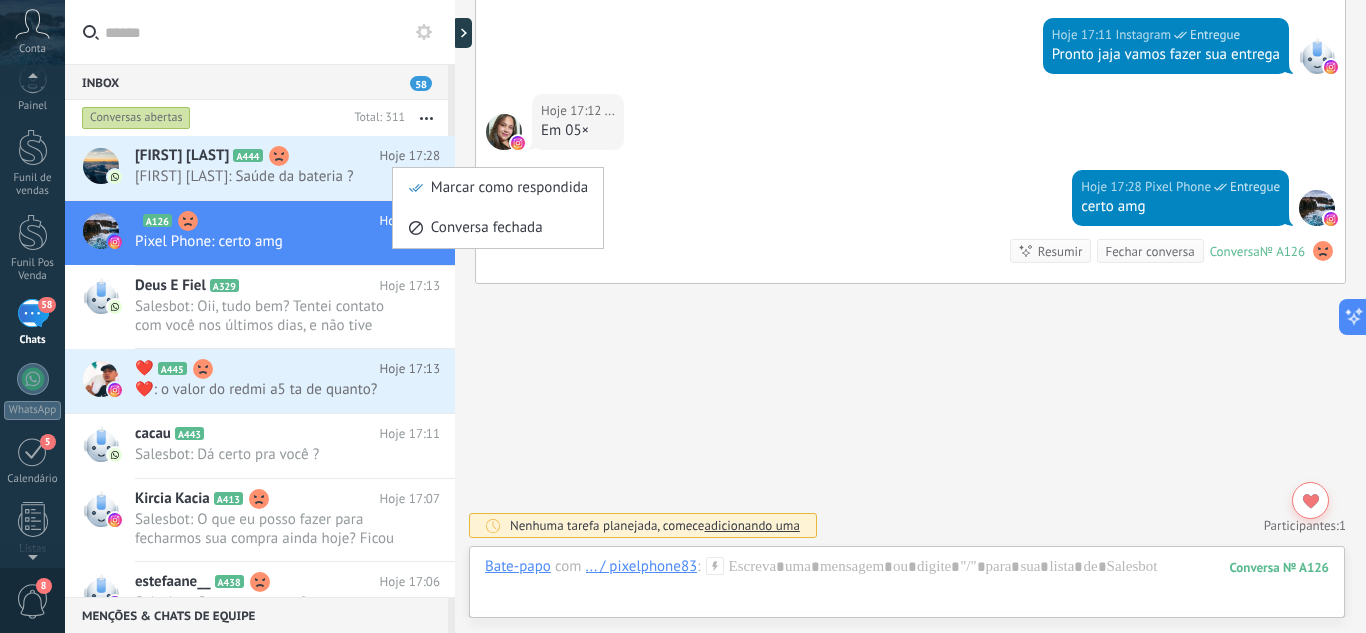 click at bounding box center (683, 316) 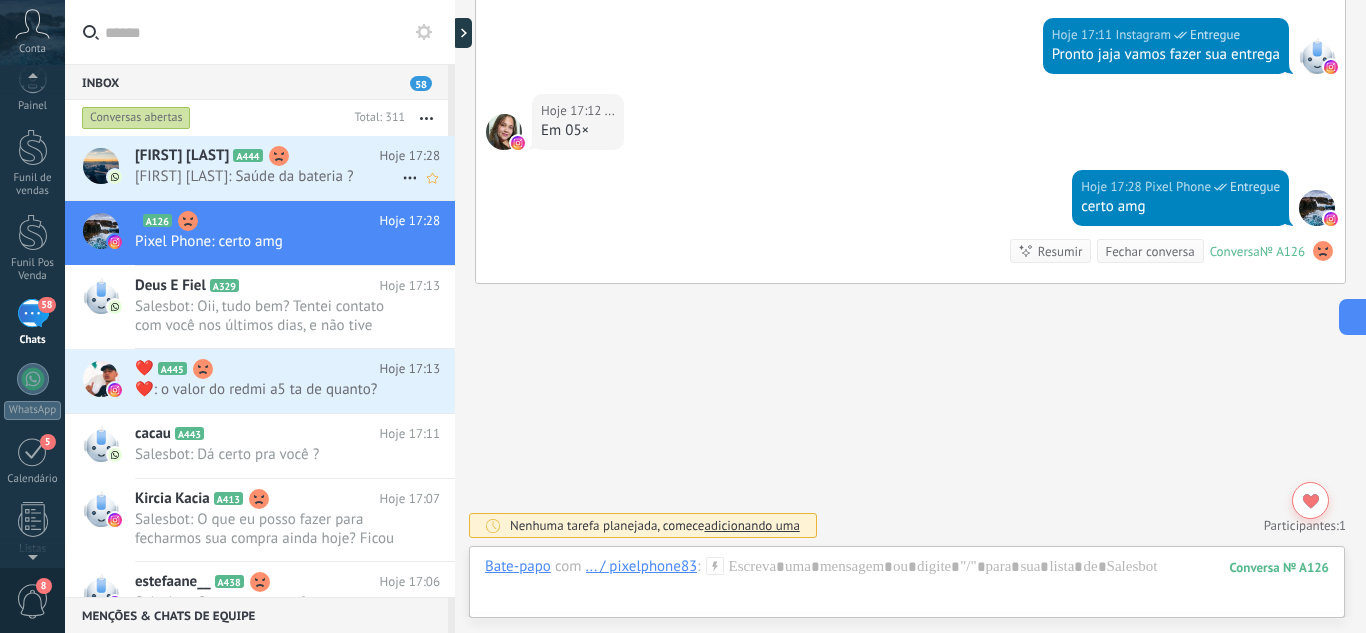 click on "[FIRST] [LAST]
A444" at bounding box center (257, 156) 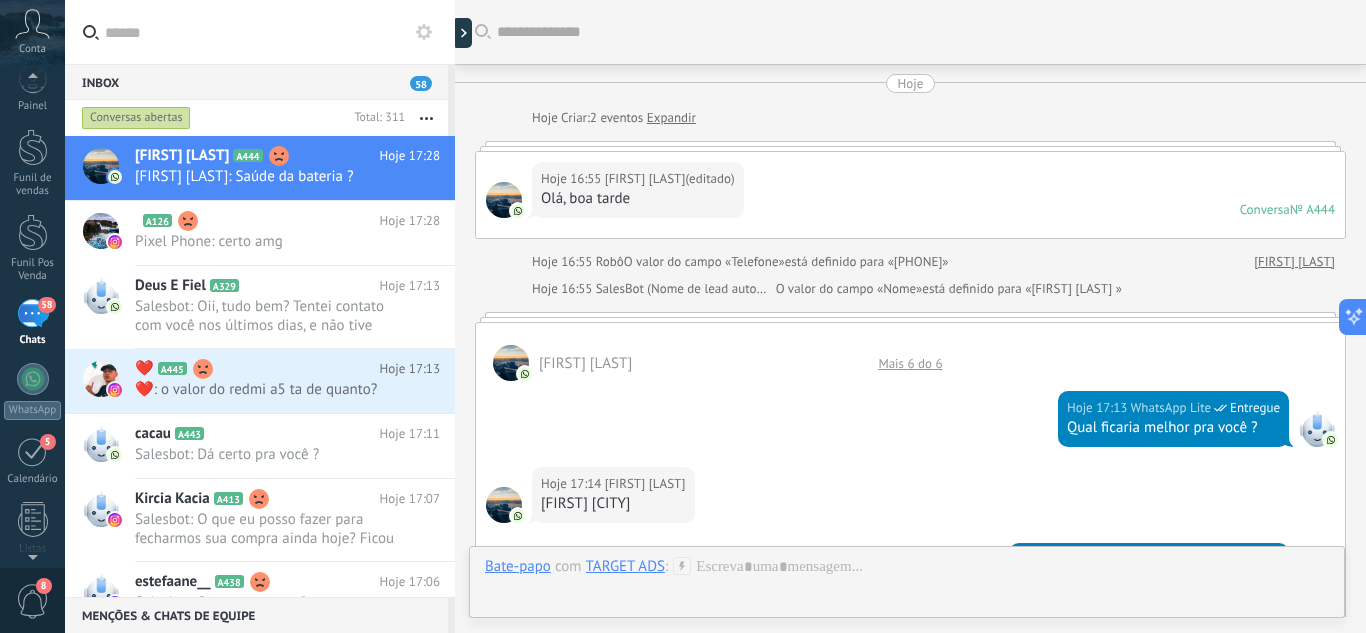 scroll, scrollTop: 948, scrollLeft: 0, axis: vertical 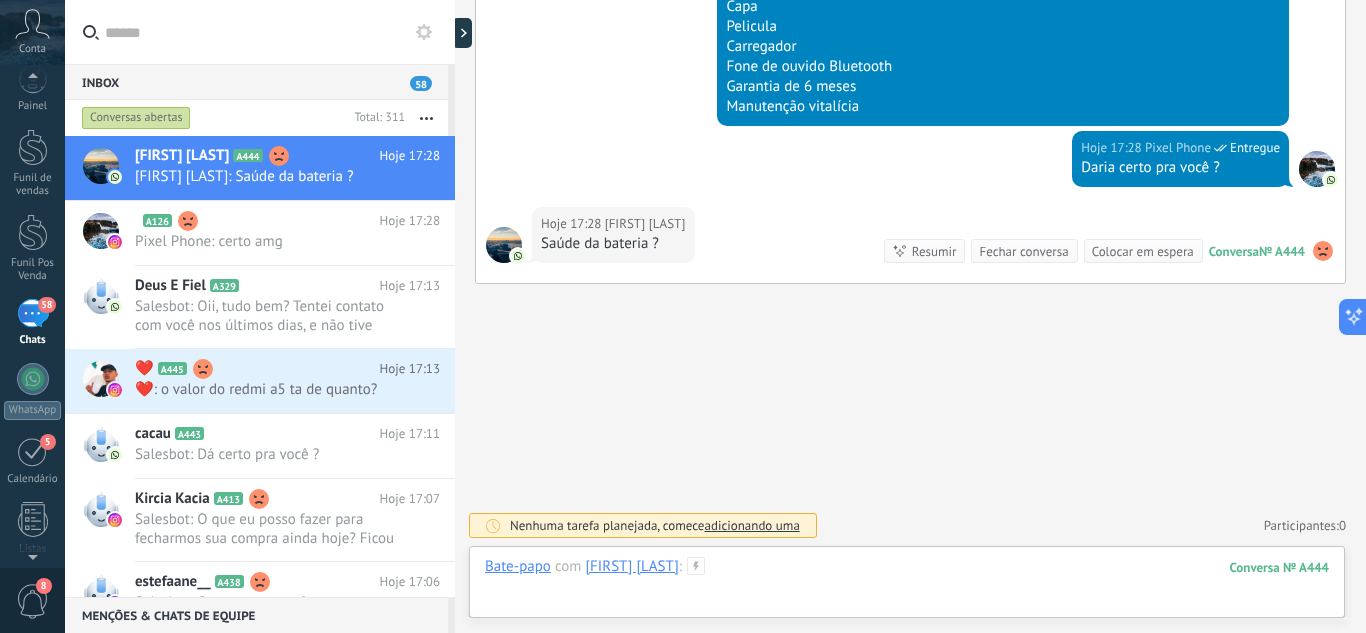 click at bounding box center [907, 587] 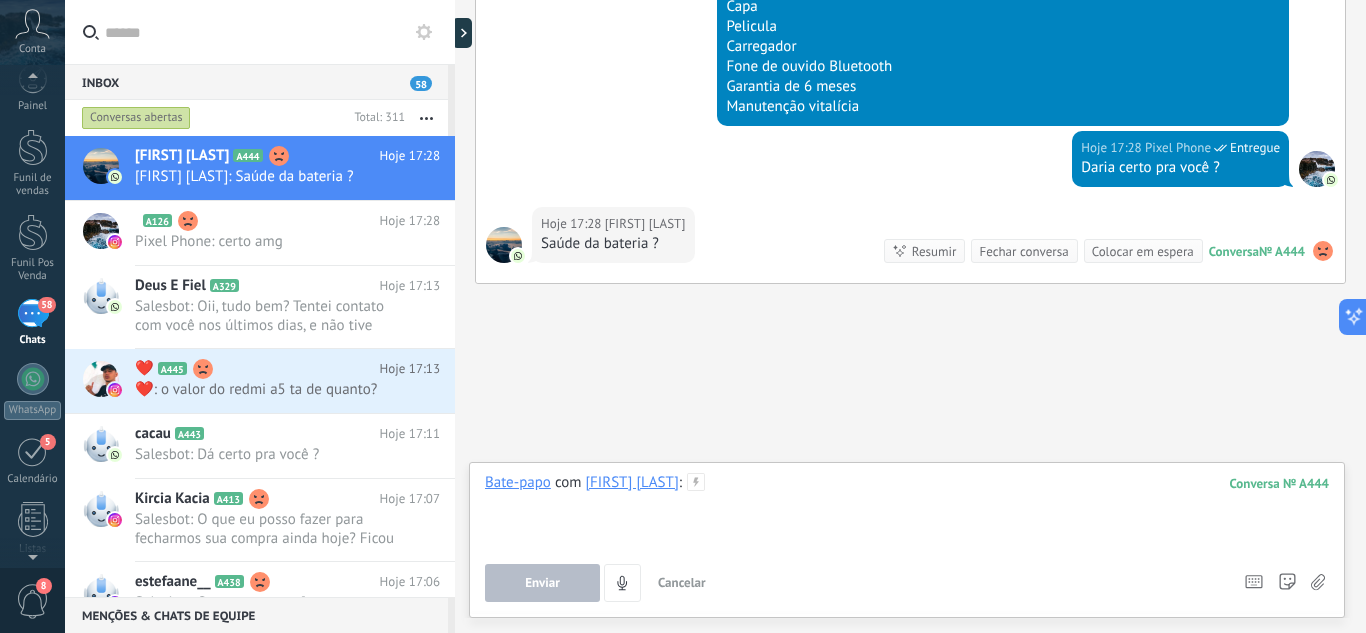type 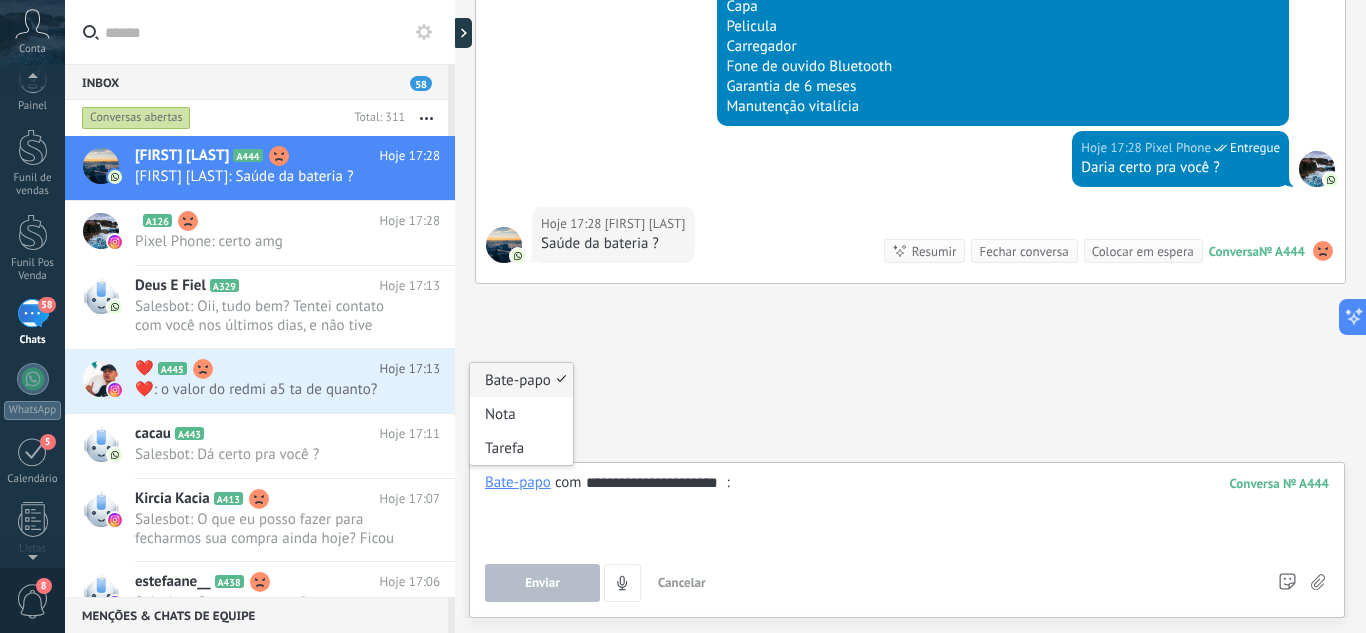 type on "**********" 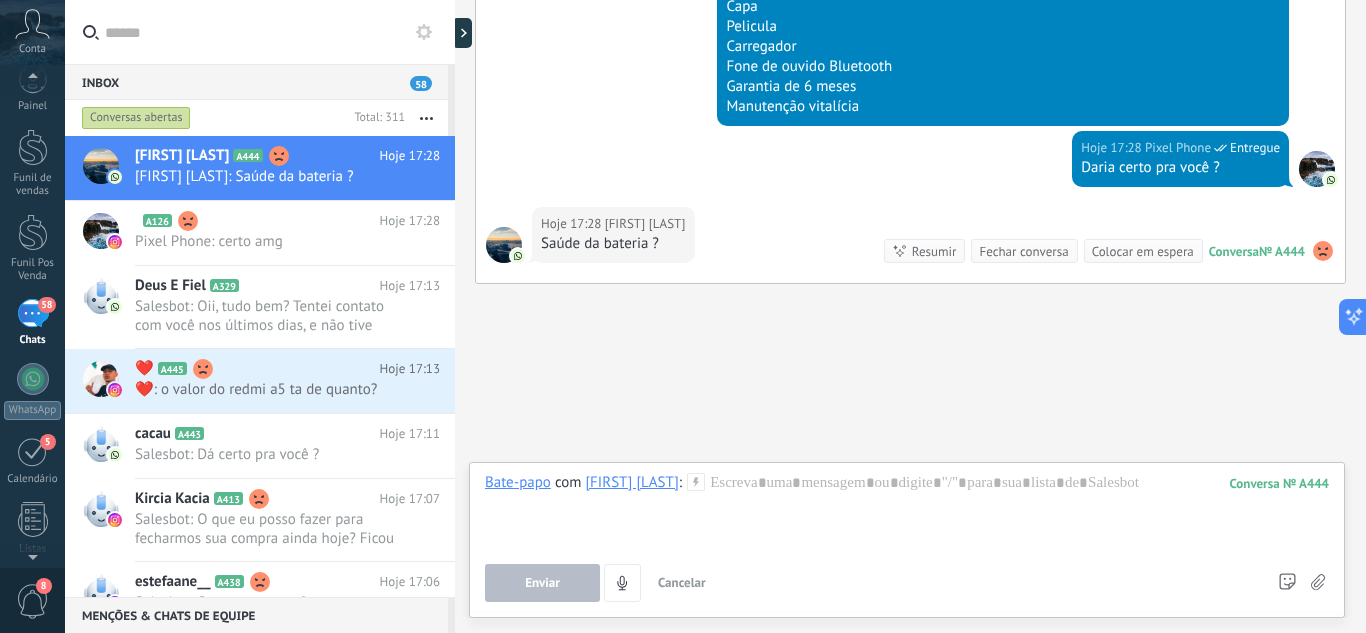click on "com" at bounding box center (568, 483) 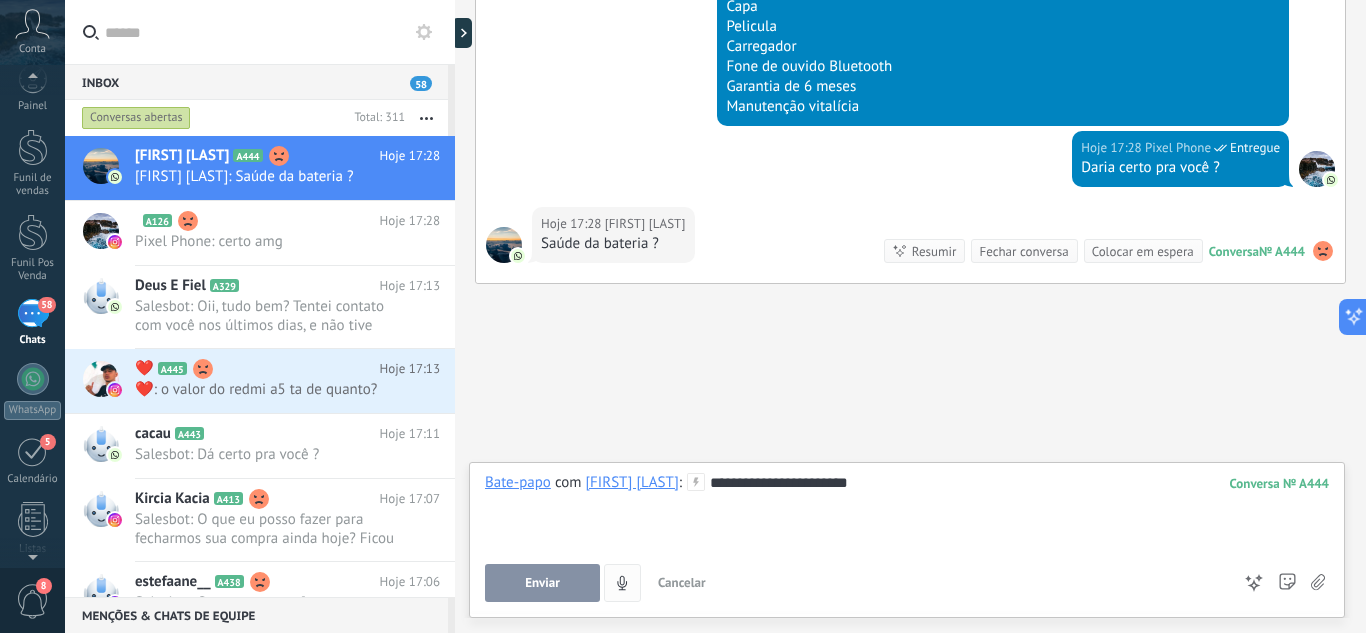 click on "Enviar" at bounding box center (542, 583) 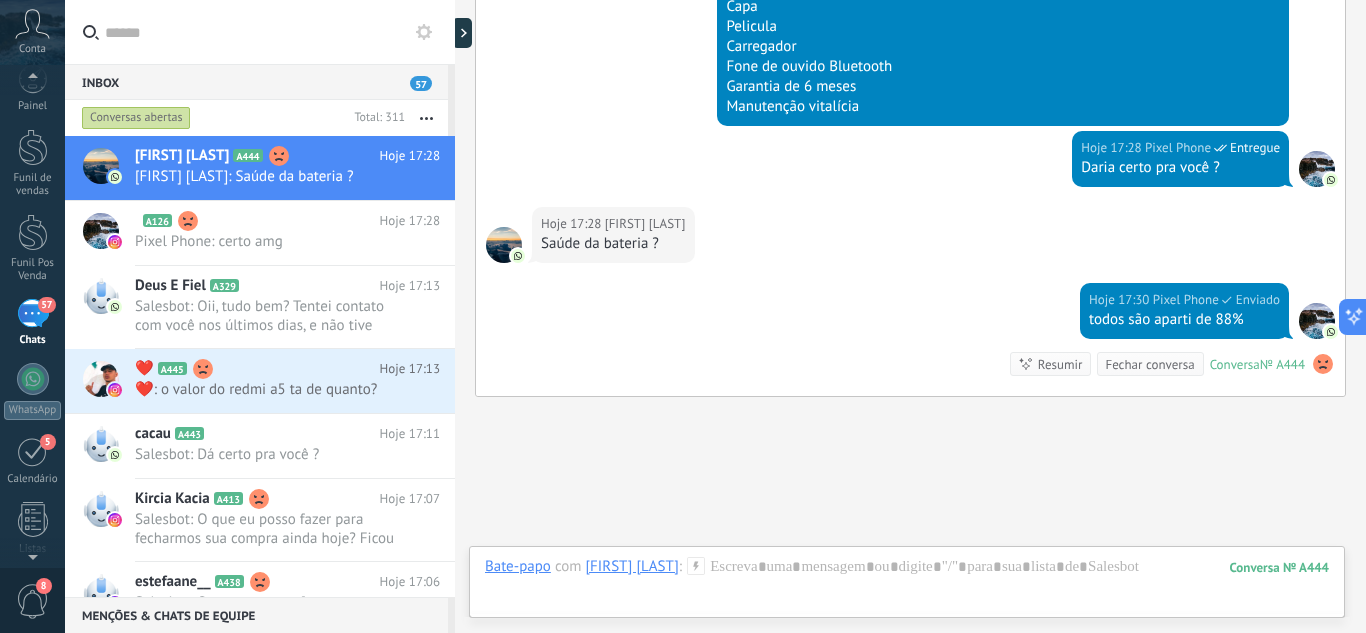 scroll, scrollTop: 1061, scrollLeft: 0, axis: vertical 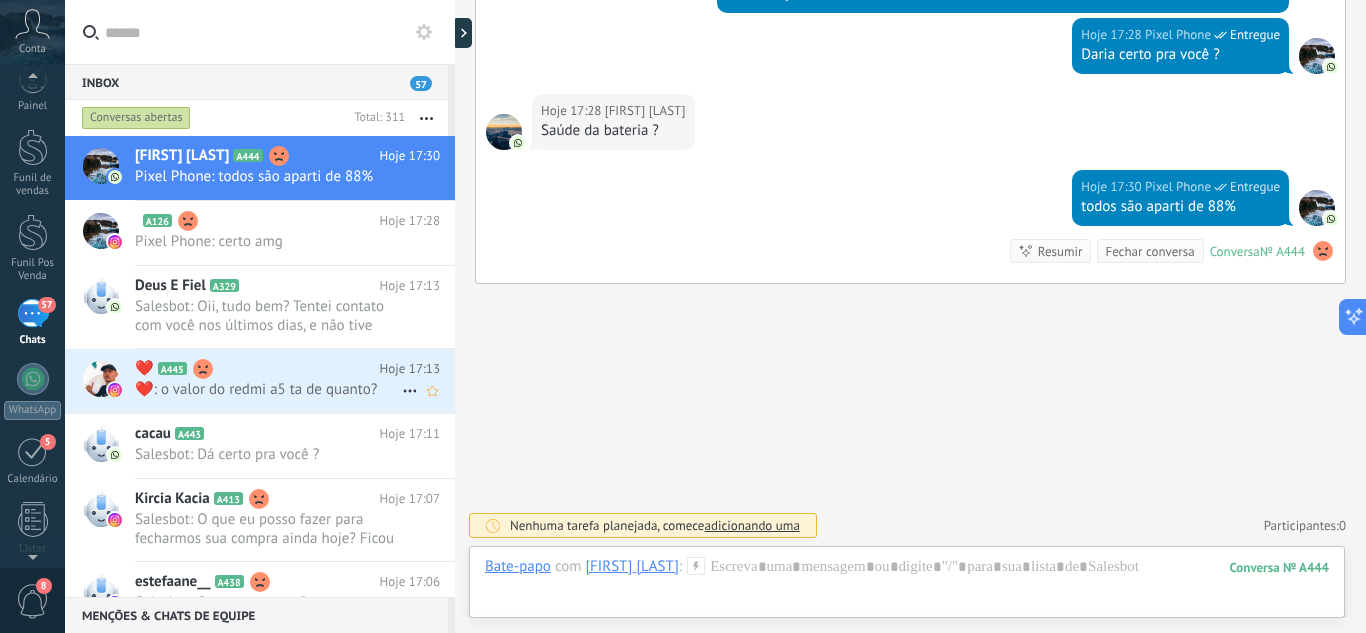 click on "❤️‍: o valor do redmi a5 ta de quanto?" at bounding box center [268, 389] 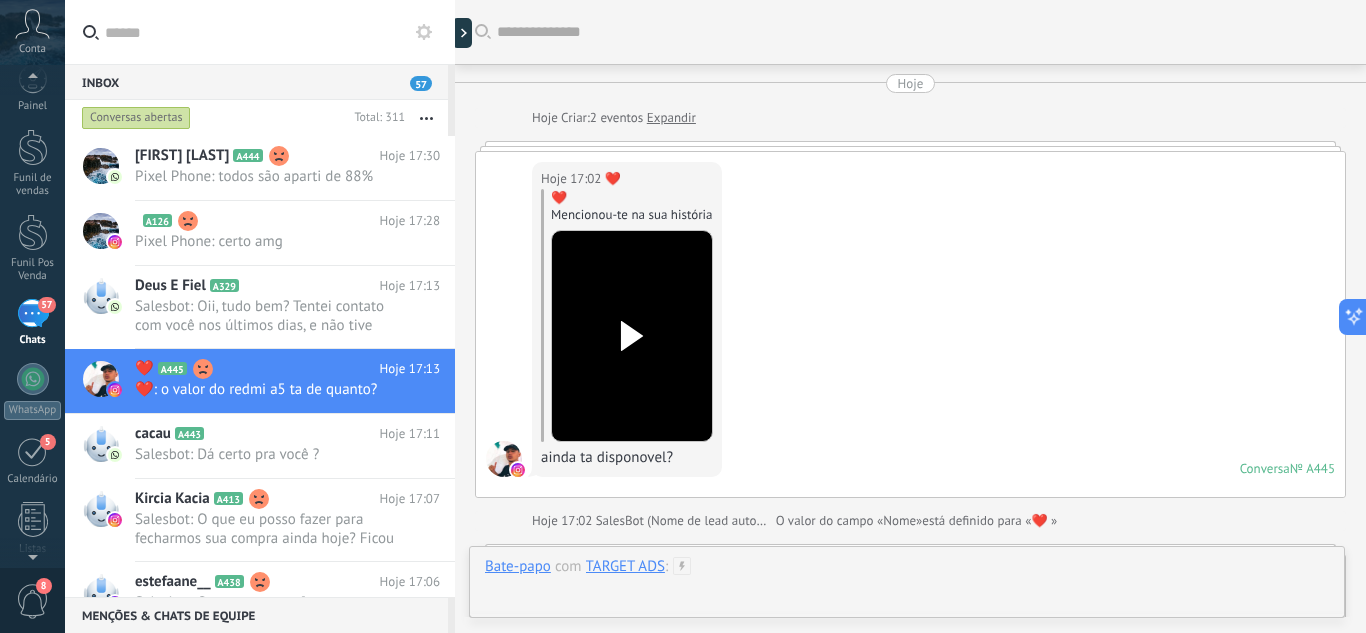 click at bounding box center [907, 587] 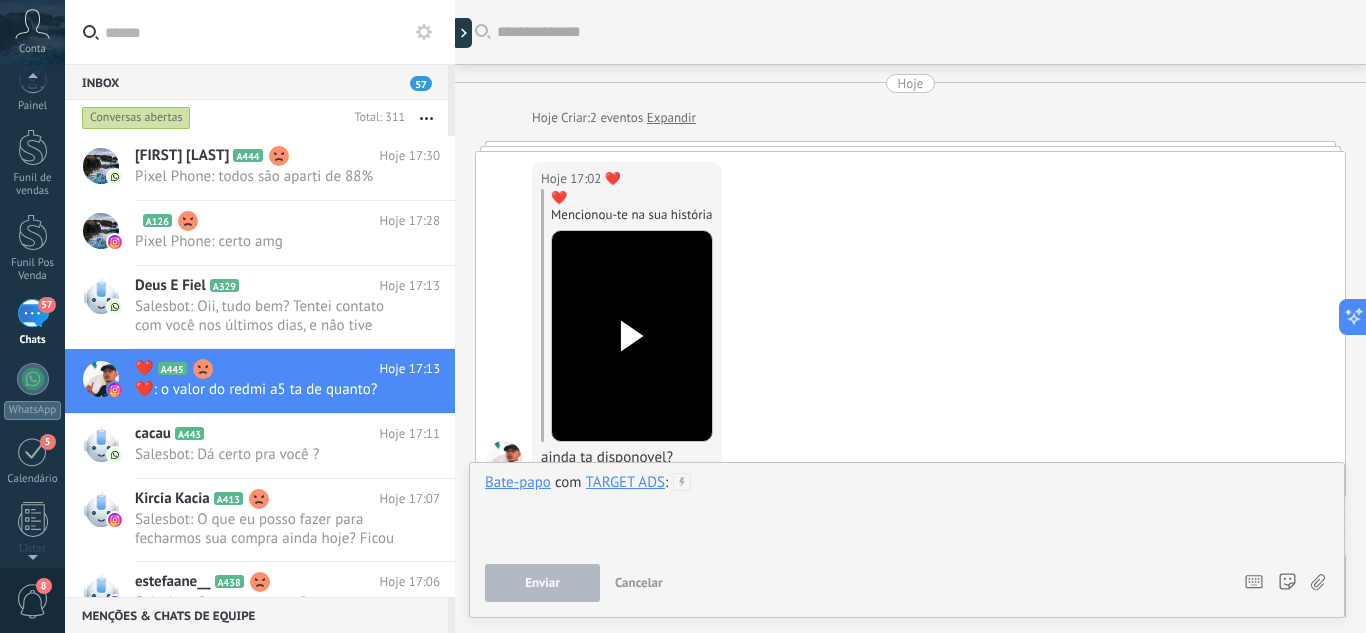 scroll, scrollTop: 1250, scrollLeft: 0, axis: vertical 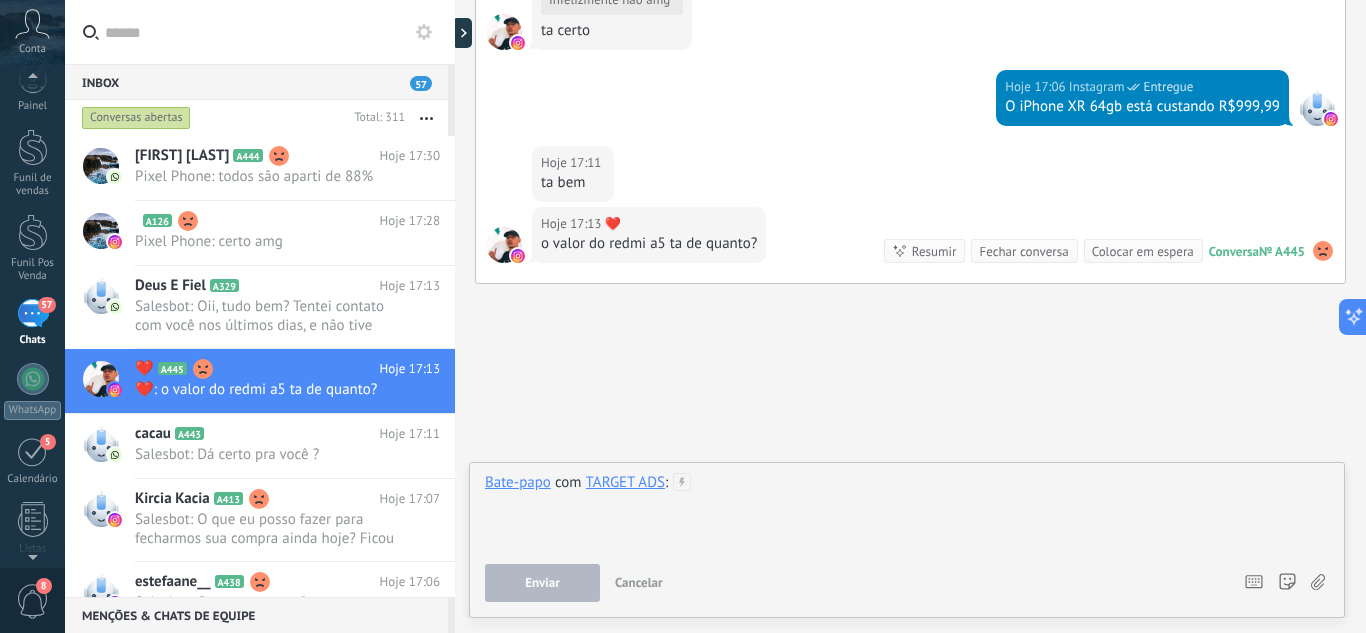 type 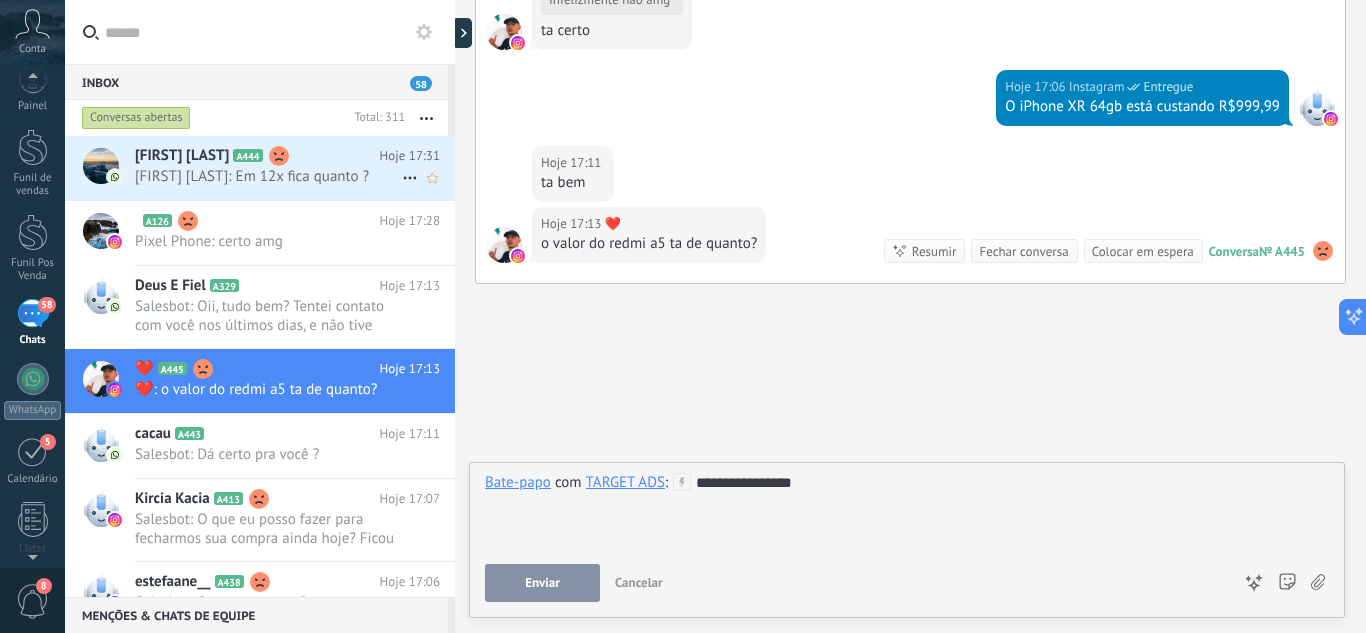 click on "[FIRST] [LAST]
A444" at bounding box center [257, 156] 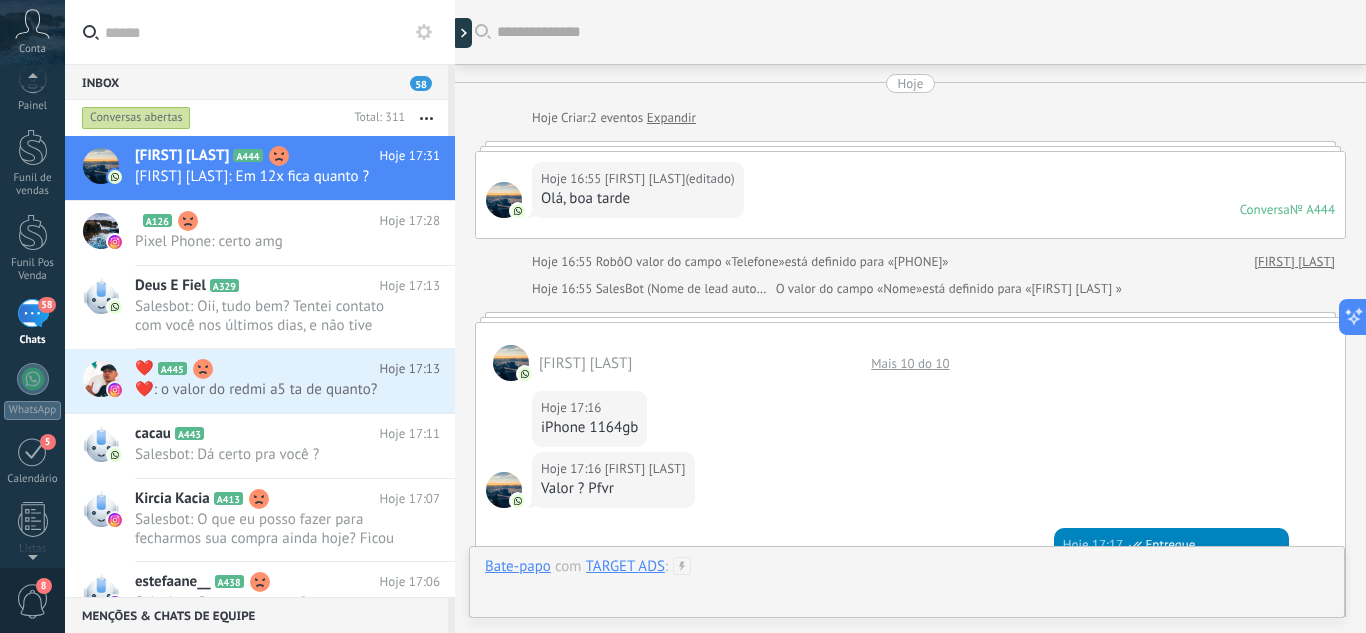 click at bounding box center (907, 587) 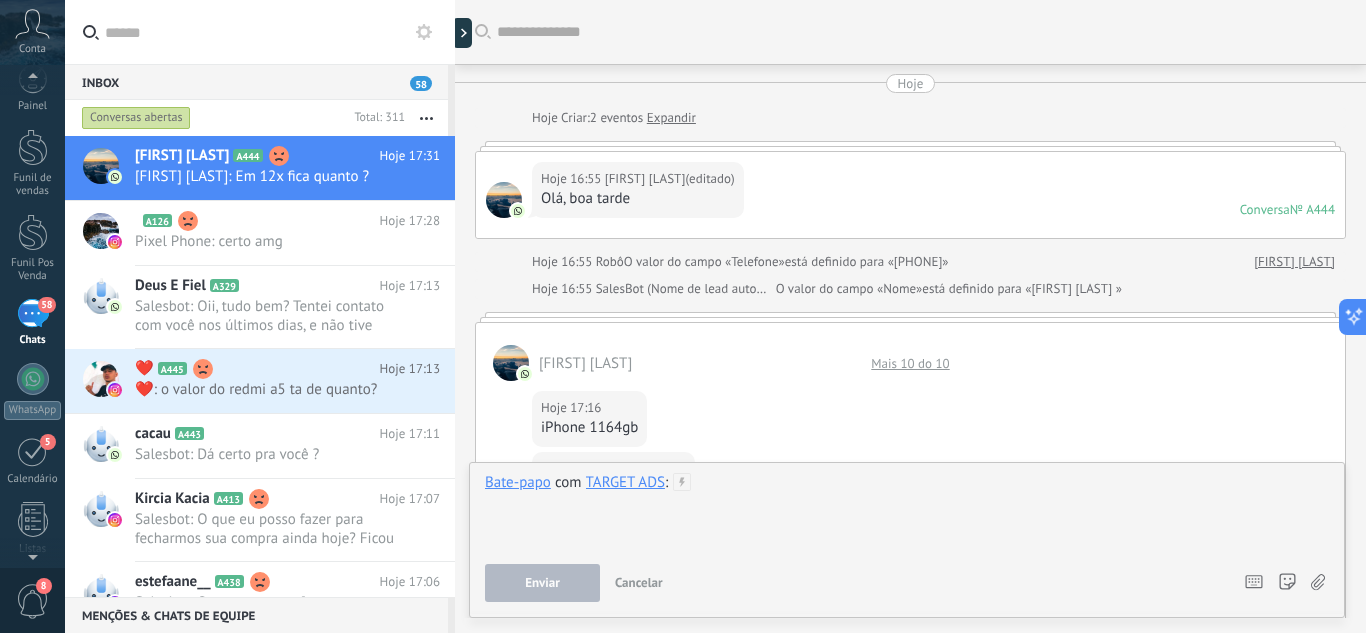 scroll, scrollTop: 933, scrollLeft: 0, axis: vertical 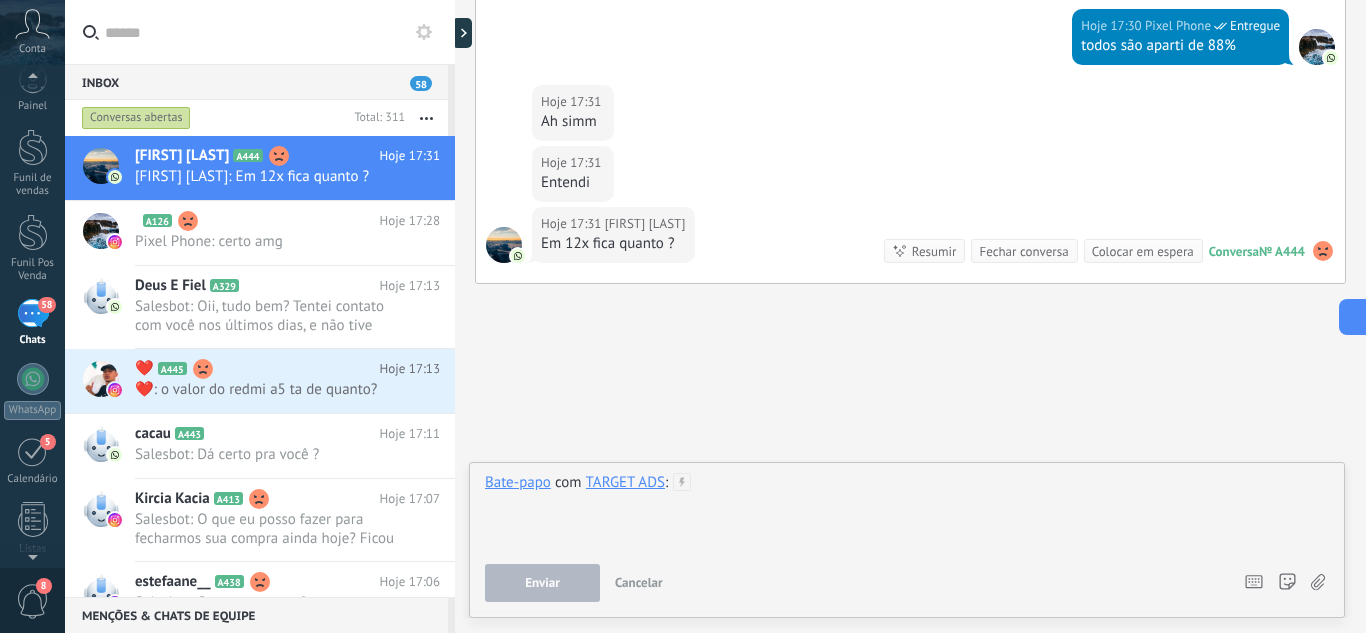 type 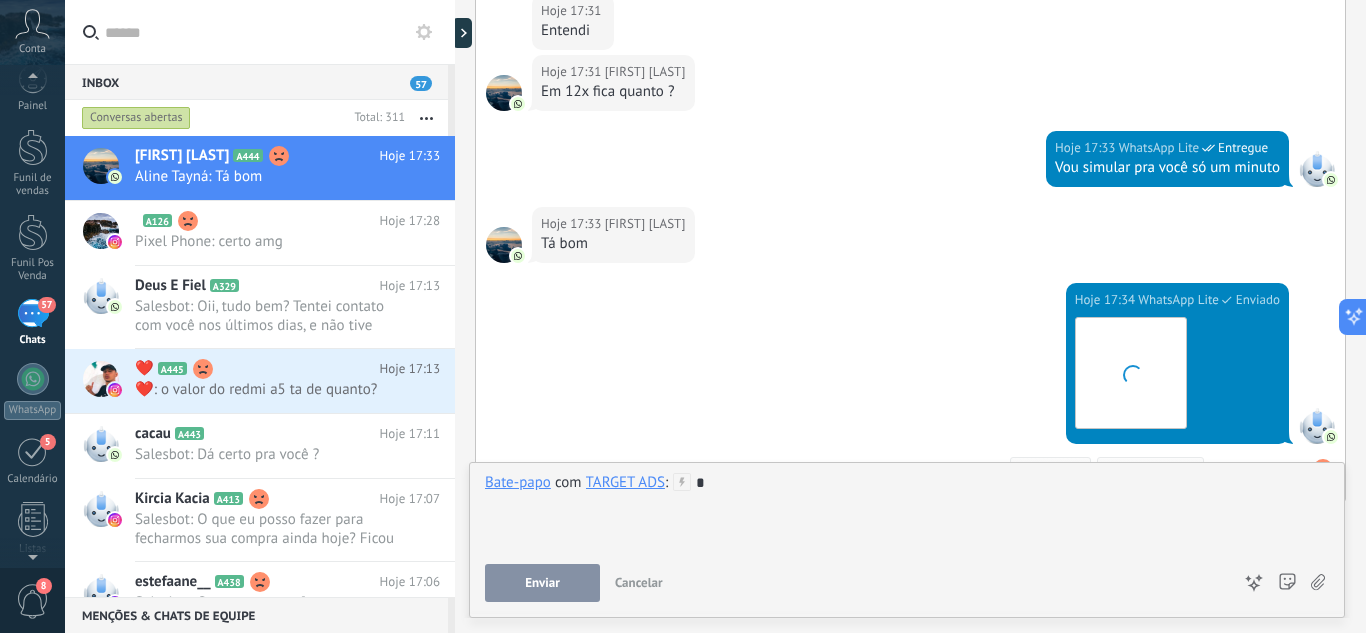 scroll, scrollTop: 1303, scrollLeft: 0, axis: vertical 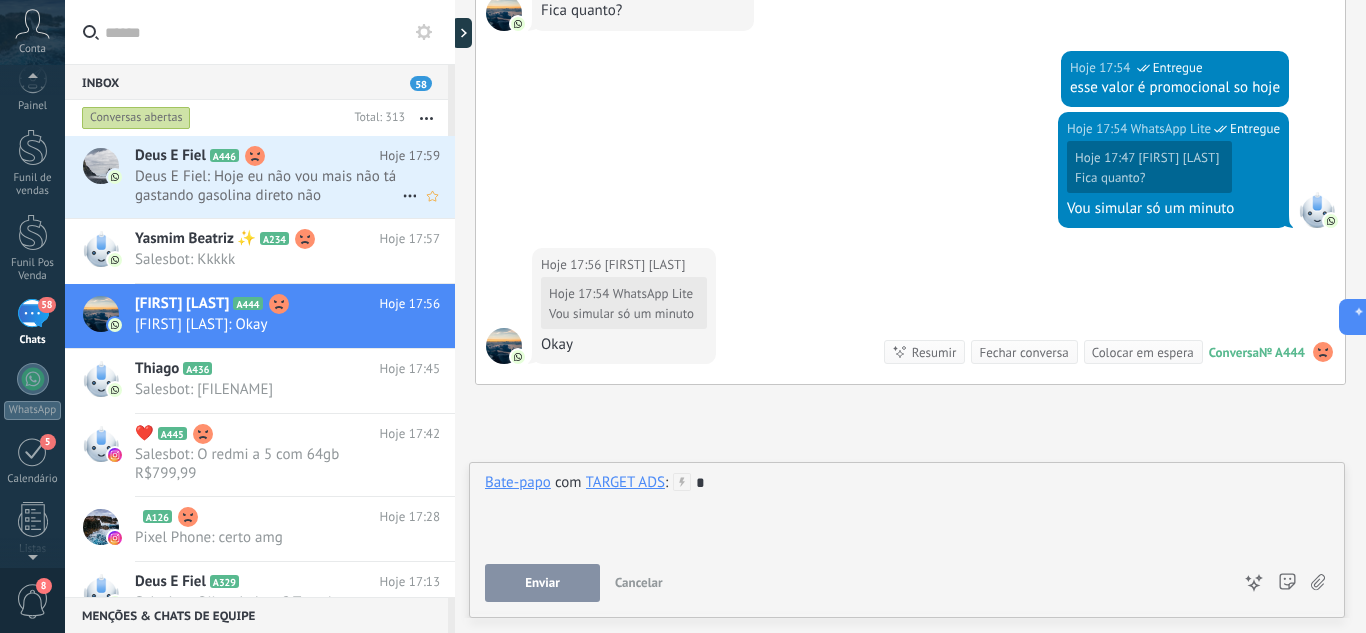 click on "Deus E Fiel: Hoje eu não vou mais não tá gastando gasolina direto não" at bounding box center [268, 186] 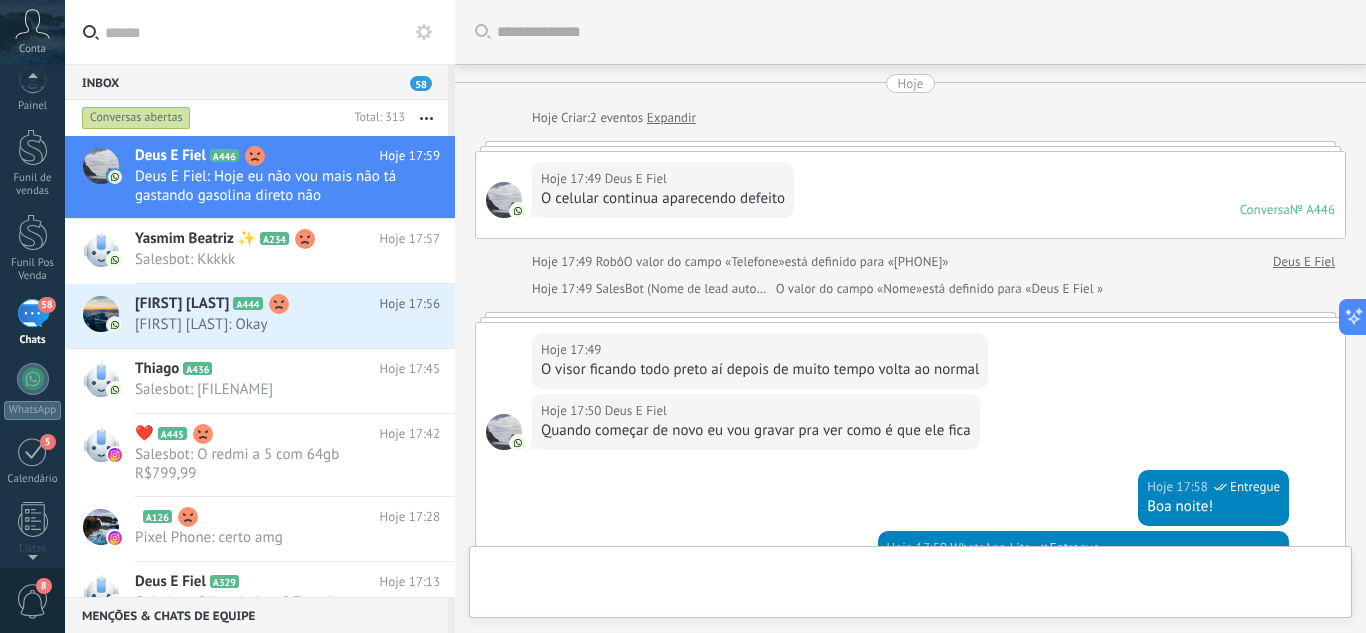 scroll, scrollTop: 504, scrollLeft: 0, axis: vertical 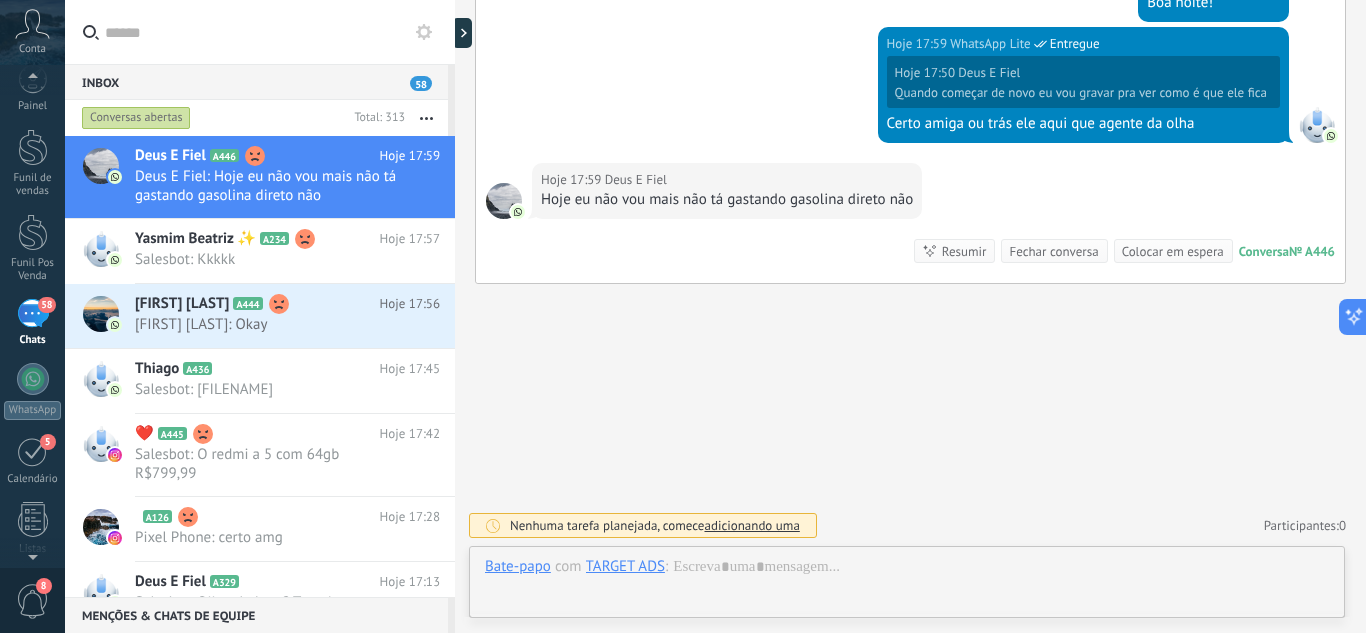 click at bounding box center (907, 587) 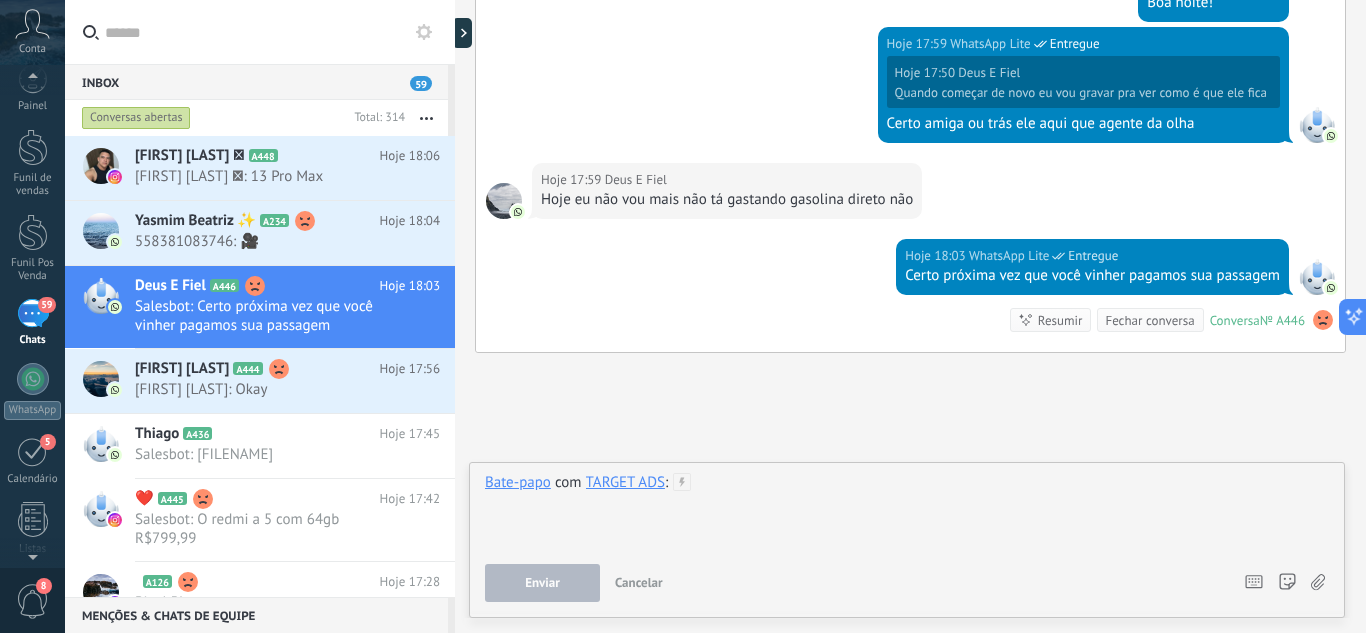 scroll, scrollTop: 573, scrollLeft: 0, axis: vertical 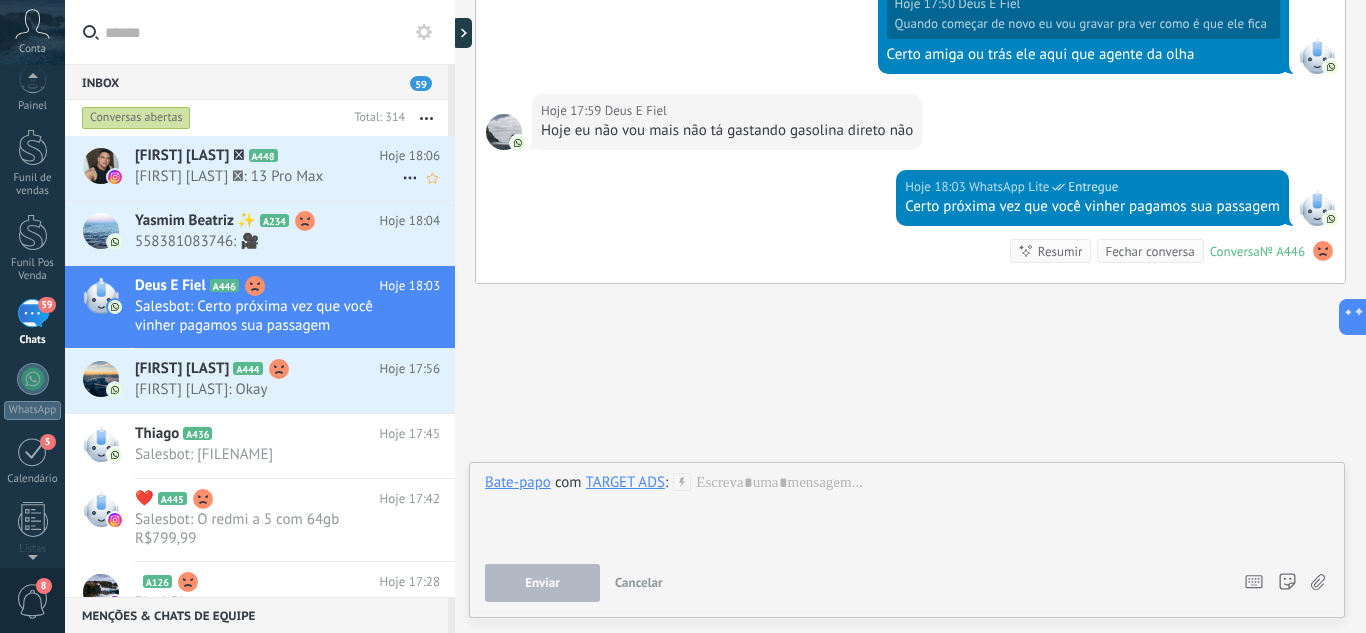 click on "[FIRST] [LAST] : 13 Pro Max" at bounding box center (268, 176) 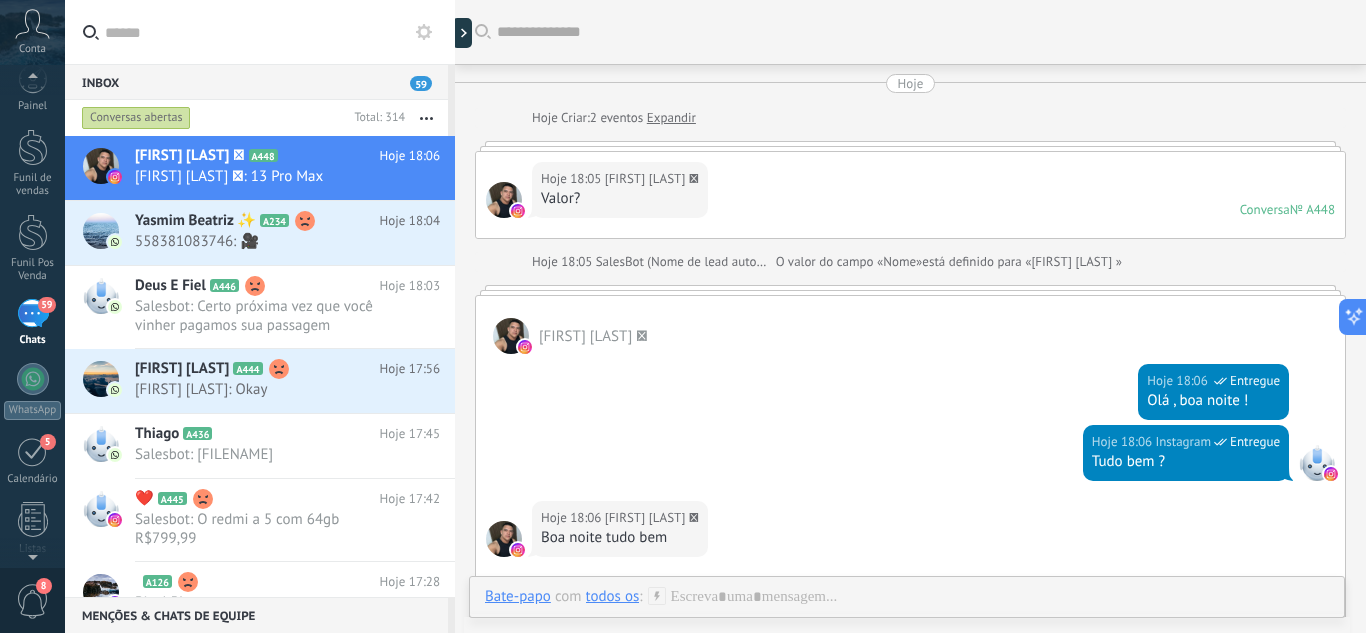 scroll, scrollTop: 375, scrollLeft: 0, axis: vertical 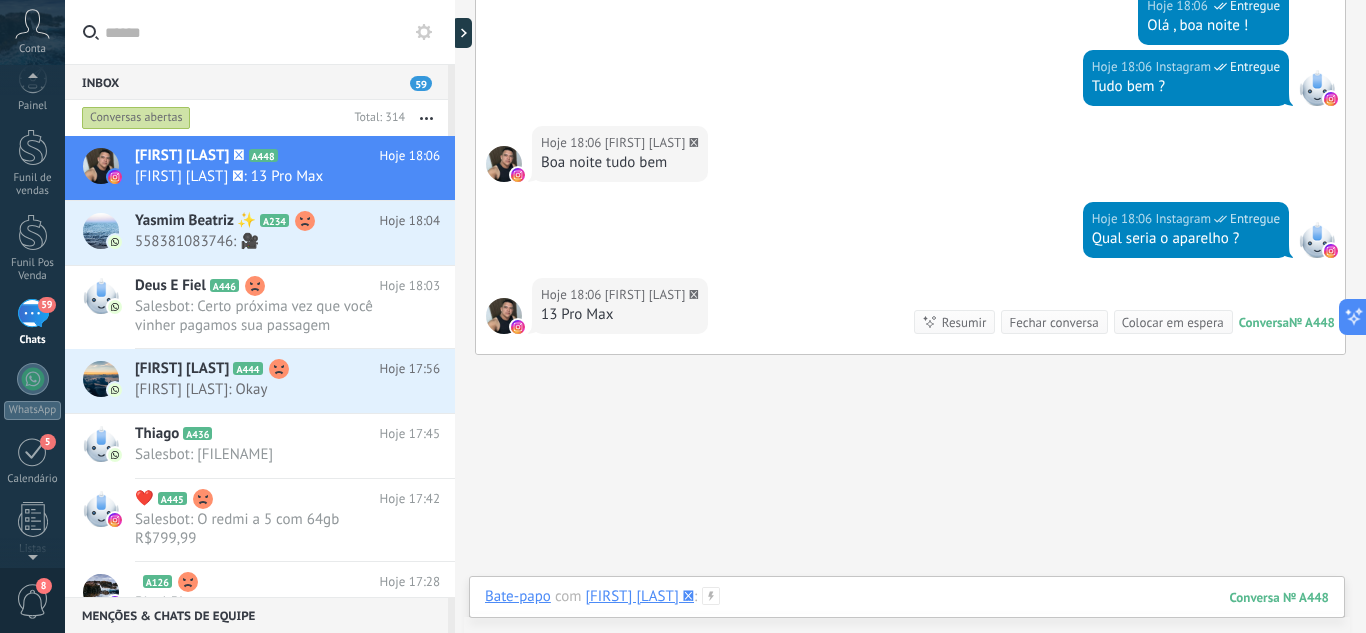 click at bounding box center (907, 617) 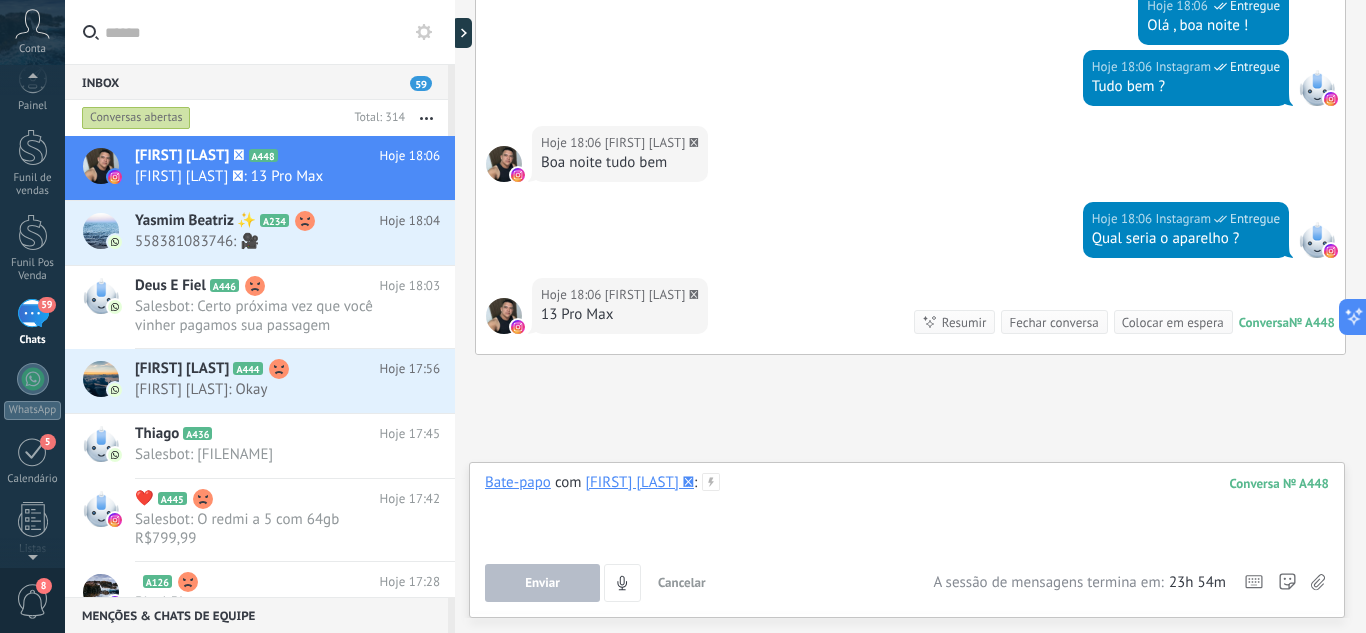 type 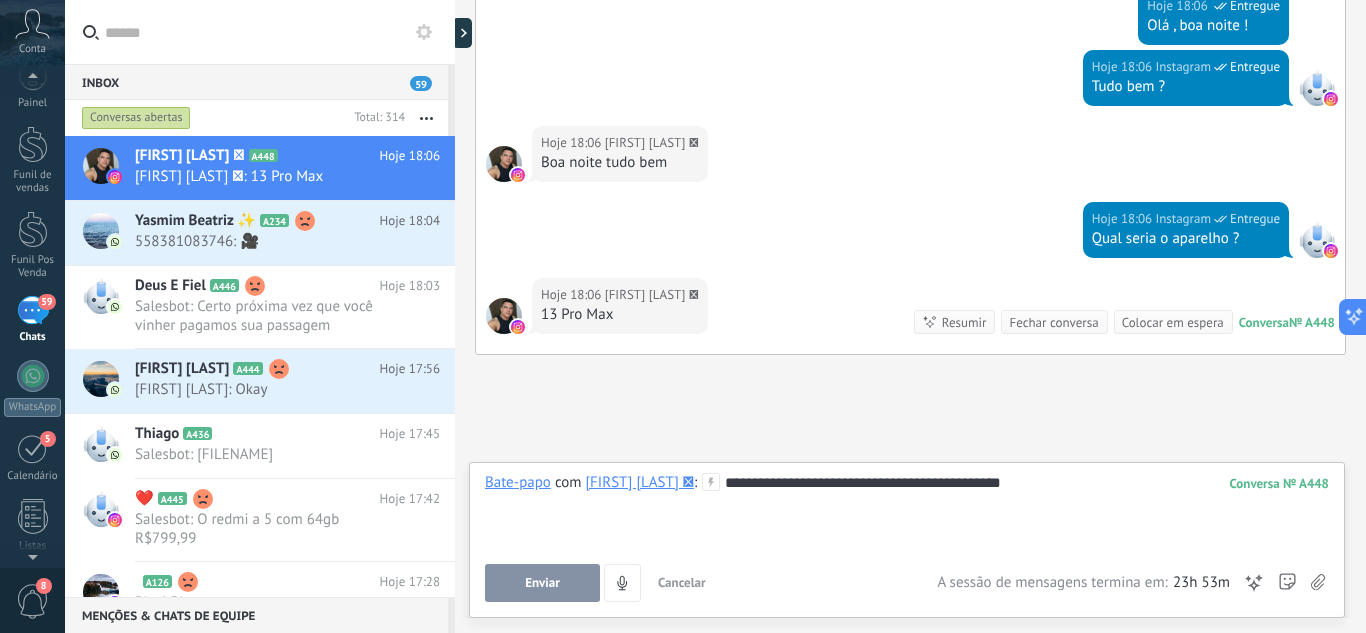 scroll, scrollTop: 19, scrollLeft: 0, axis: vertical 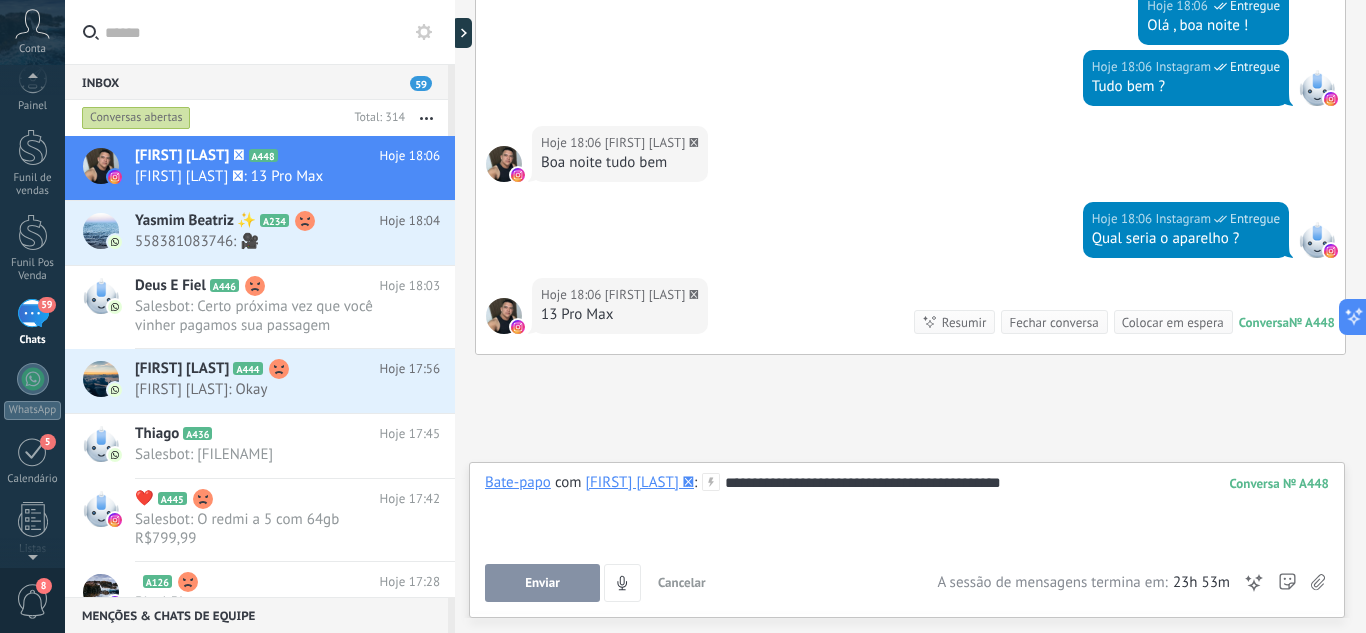 click on "Enviar" at bounding box center [542, 583] 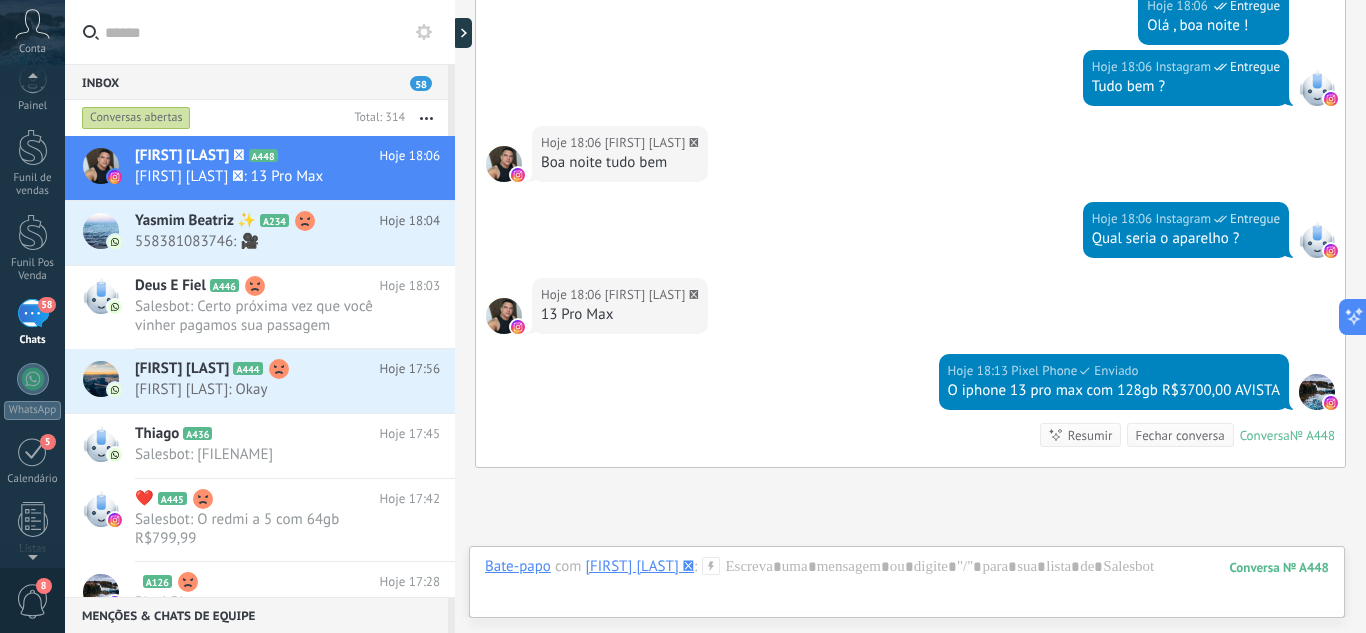 scroll, scrollTop: 559, scrollLeft: 0, axis: vertical 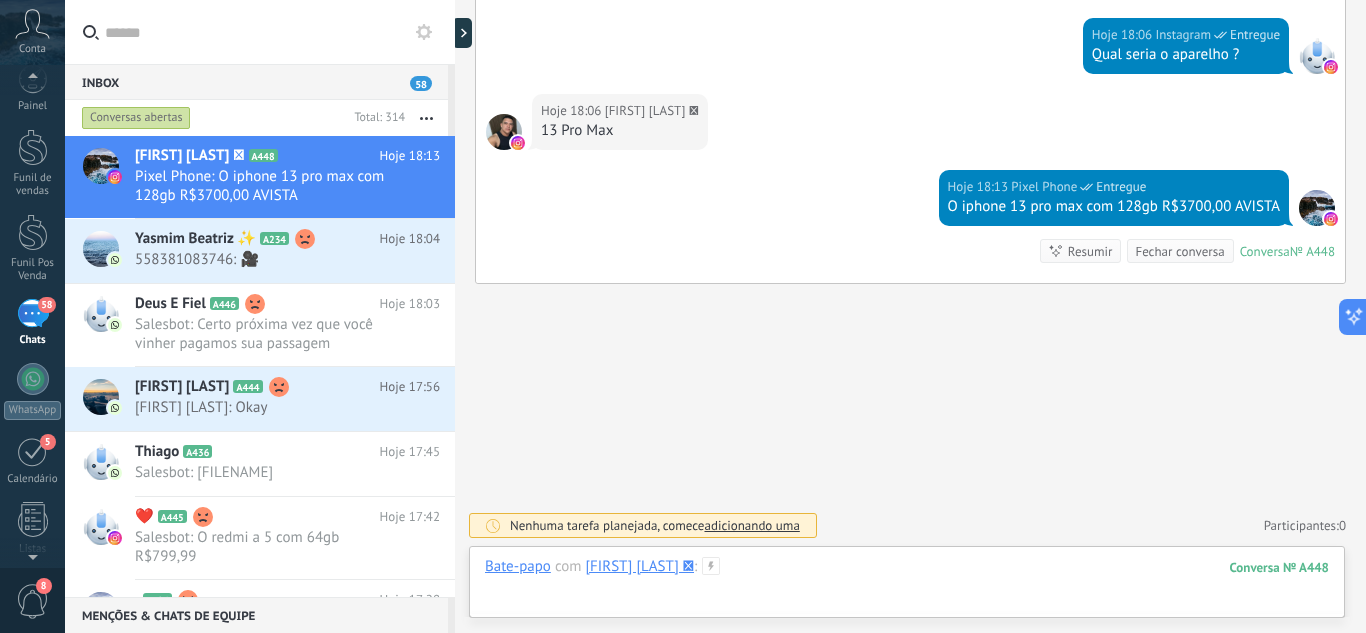 click at bounding box center (907, 587) 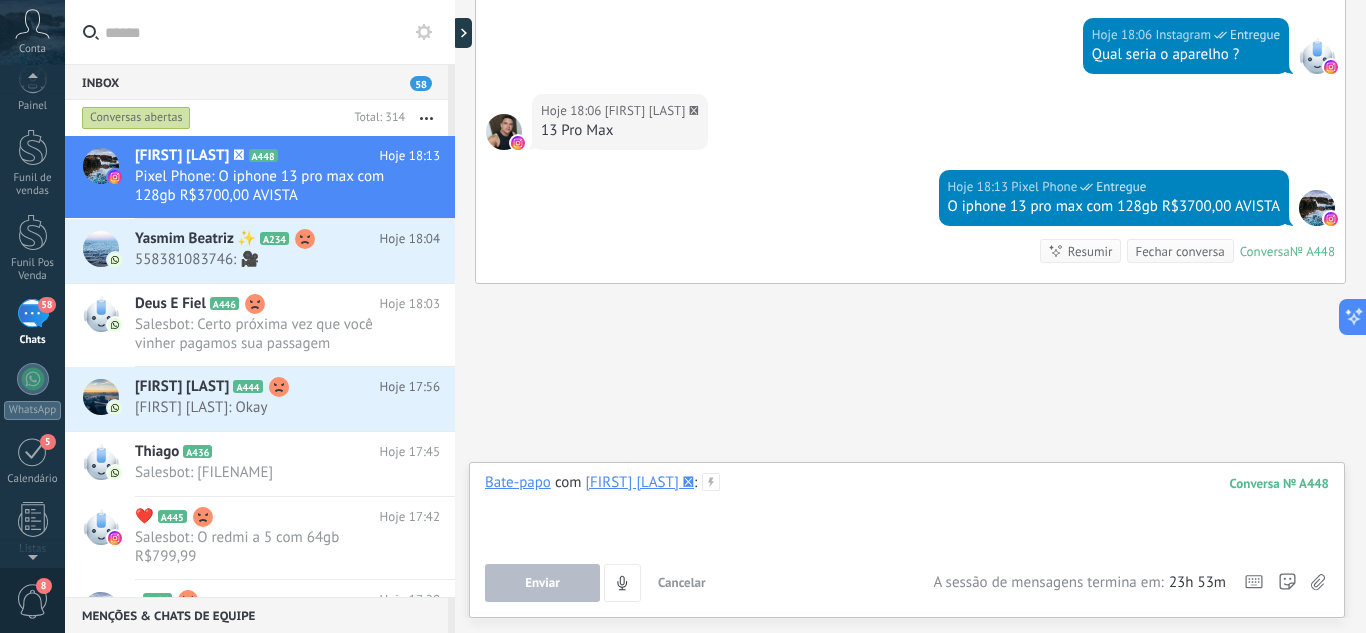 type 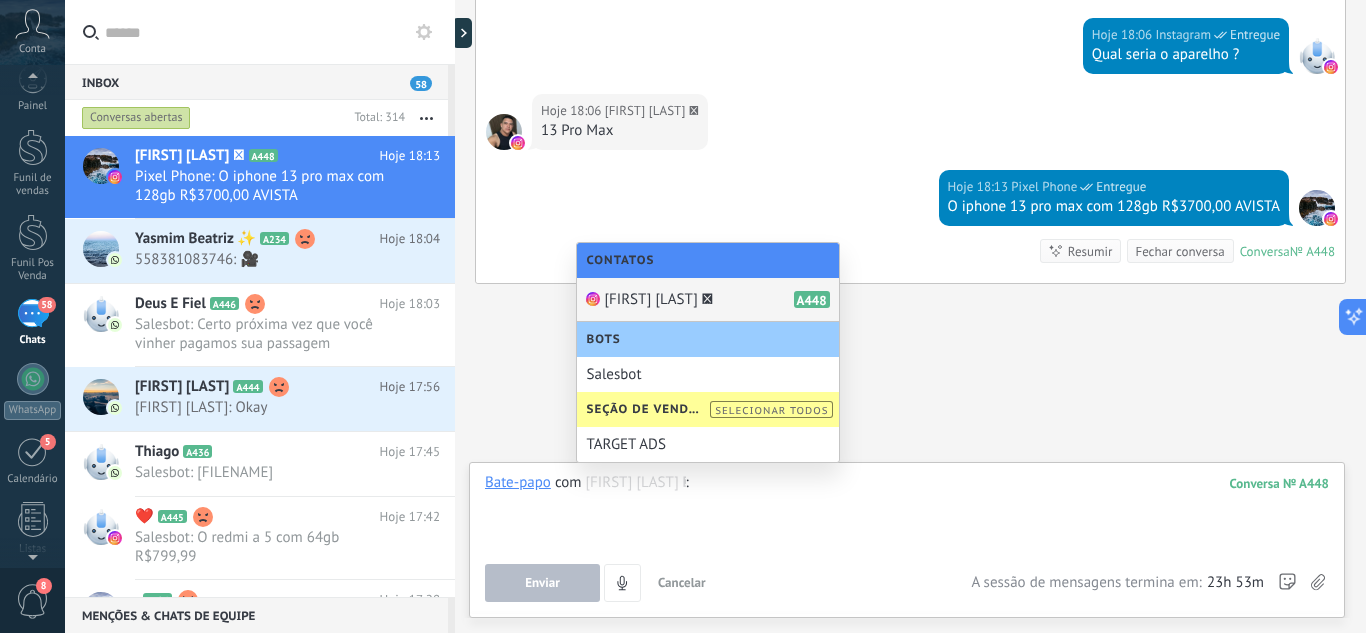 click on "Buscar Carregar mais Hoje Hoje Criar: 2 eventos Expandir Hoje 18:05 [FIRST] [LAST] Valor? Conversa № A448 Conversa № A448 Hoje 18:05 SalesBot (Nome de lead automático) O valor do campo «Nome» está definido para «[FIRST] [LAST] » [FIRST] [LAST] Hoje 18:06 Instagram Entregue Olá , boa noite ! Hoje 18:06 Instagram Entregue Tudo bem ? Hoje 18:06 [FIRST] [LAST] Boa noite tudo bem Hoje 18:06 Instagram Entregue Qual seria o aparelho ? Hoje 18:06 [FIRST] [LAST] 13 Pro Max Hoje 18:13 Pixel Phone Entregue O iphone 13 pro max com 128gb R$3700,00 AVISTA Conversa № A448 Conversa № A448 Resumir Resumir Fechar conversa Hoje 18:13 Pixel Phone: O iphone 13 pro max com 128gb R$3700,00 AVISTA Conversa № A448 Nenhuma tarefa planejada, comece adicionando uma Participantes: 0 Adicionar membro Bots: 0" at bounding box center [910, 37] 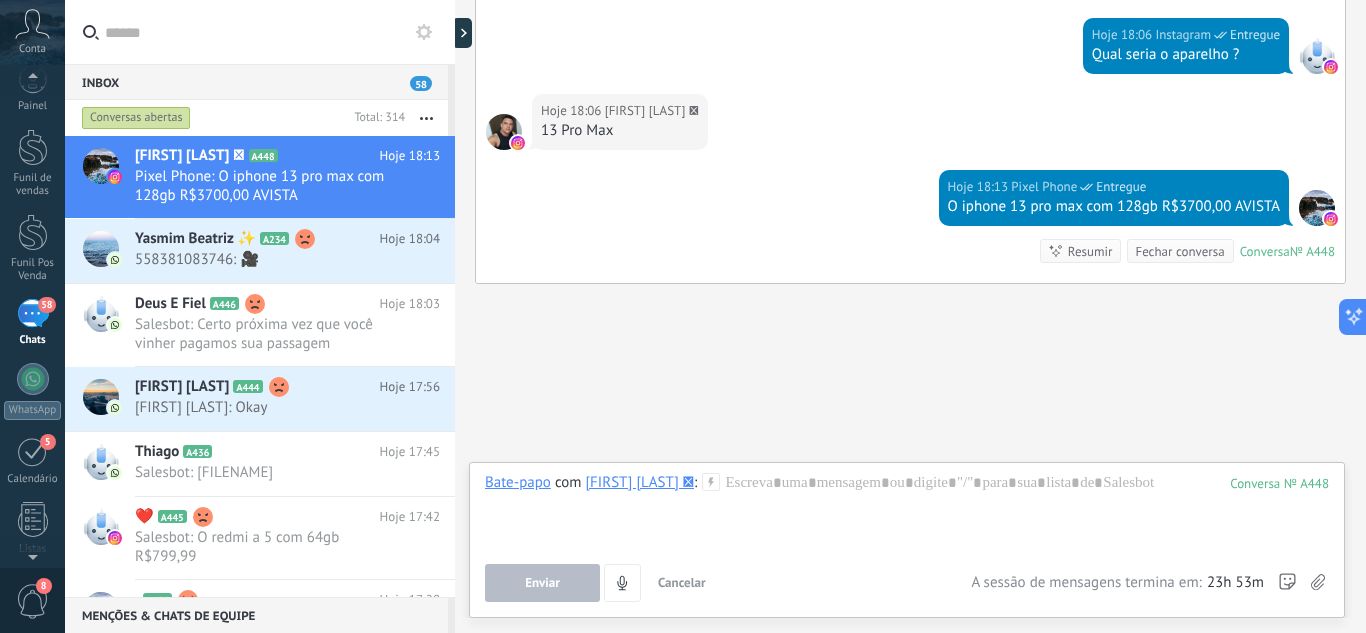 click 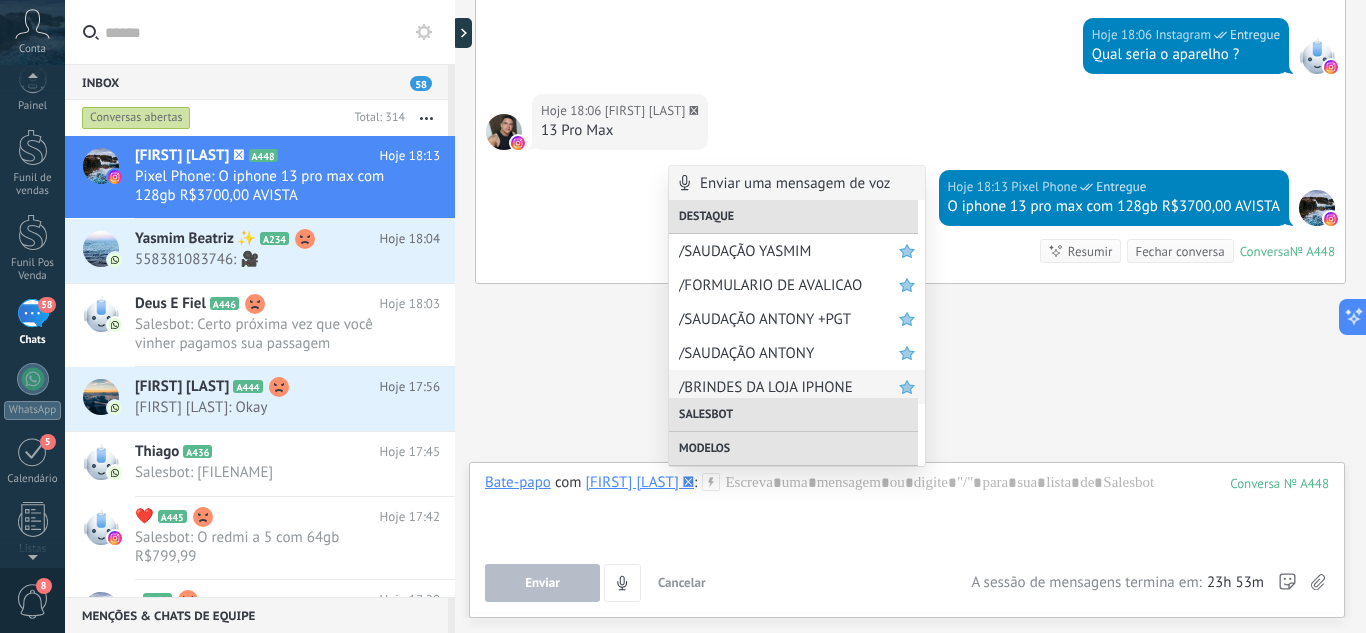click on "/BRINDES DA LOJA IPHONE" at bounding box center (789, 387) 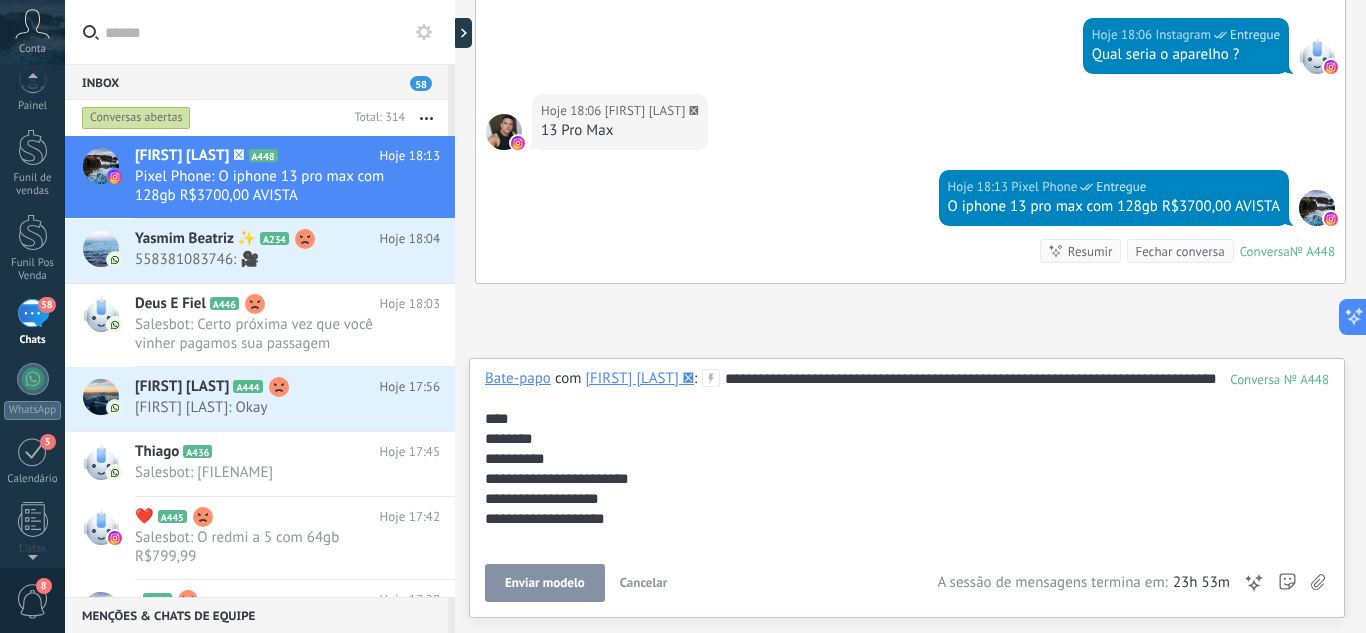 click on "Enviar modelo" at bounding box center (545, 583) 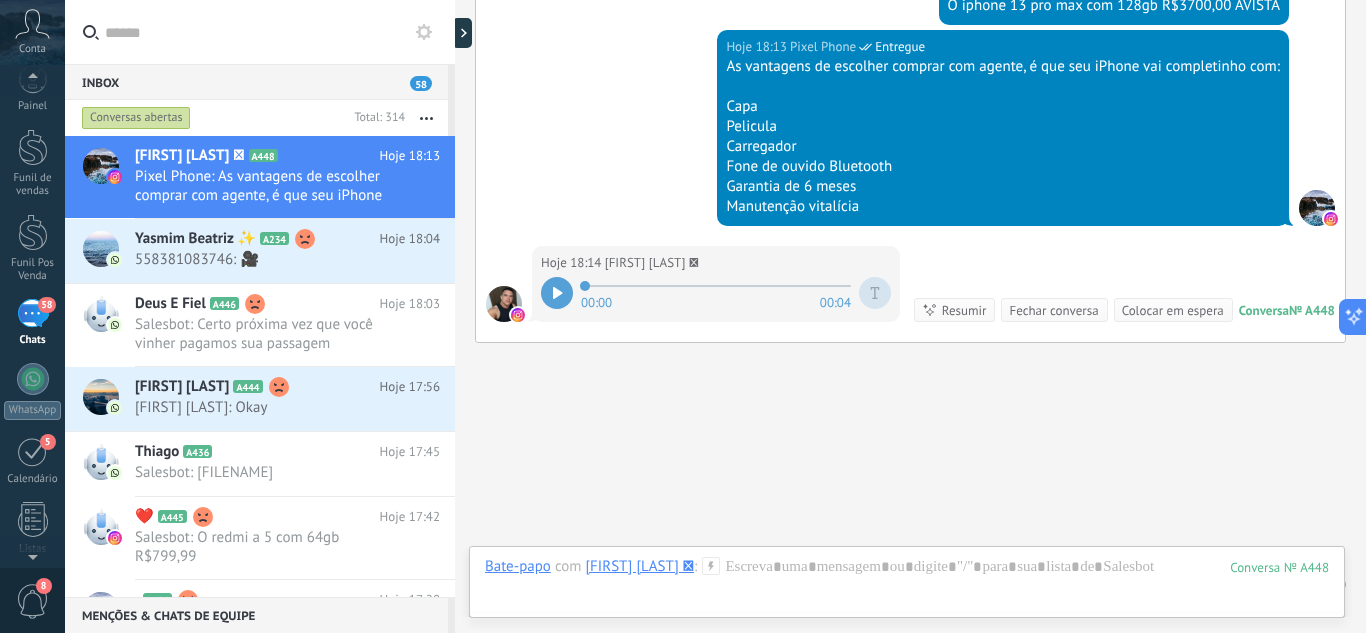 scroll, scrollTop: 819, scrollLeft: 0, axis: vertical 